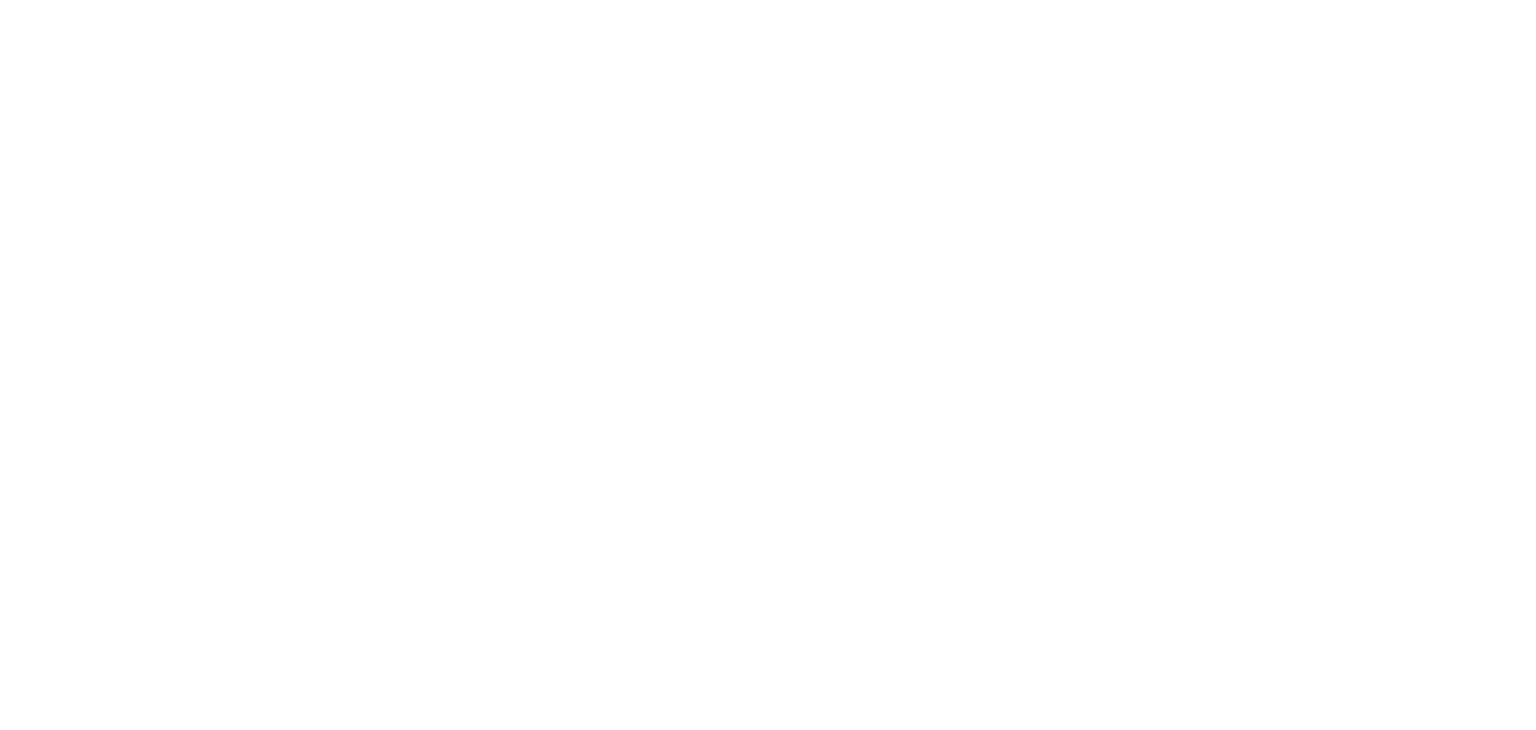 scroll, scrollTop: 0, scrollLeft: 0, axis: both 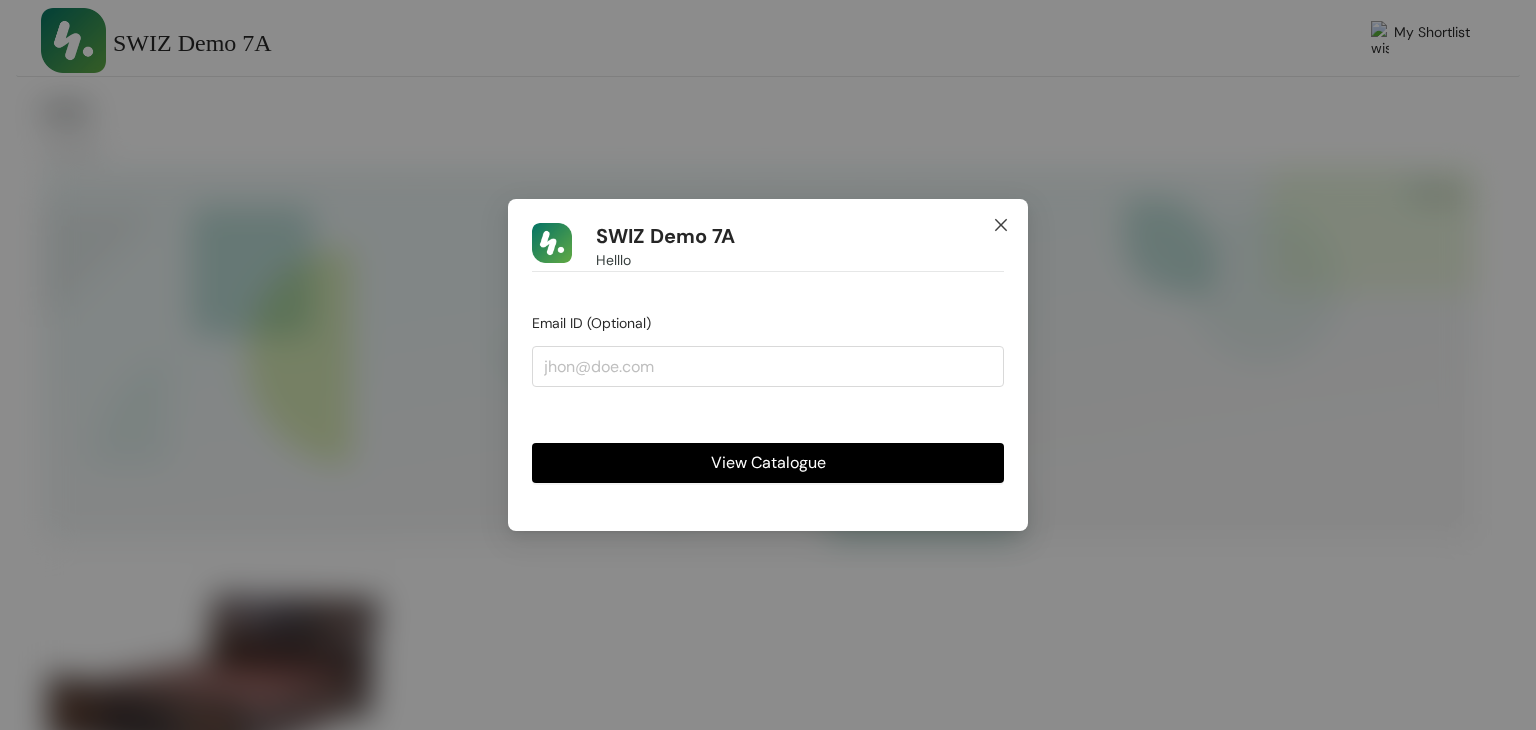 click 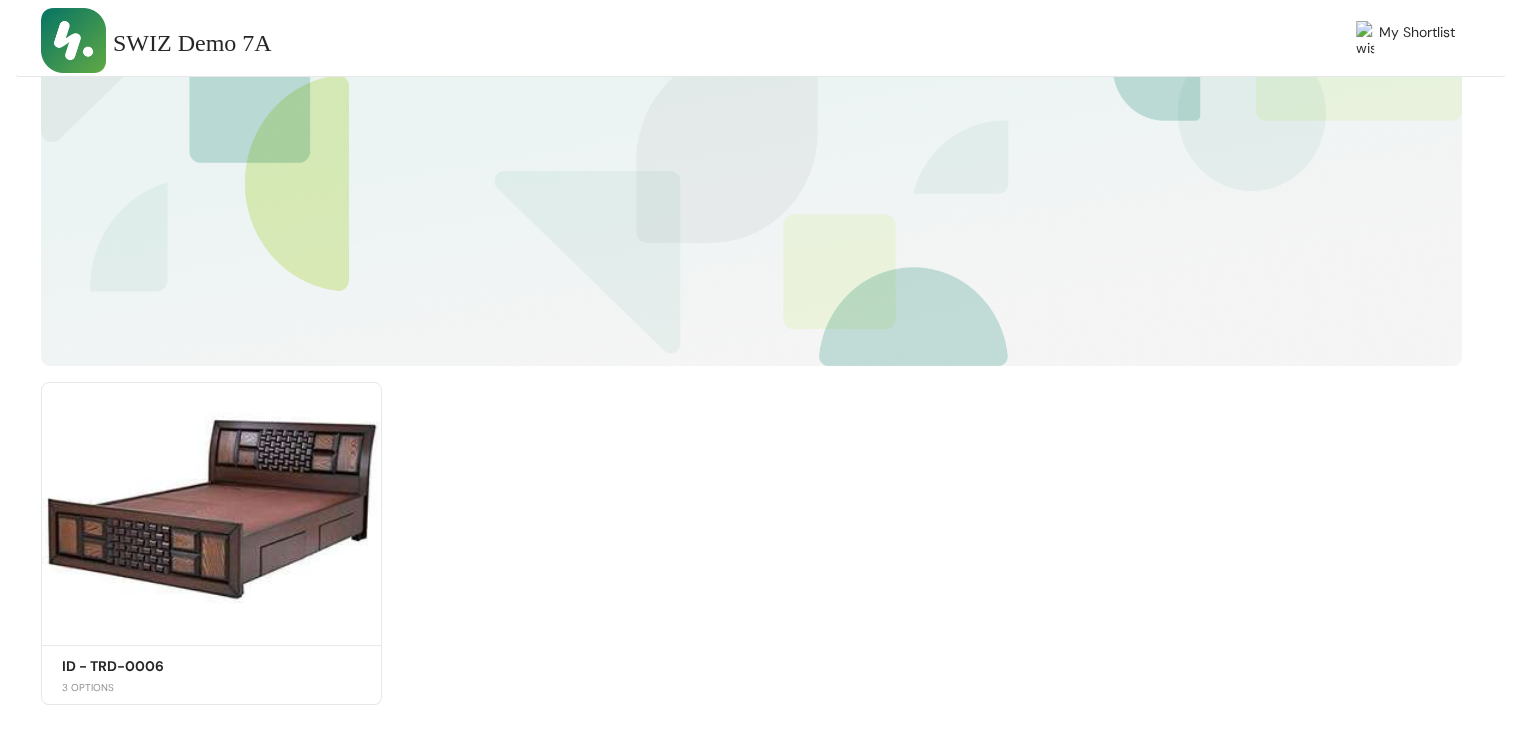 scroll, scrollTop: 211, scrollLeft: 0, axis: vertical 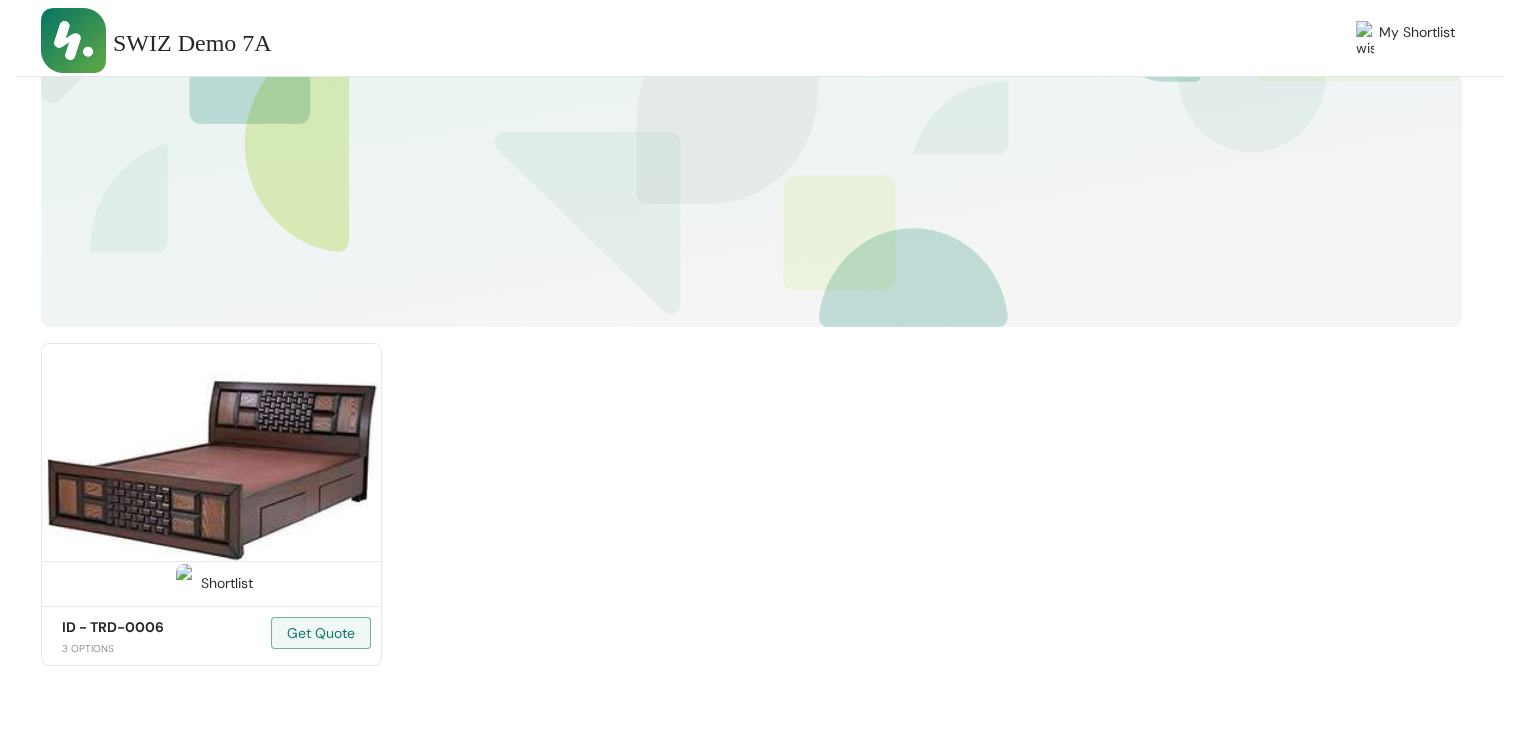 click at bounding box center (211, 471) 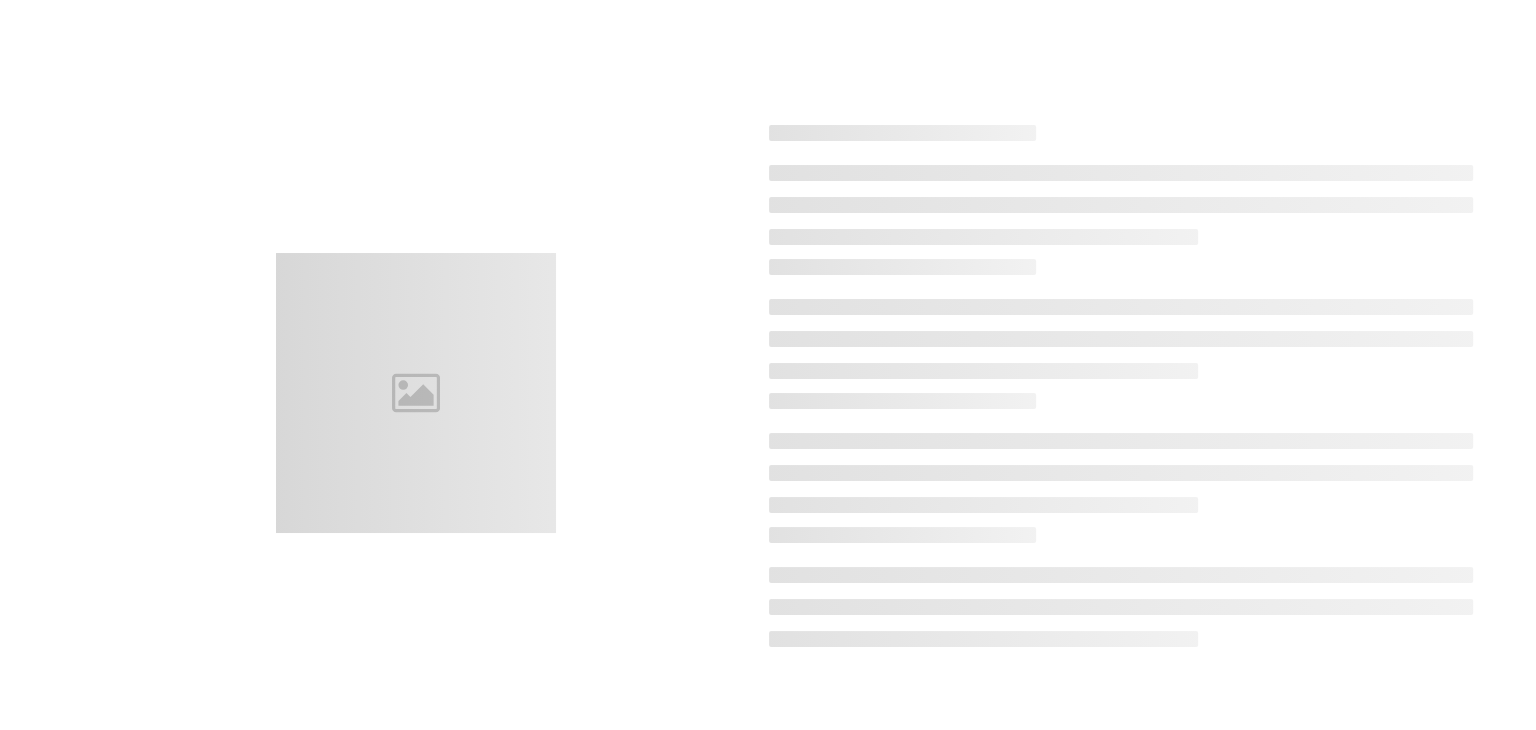 scroll, scrollTop: 0, scrollLeft: 0, axis: both 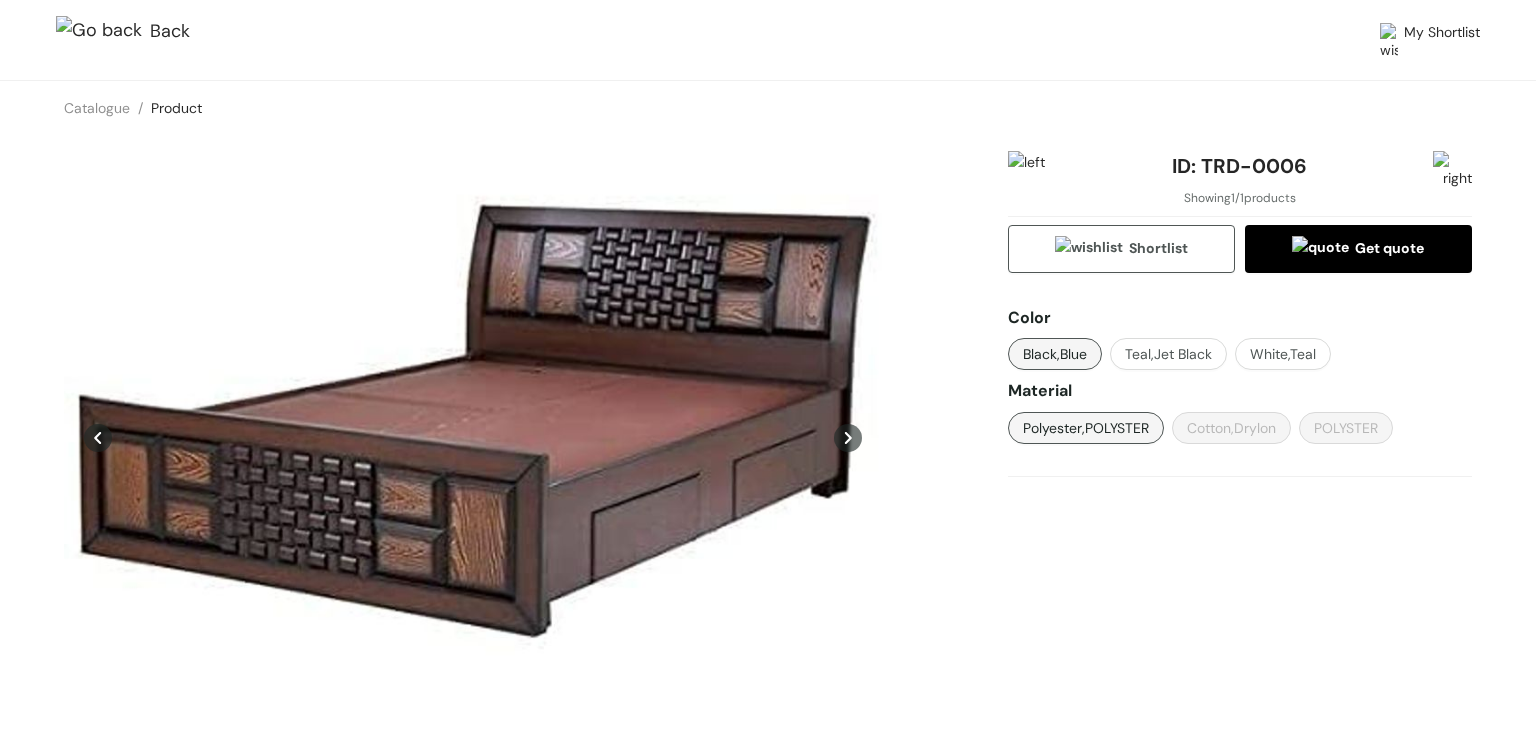 click at bounding box center (103, 32) 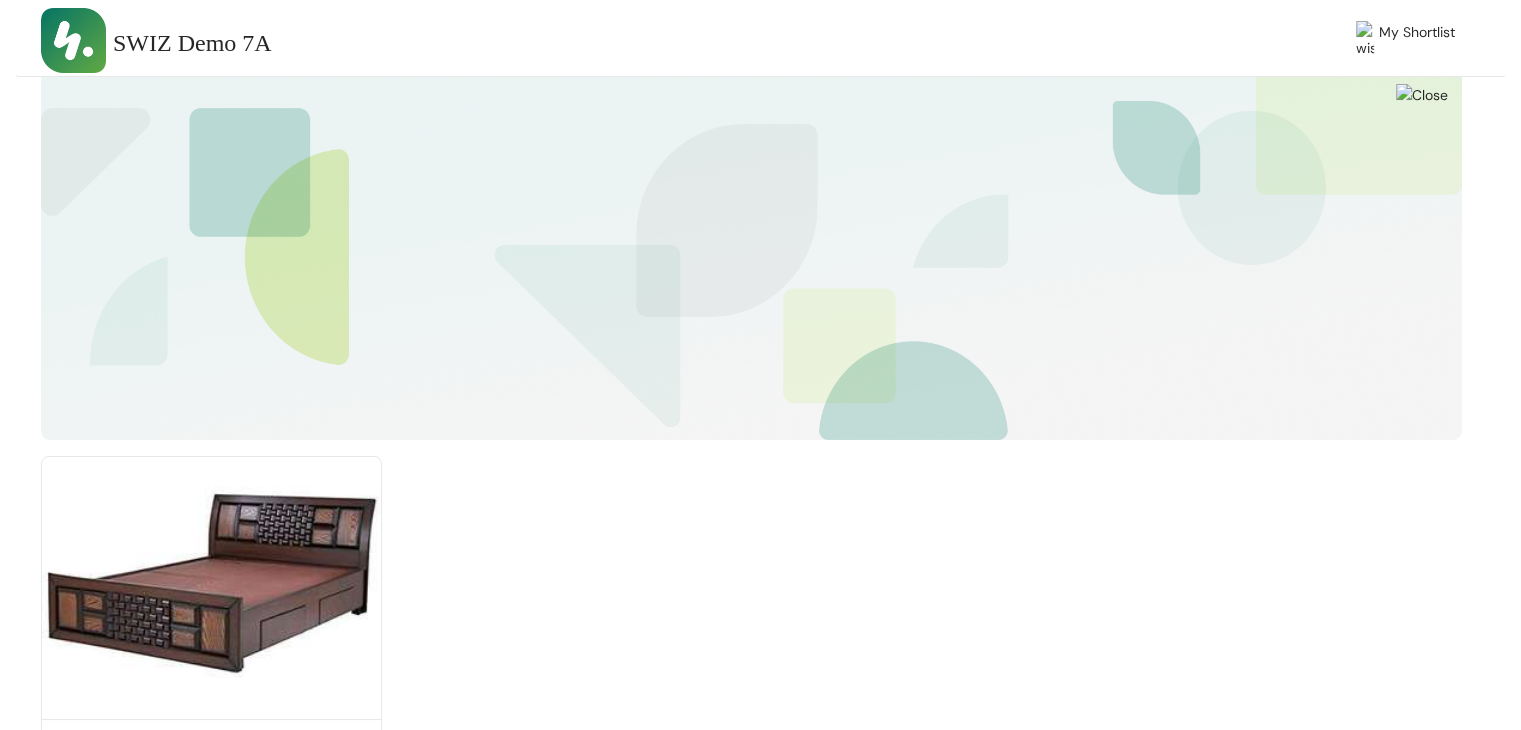 scroll, scrollTop: 211, scrollLeft: 0, axis: vertical 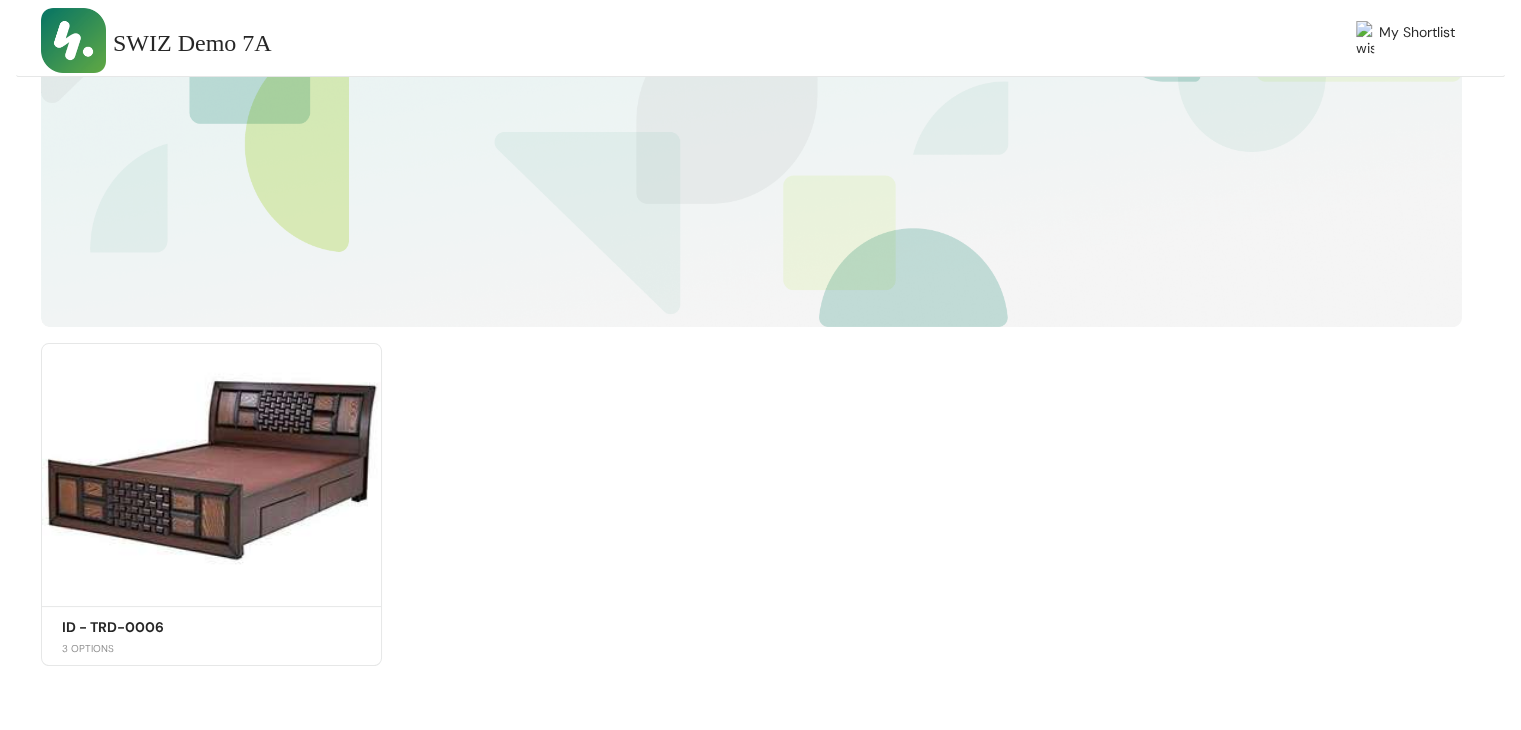 click on "My Shortlist" at bounding box center [1417, 40] 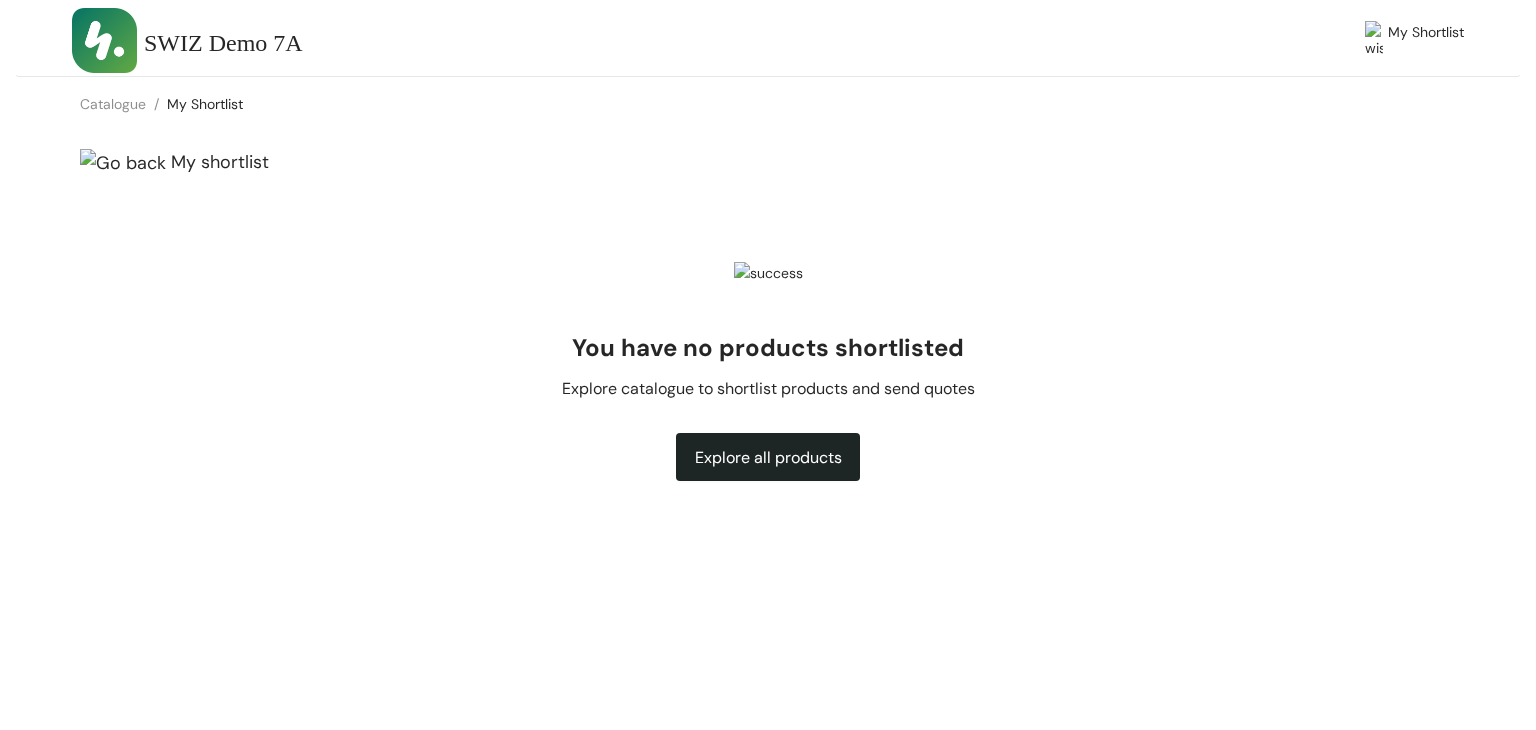 click on "My shortlist" at bounding box center (220, 162) 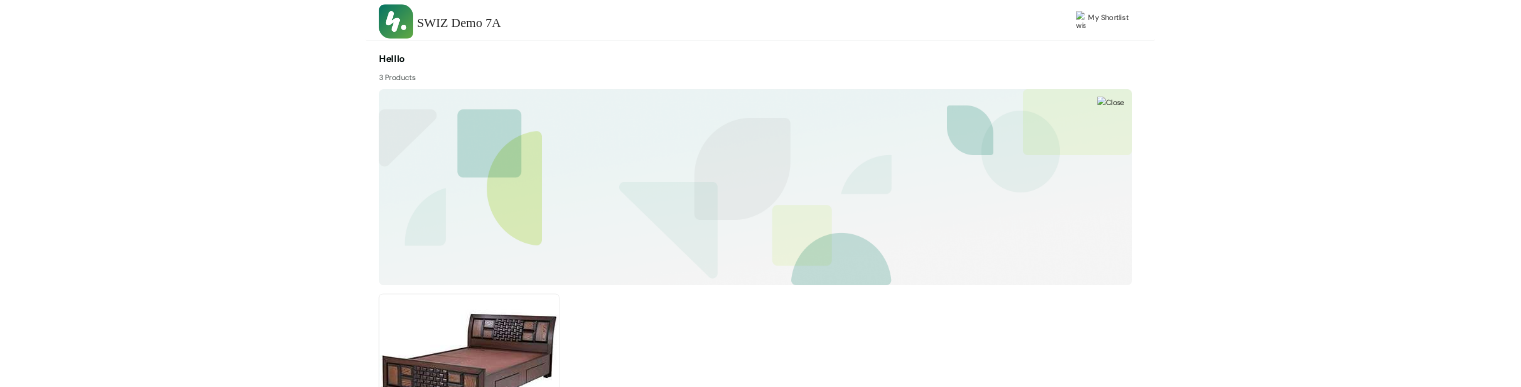 scroll, scrollTop: 211, scrollLeft: 0, axis: vertical 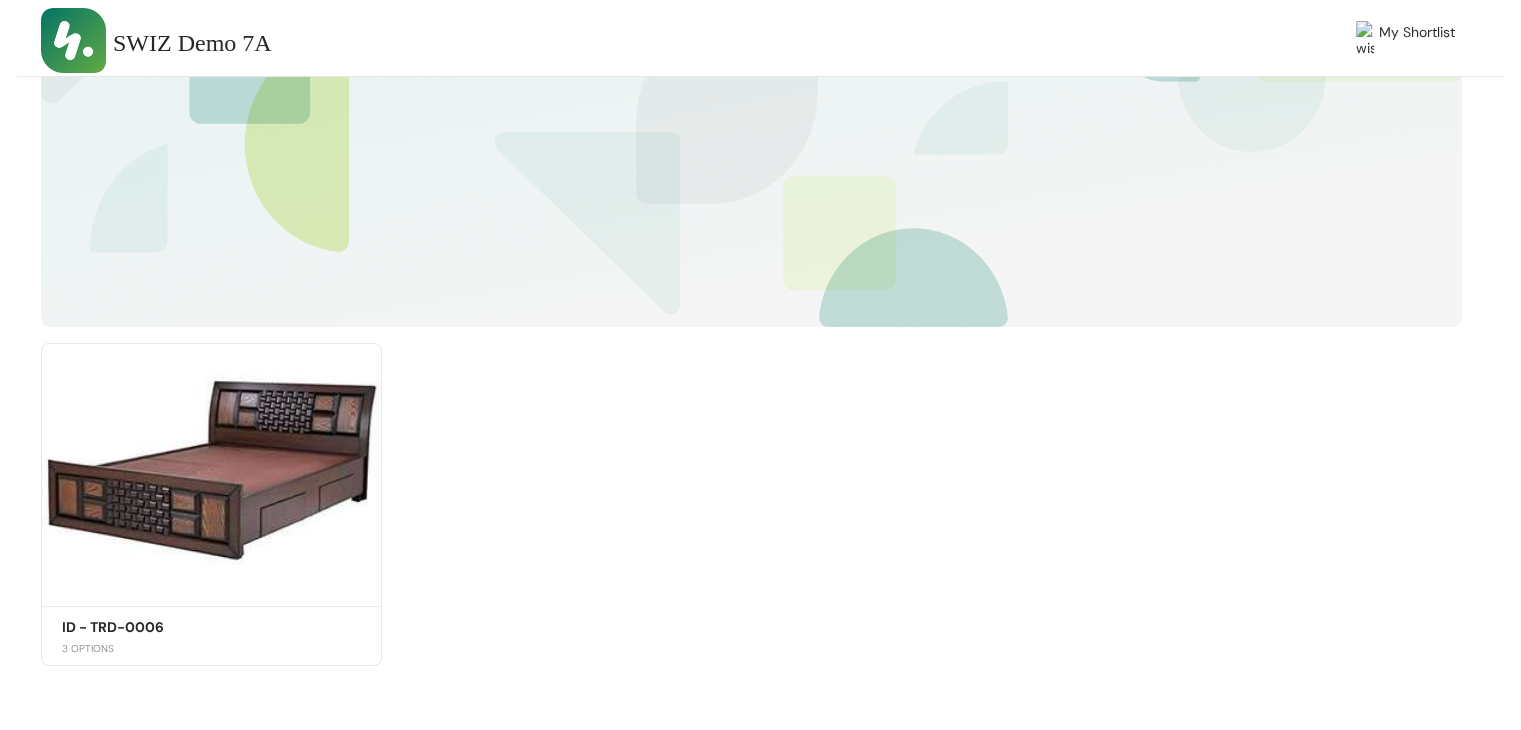 click on "Shortlist ID - TRD-0006 Get Quote 3 OPTIONS" at bounding box center [752, 496] 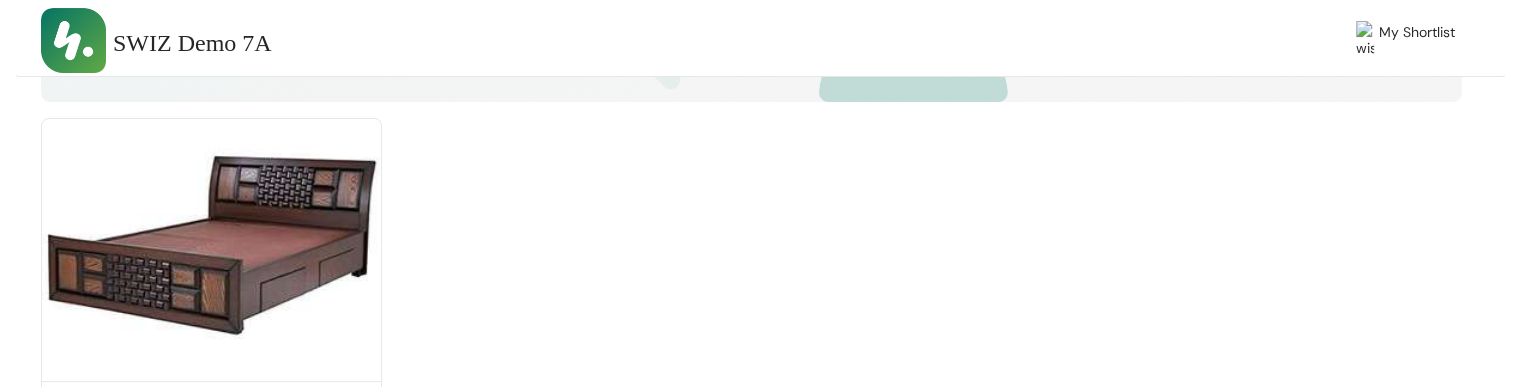 scroll, scrollTop: 553, scrollLeft: 0, axis: vertical 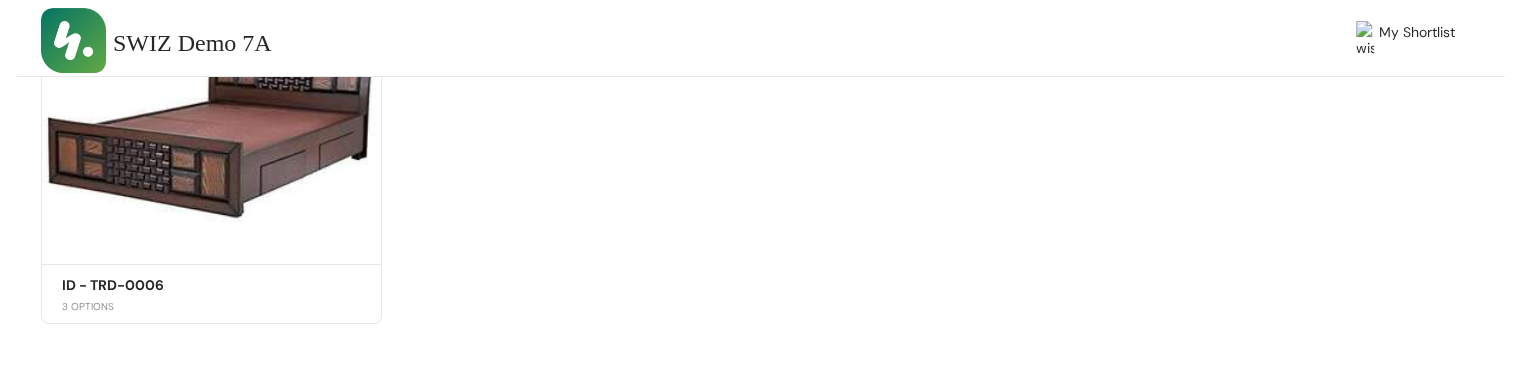 click on "Shortlist ID - TRD-0006 Get Quote 3 OPTIONS" at bounding box center (752, 154) 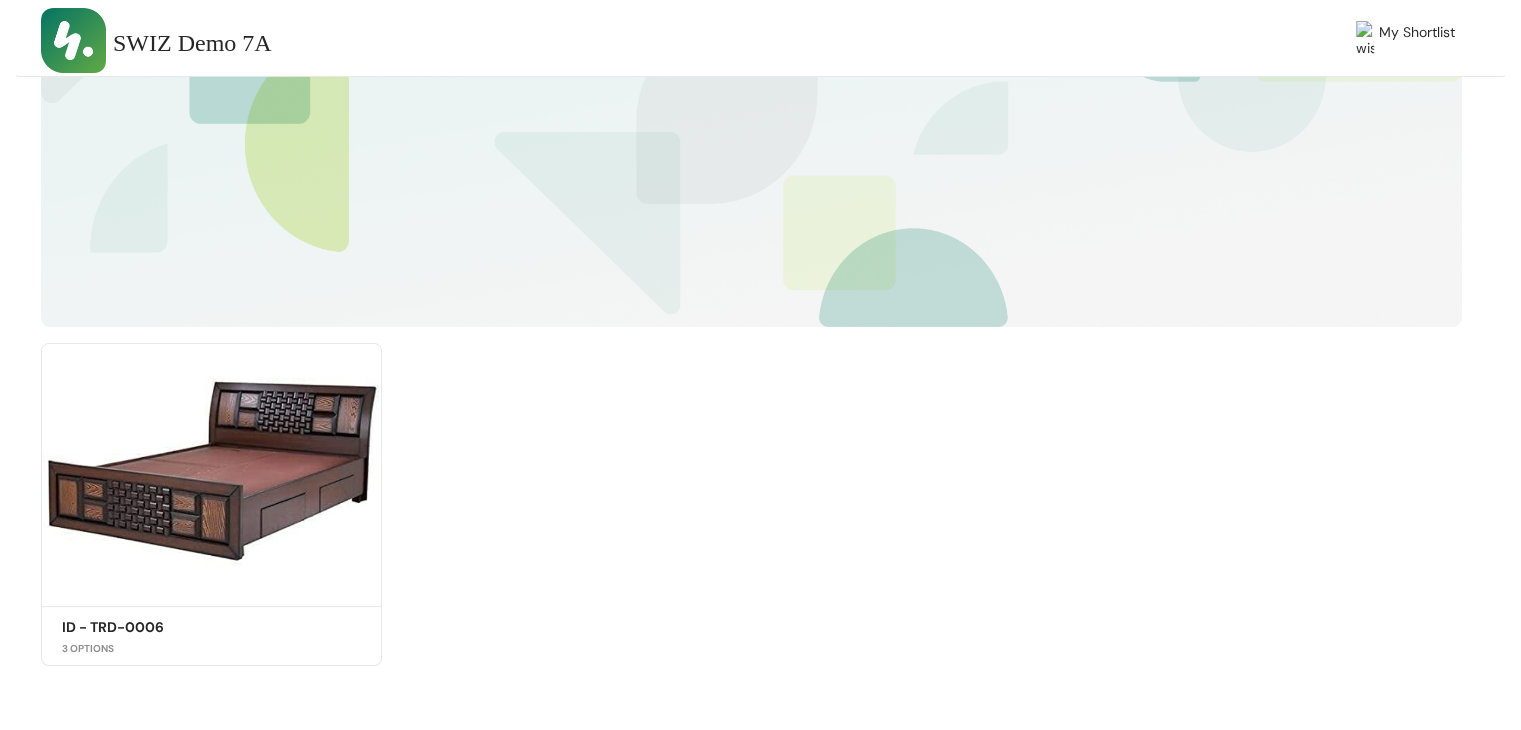 scroll, scrollTop: 0, scrollLeft: 0, axis: both 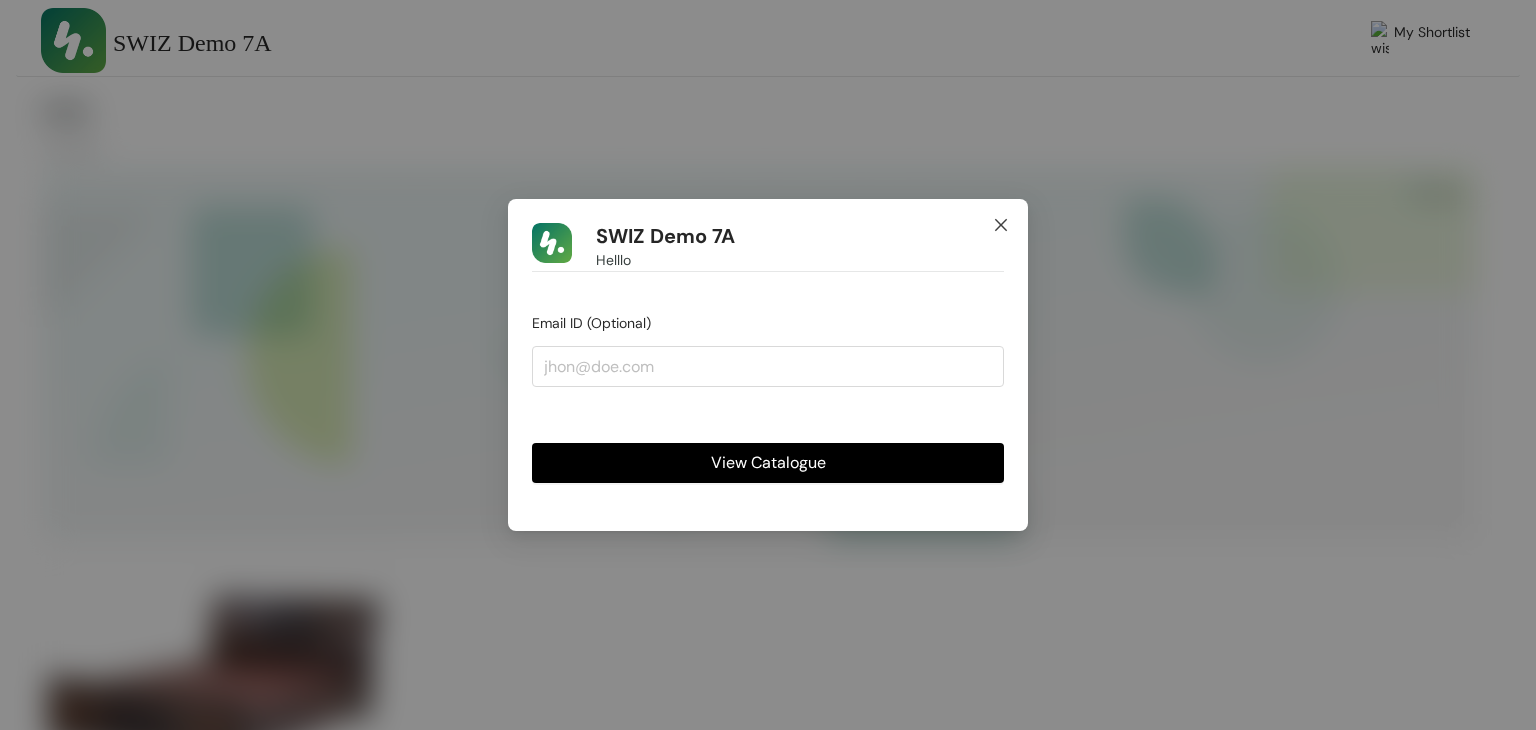 click at bounding box center [1001, 226] 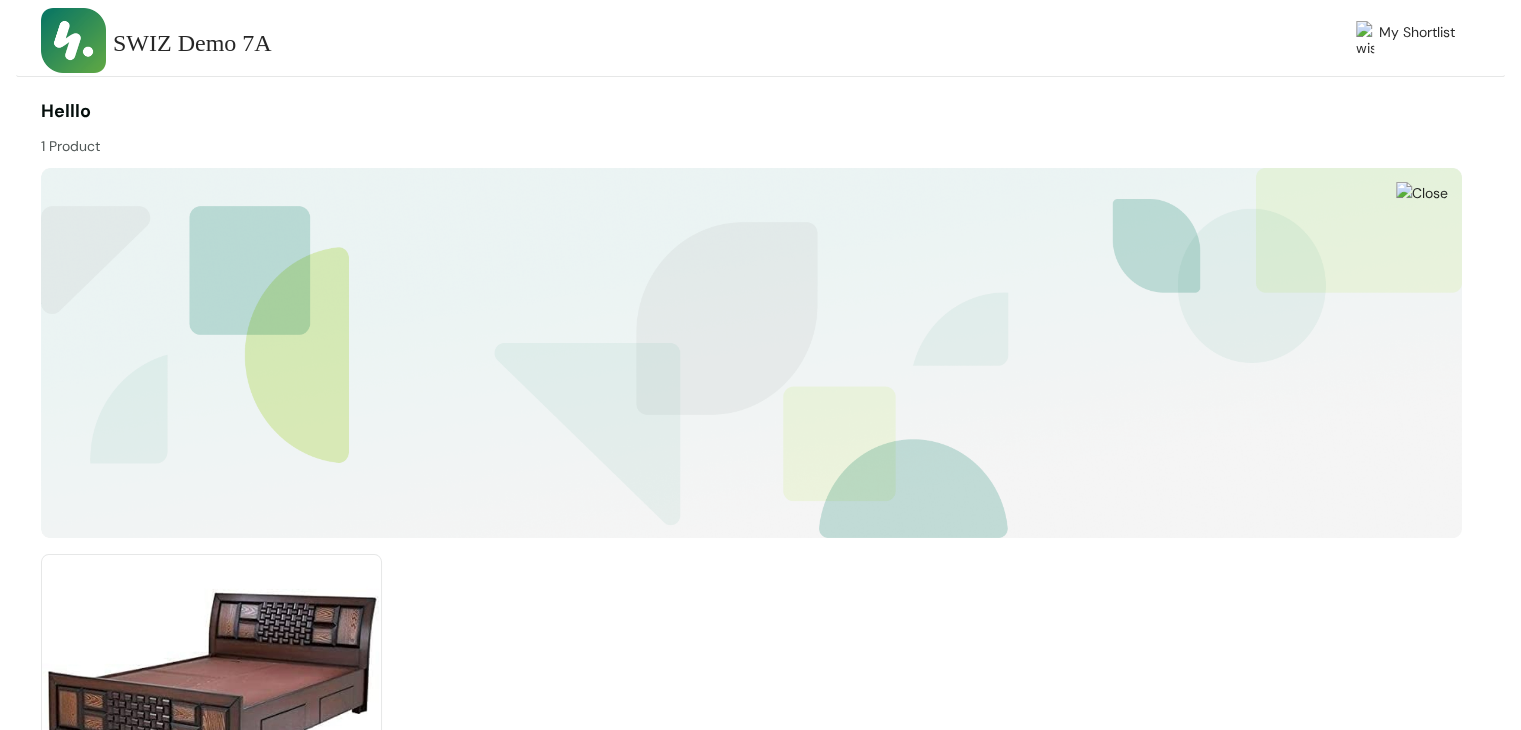 click at bounding box center [1422, 193] 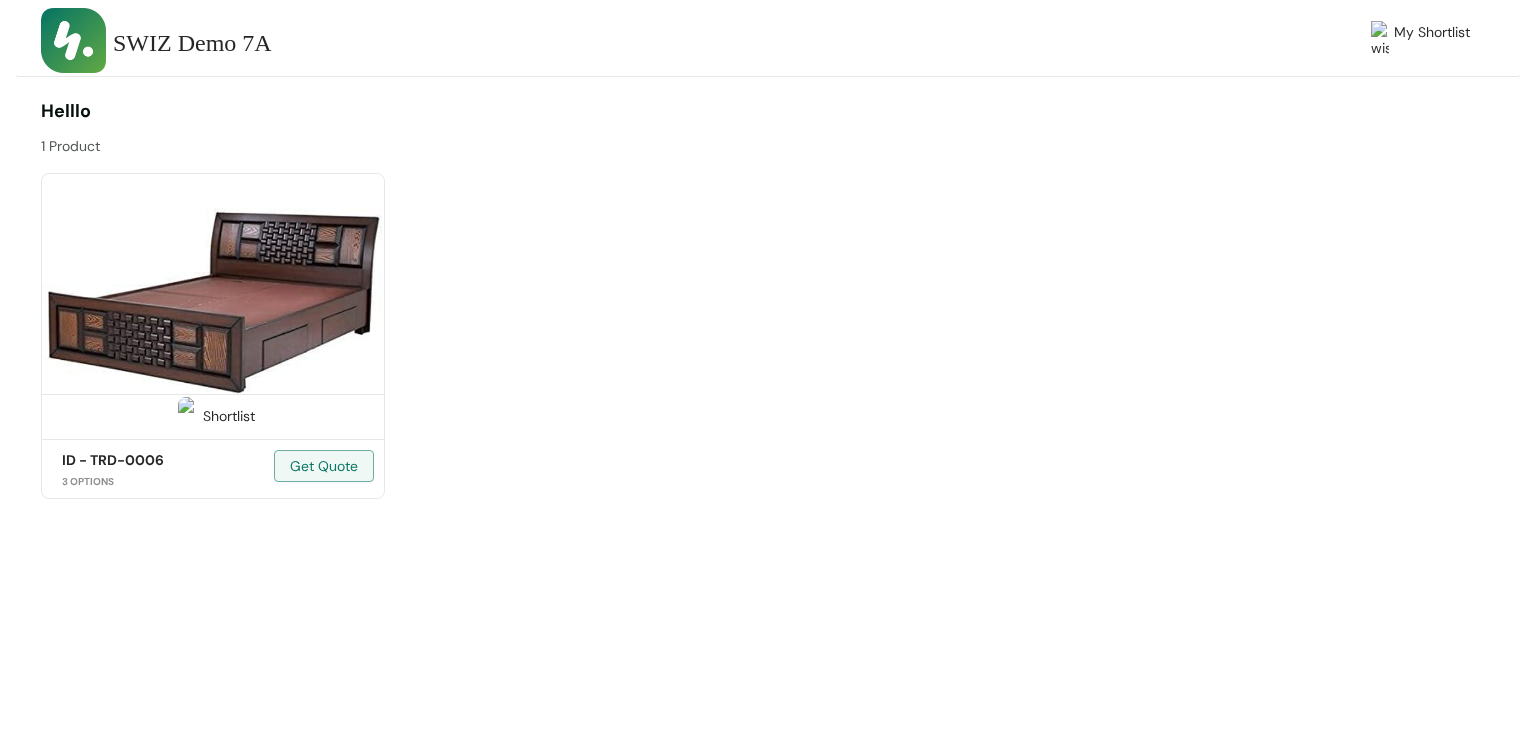 click on "Shortlist" at bounding box center [213, 414] 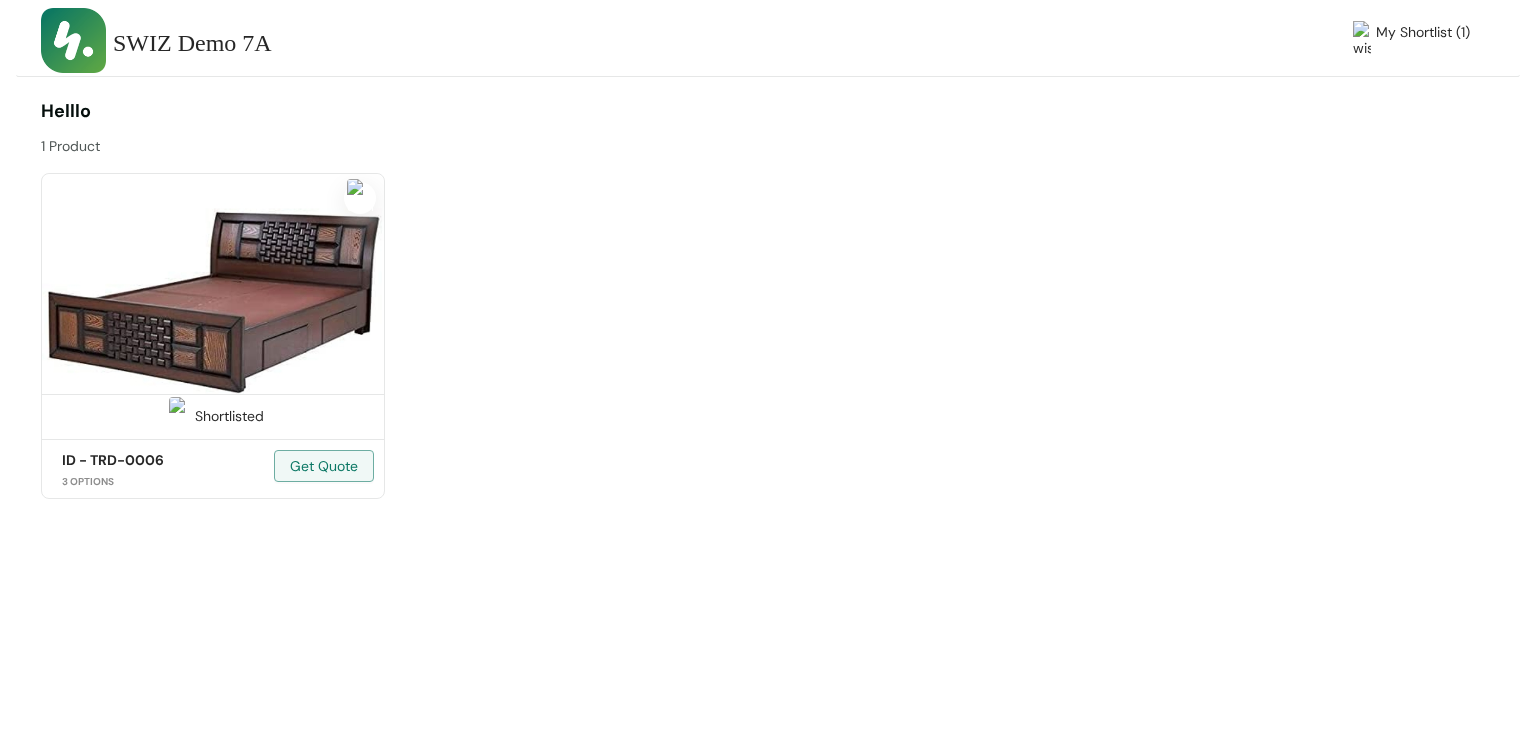 click on "Shortlisted" at bounding box center [213, 414] 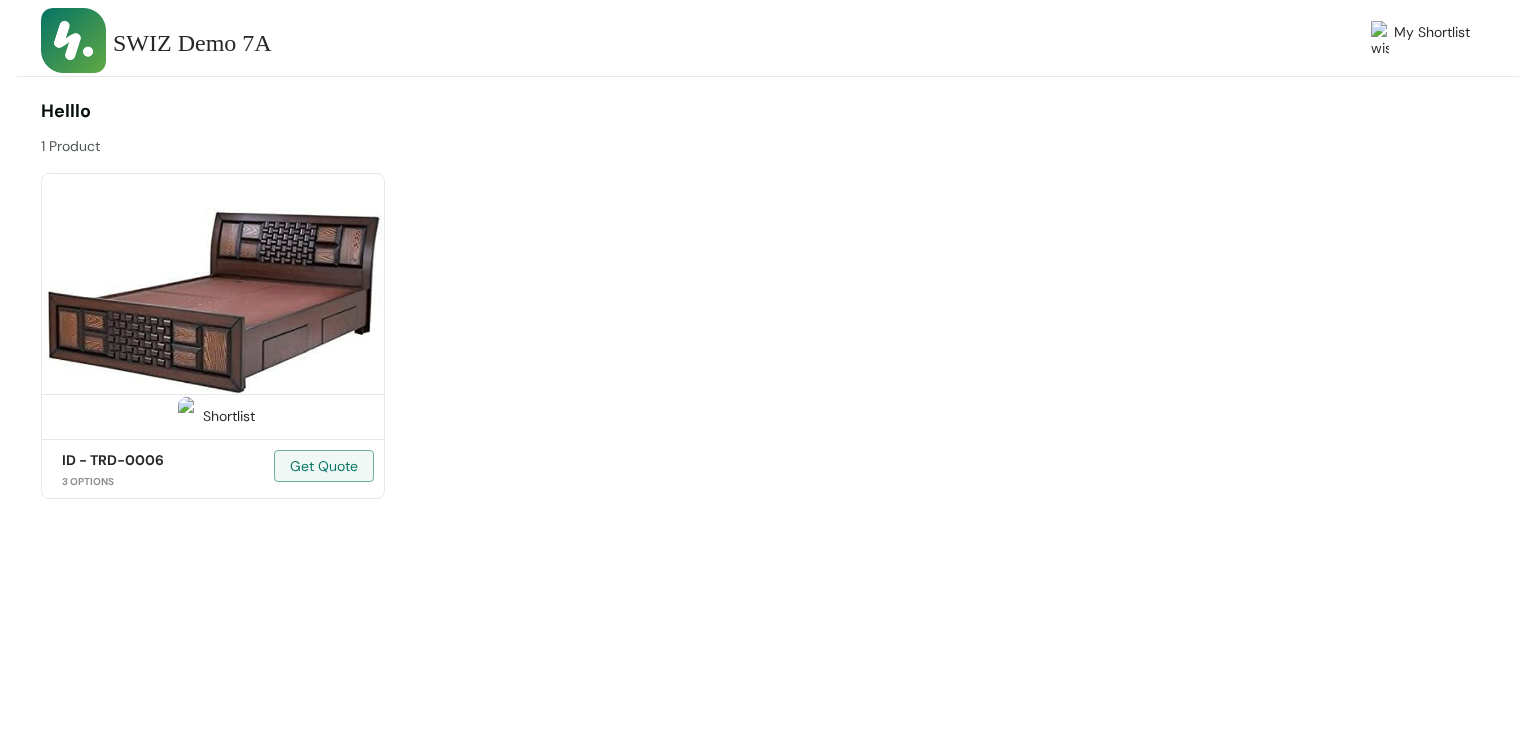 click on "Shortlist" at bounding box center [213, 414] 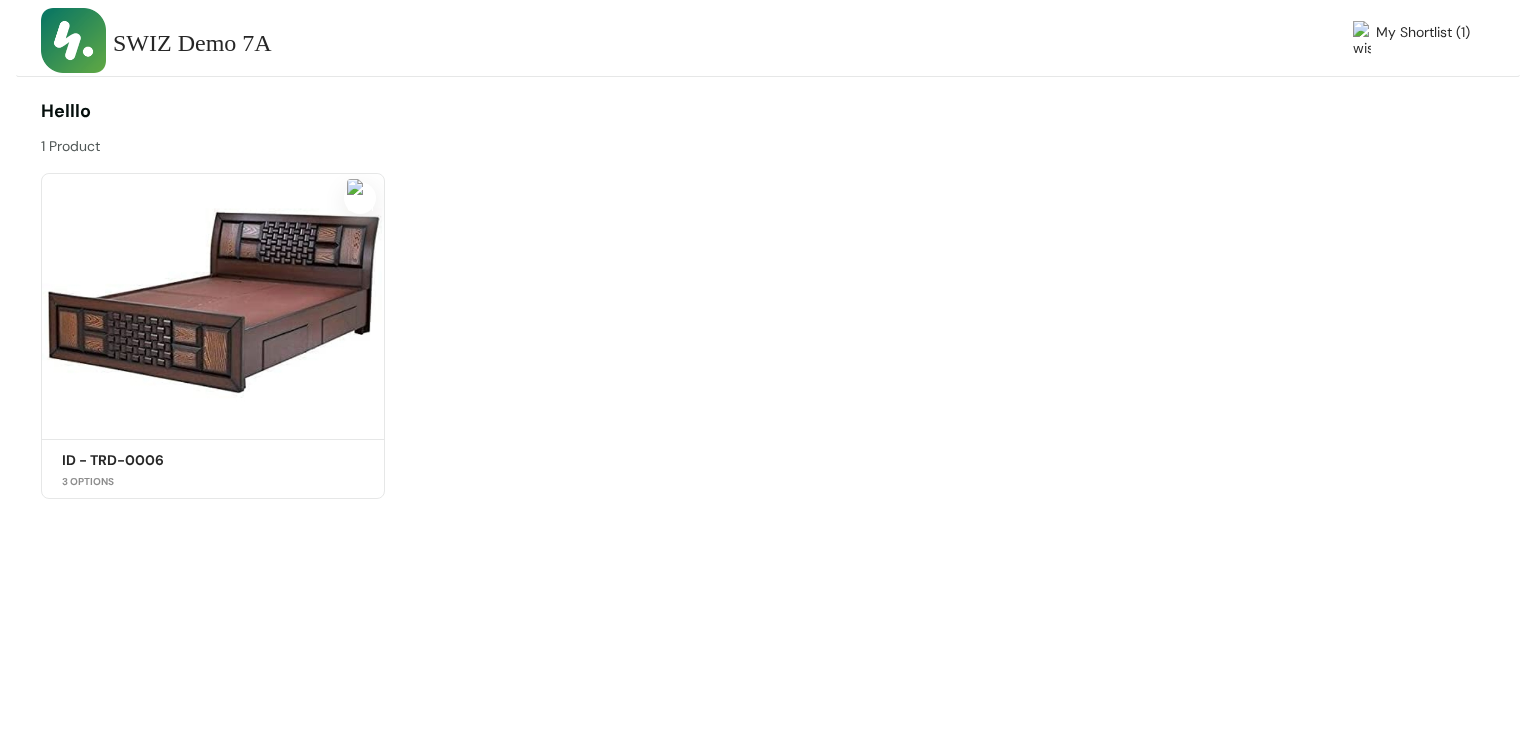 click on "My Shortlist (1)" at bounding box center (1423, 40) 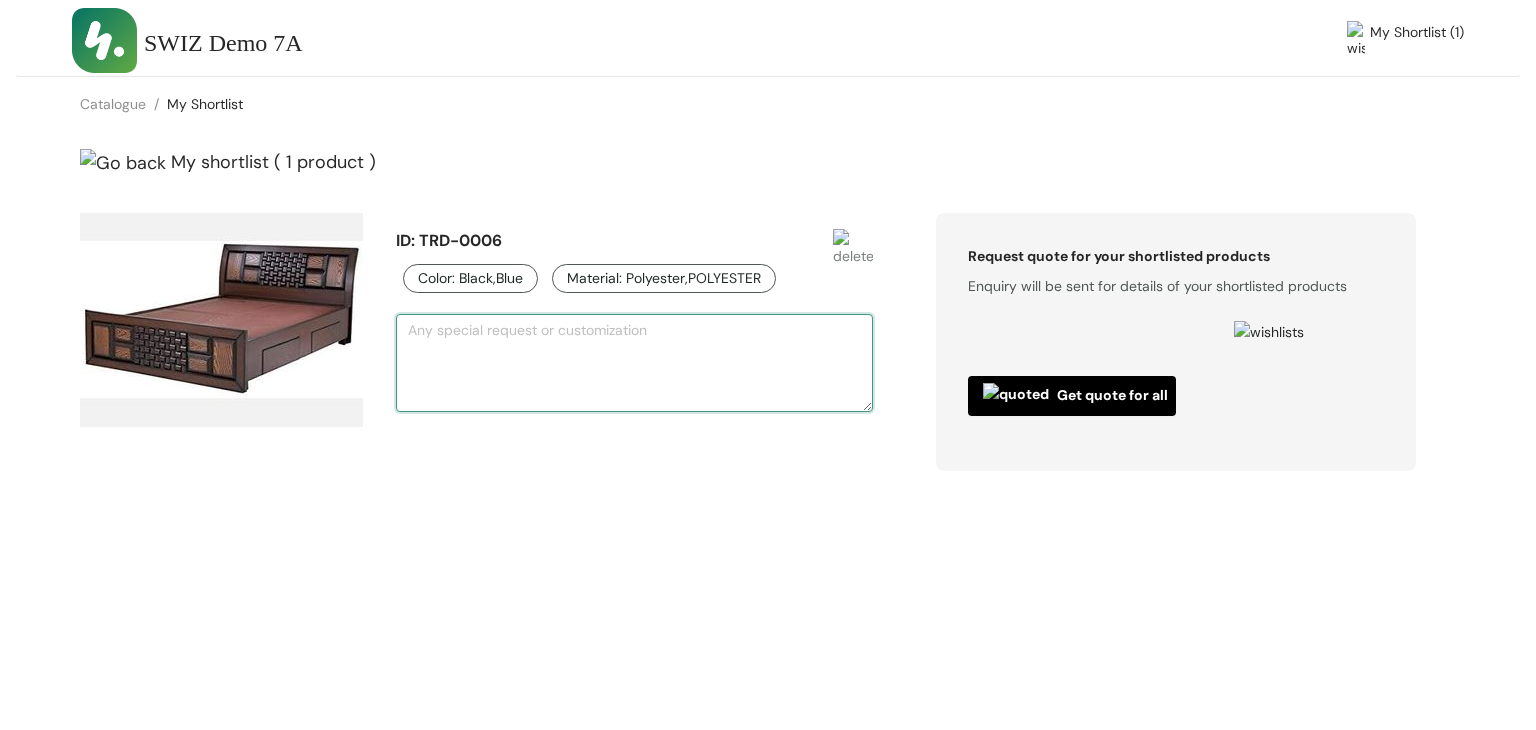 click at bounding box center [634, 363] 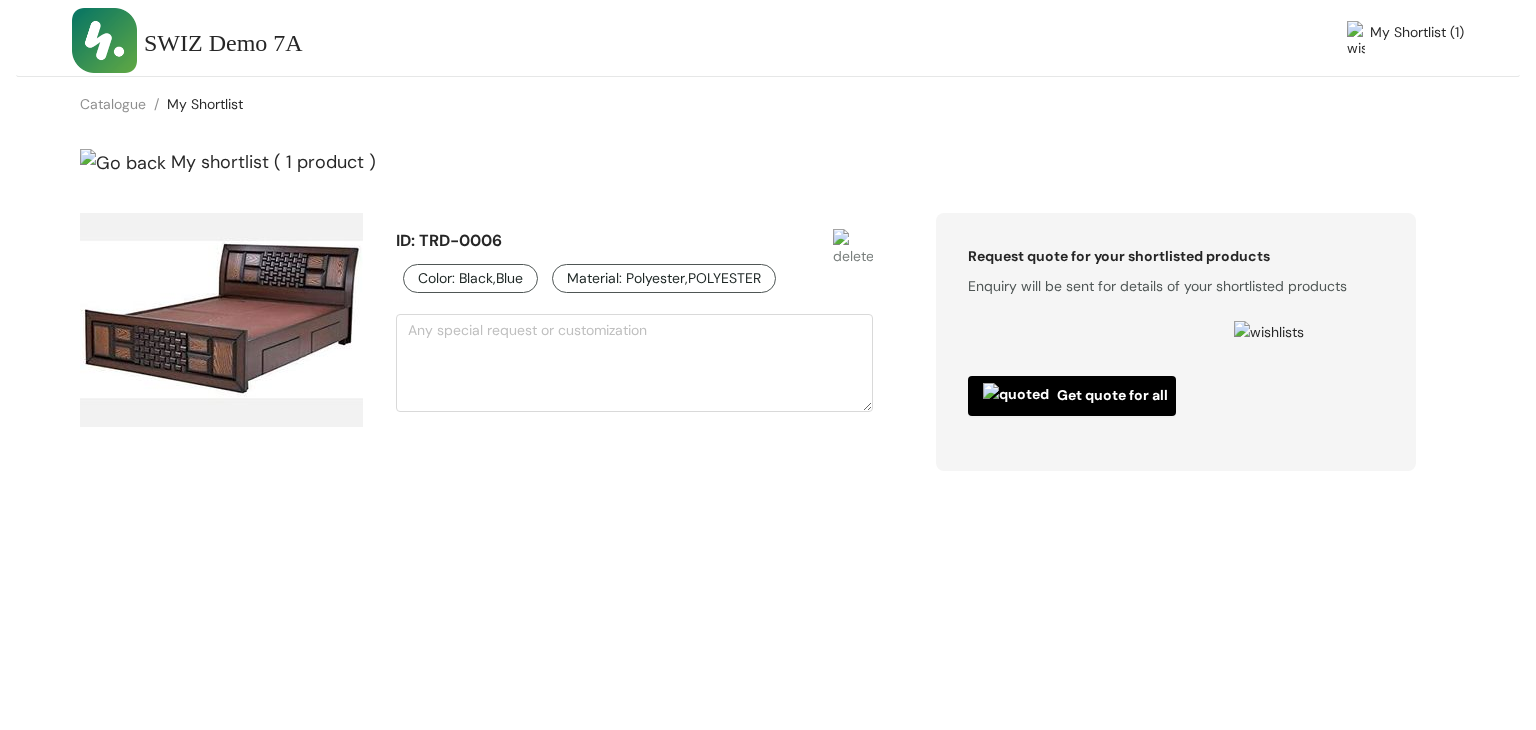 click at bounding box center (125, 164) 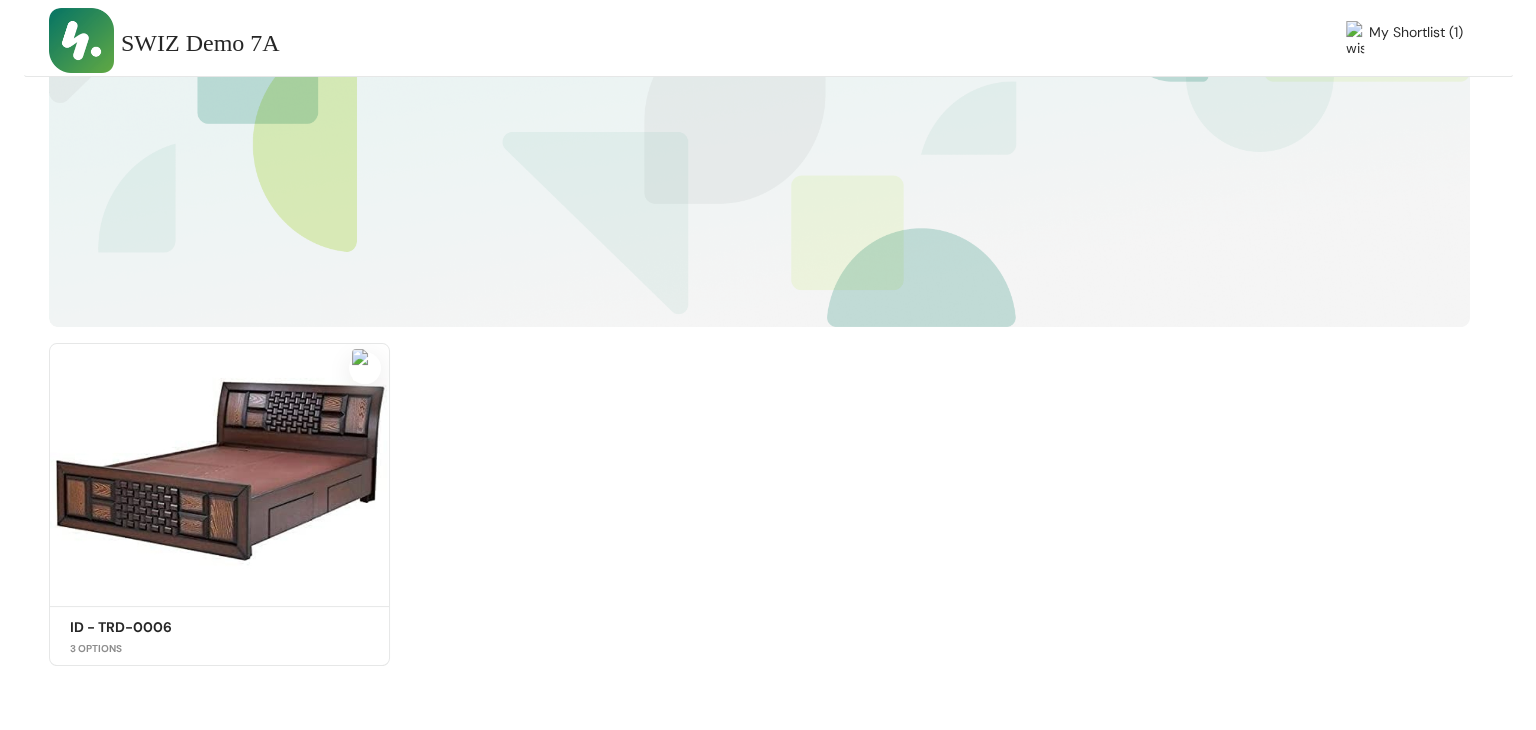 scroll, scrollTop: 0, scrollLeft: 0, axis: both 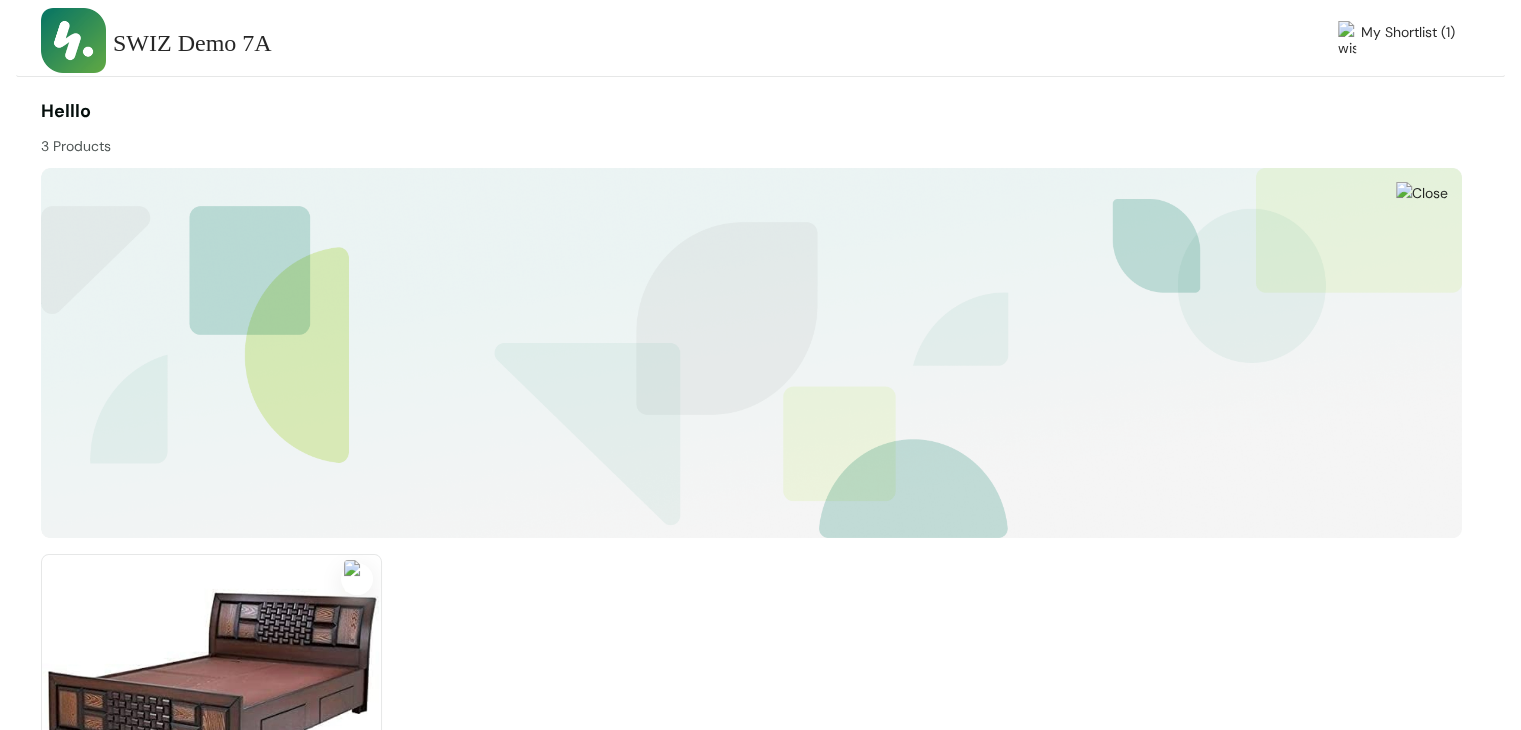 click at bounding box center (1422, 193) 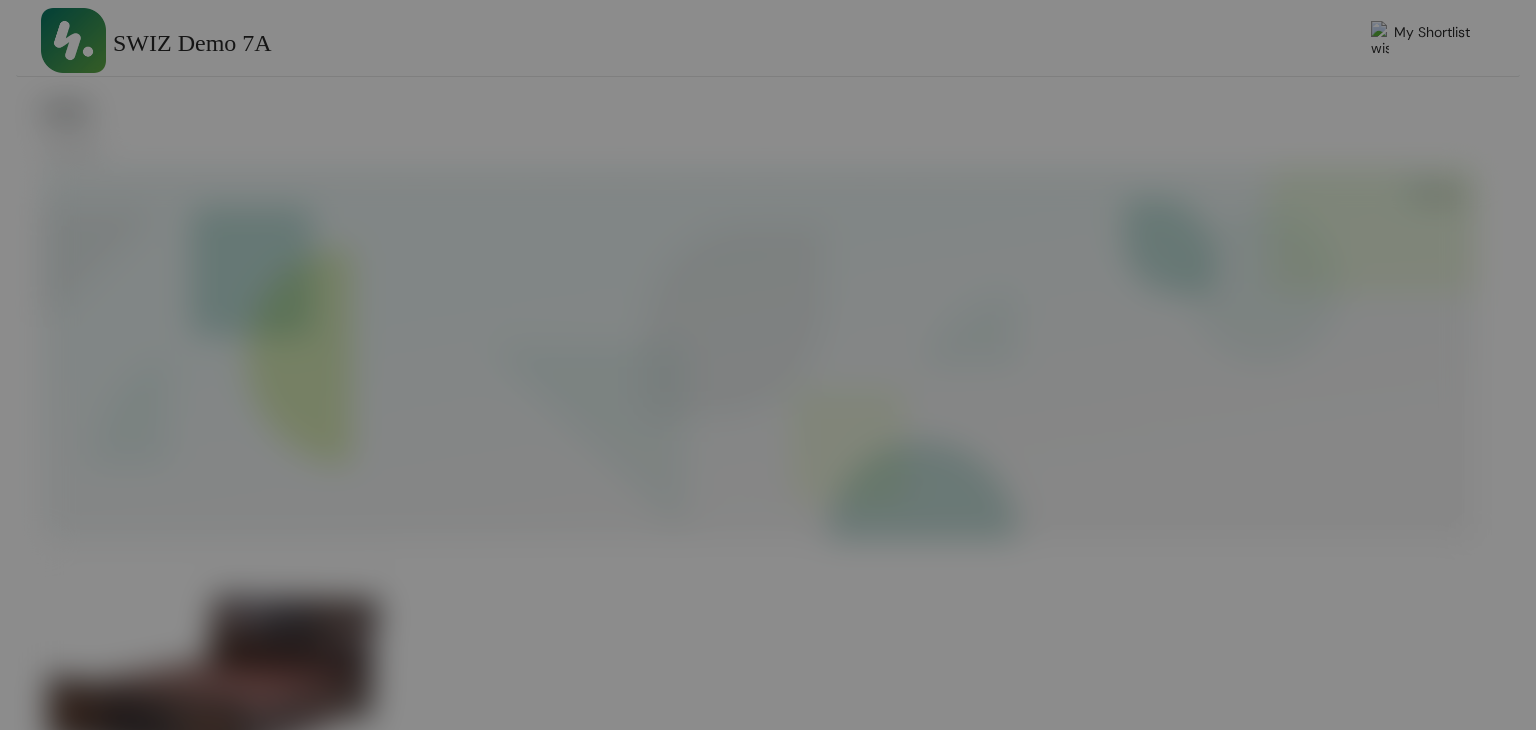 scroll, scrollTop: 0, scrollLeft: 0, axis: both 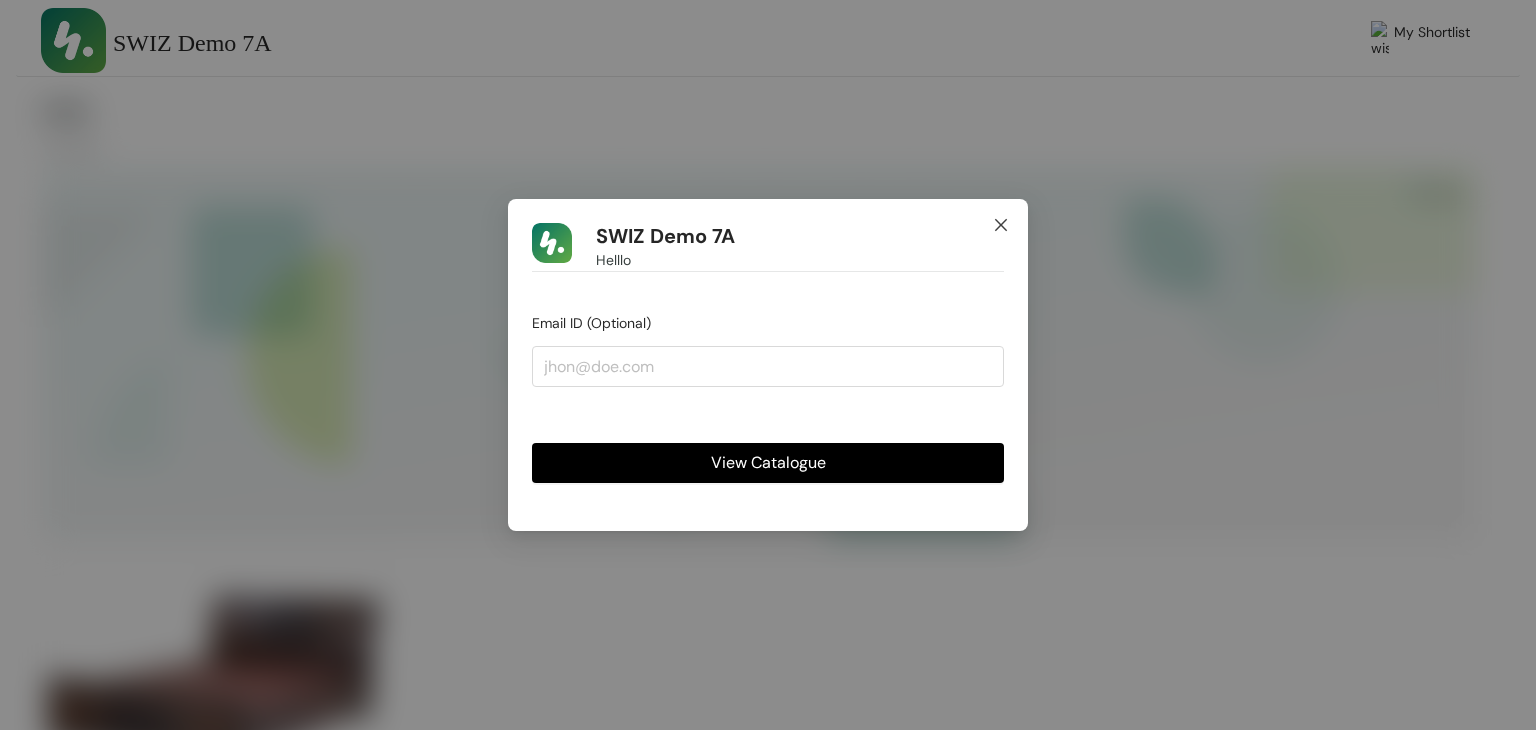 click 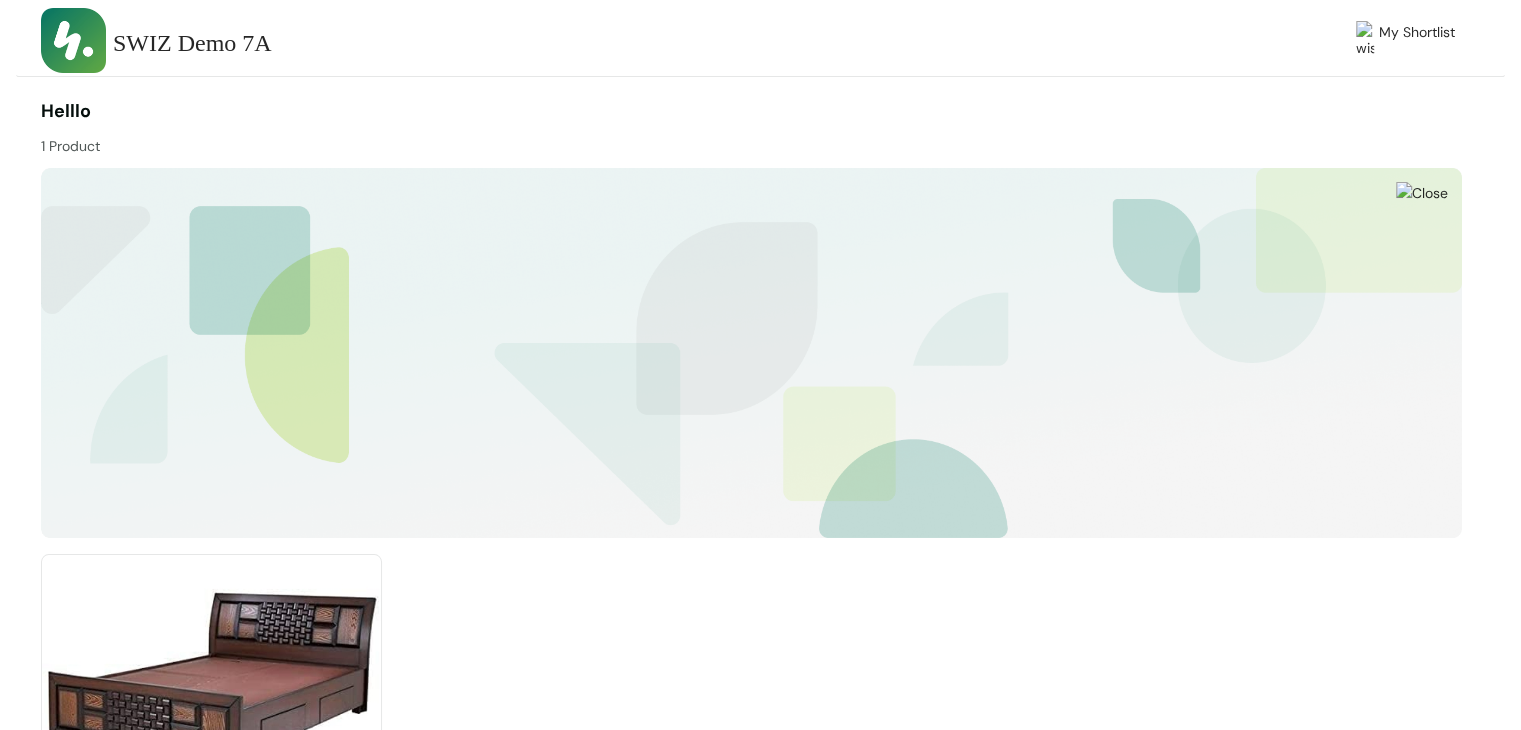 click at bounding box center (1422, 193) 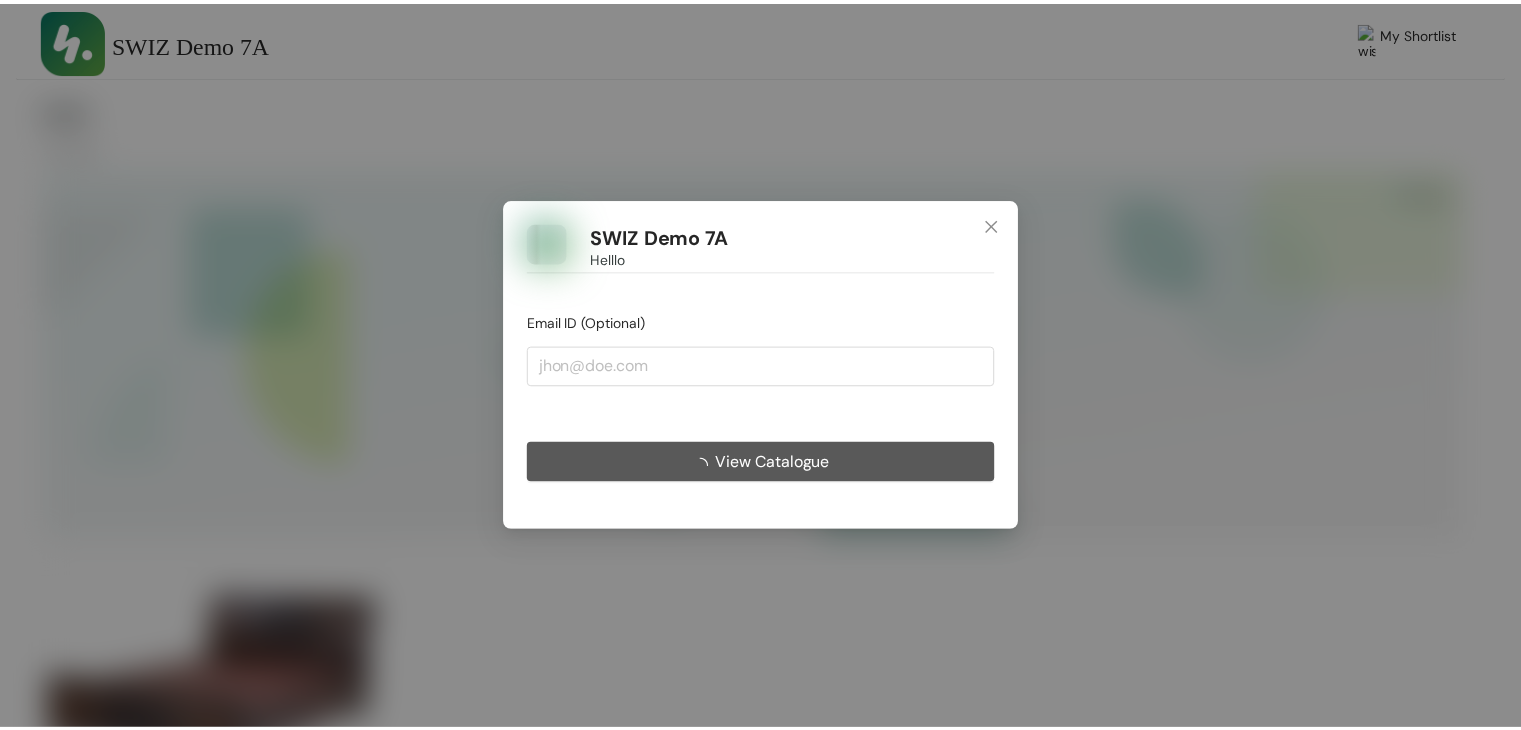 scroll, scrollTop: 0, scrollLeft: 0, axis: both 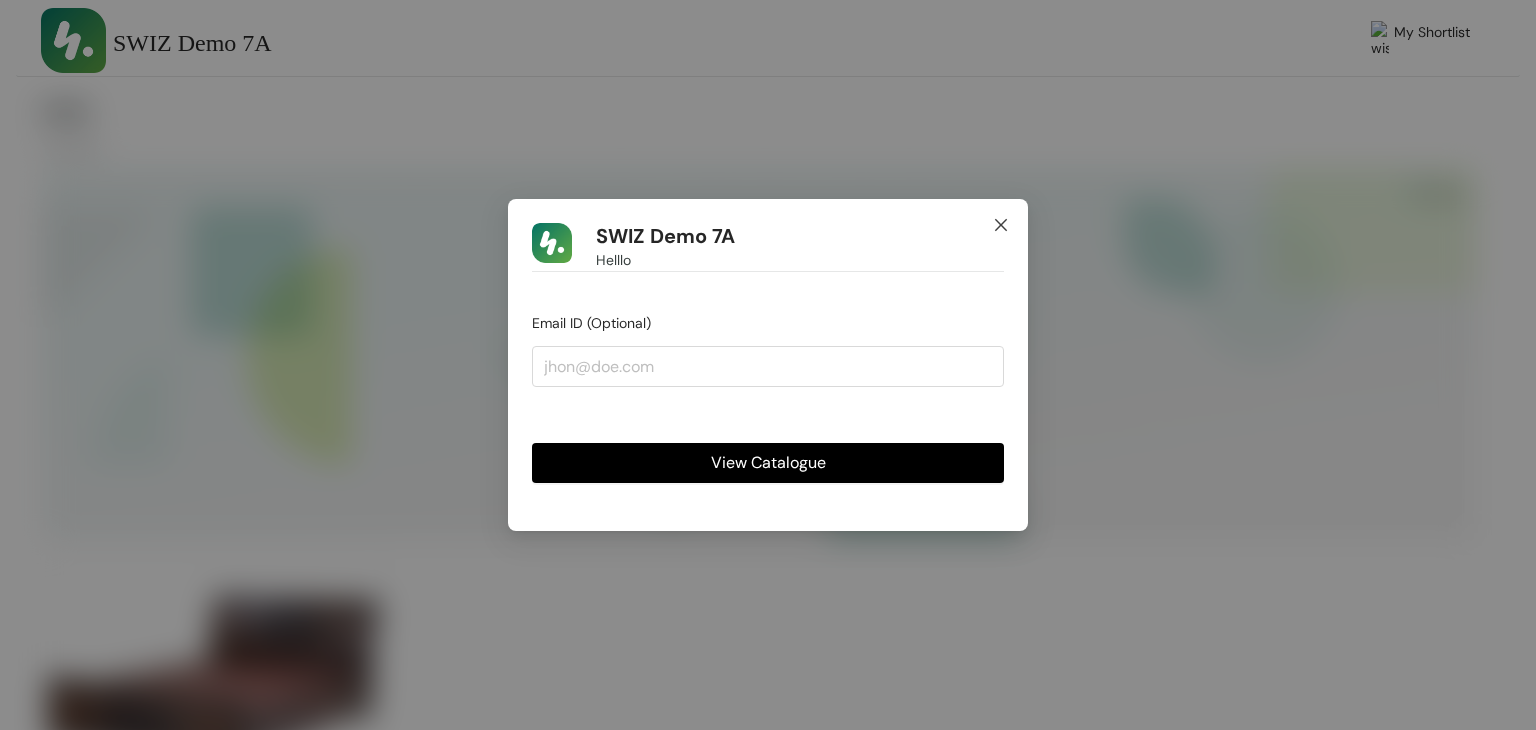 click 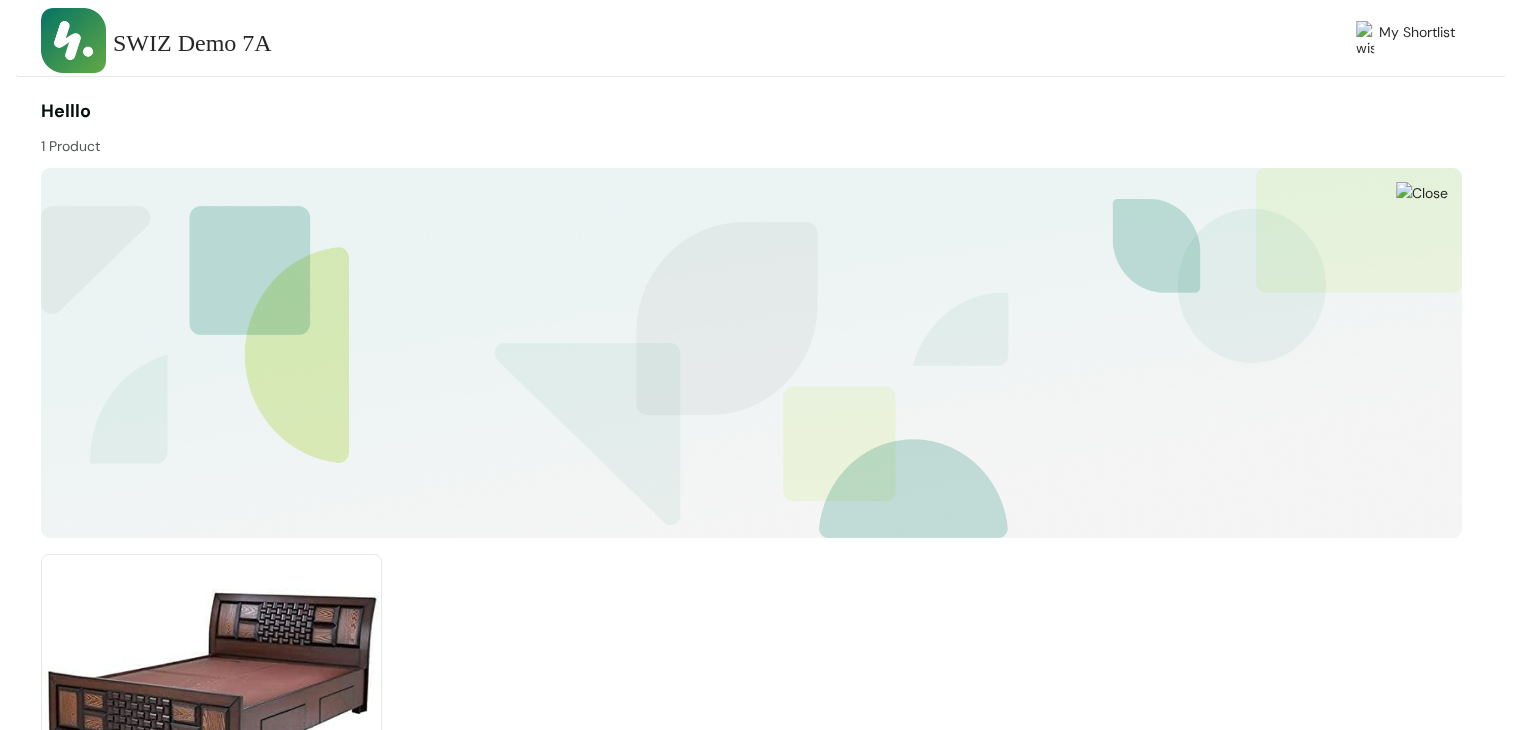 scroll, scrollTop: 211, scrollLeft: 0, axis: vertical 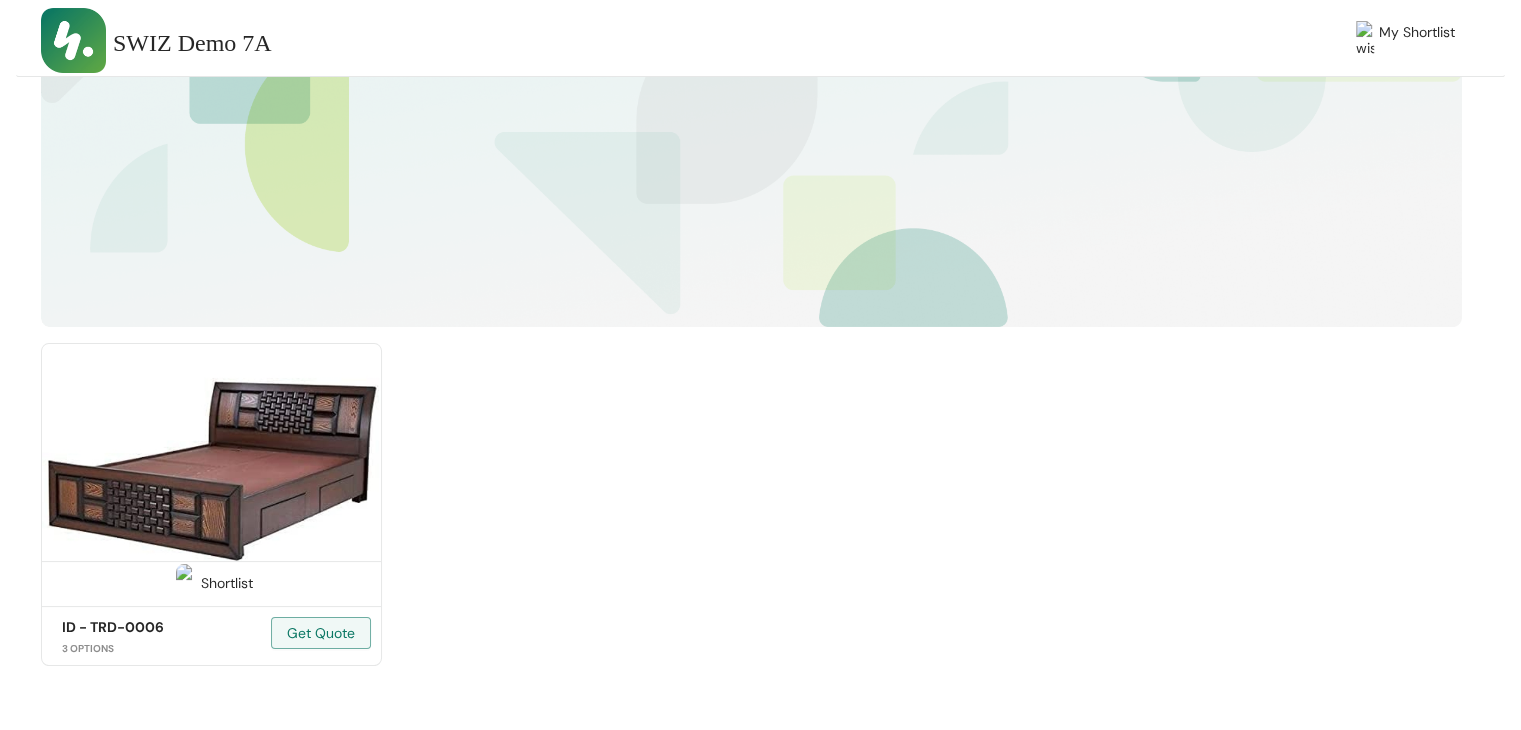 click at bounding box center [211, 471] 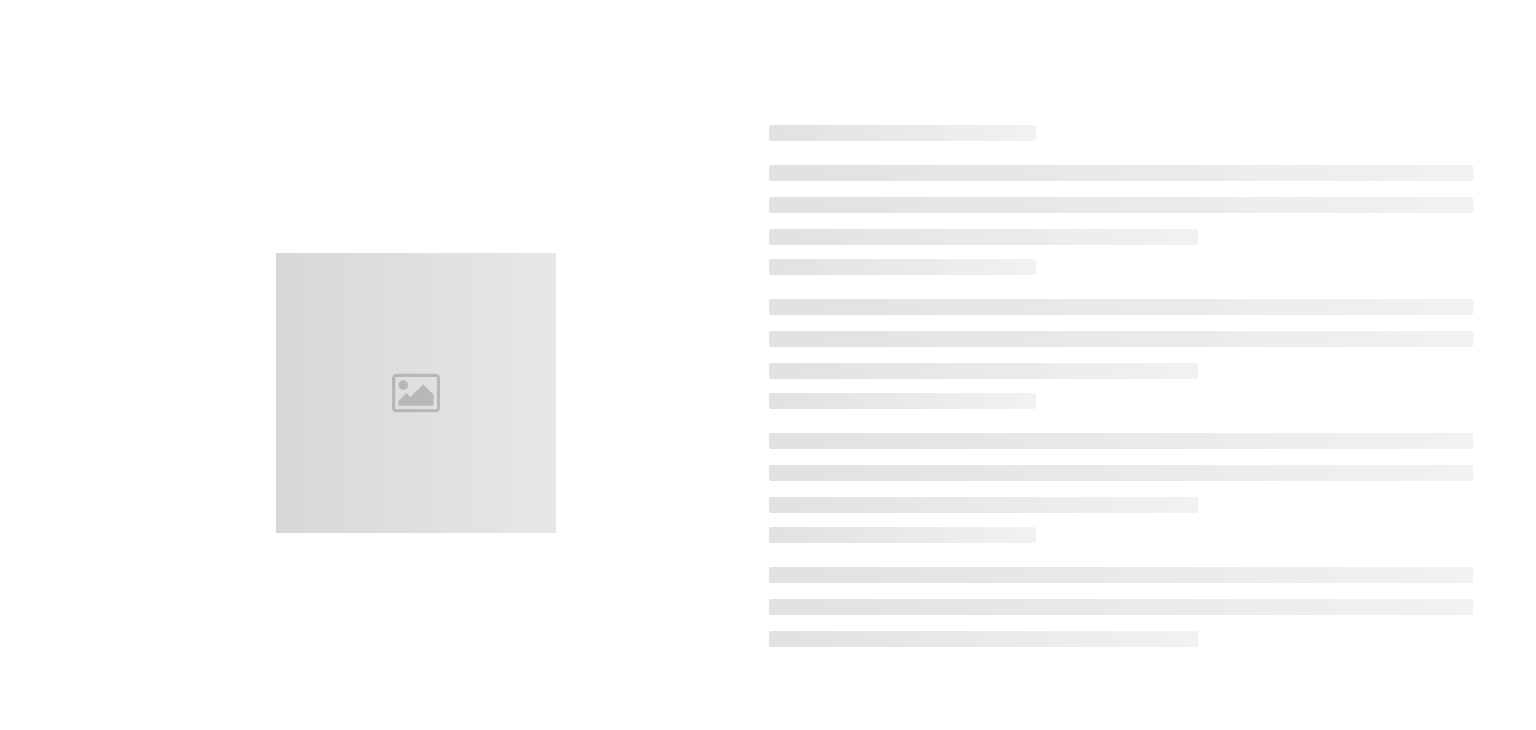 scroll, scrollTop: 0, scrollLeft: 0, axis: both 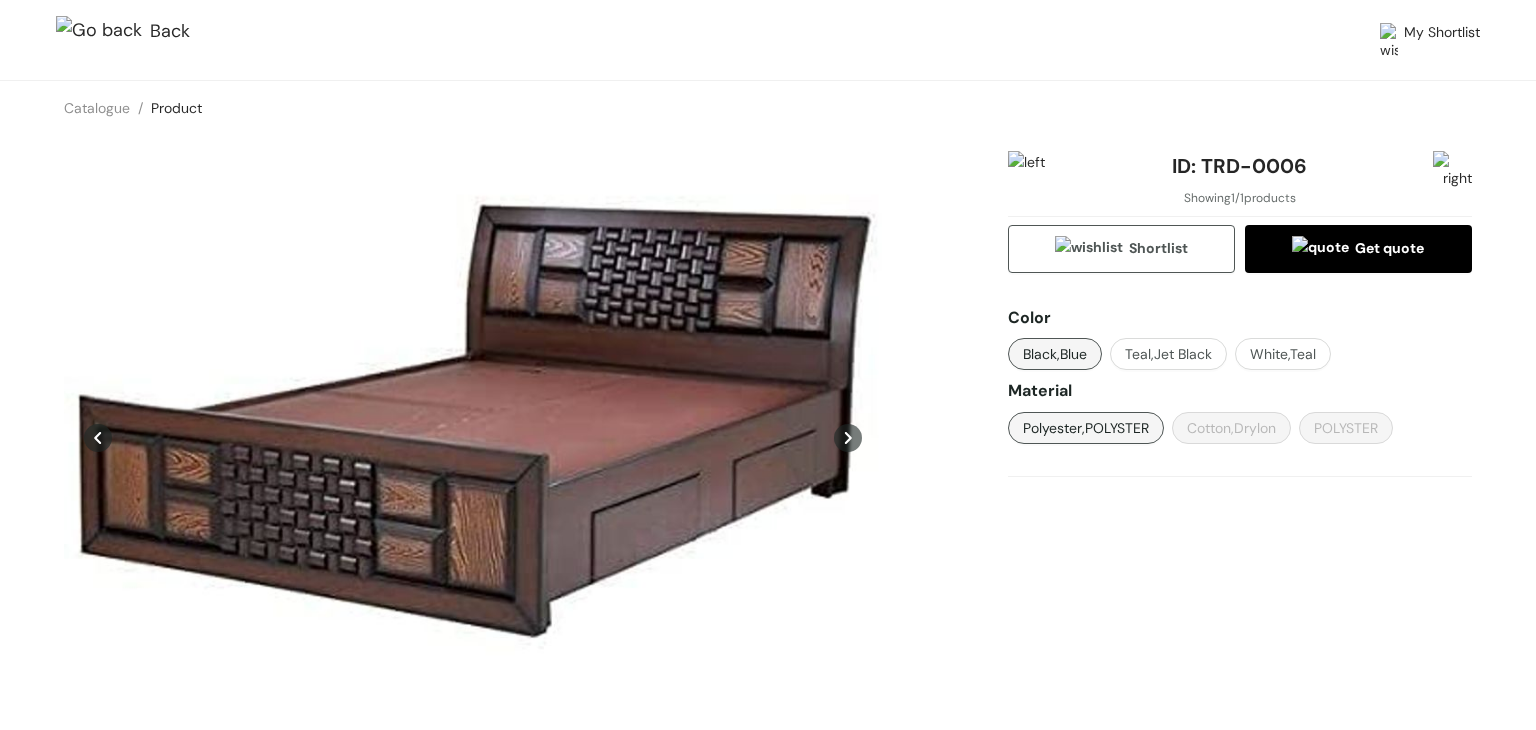 click at bounding box center [103, 32] 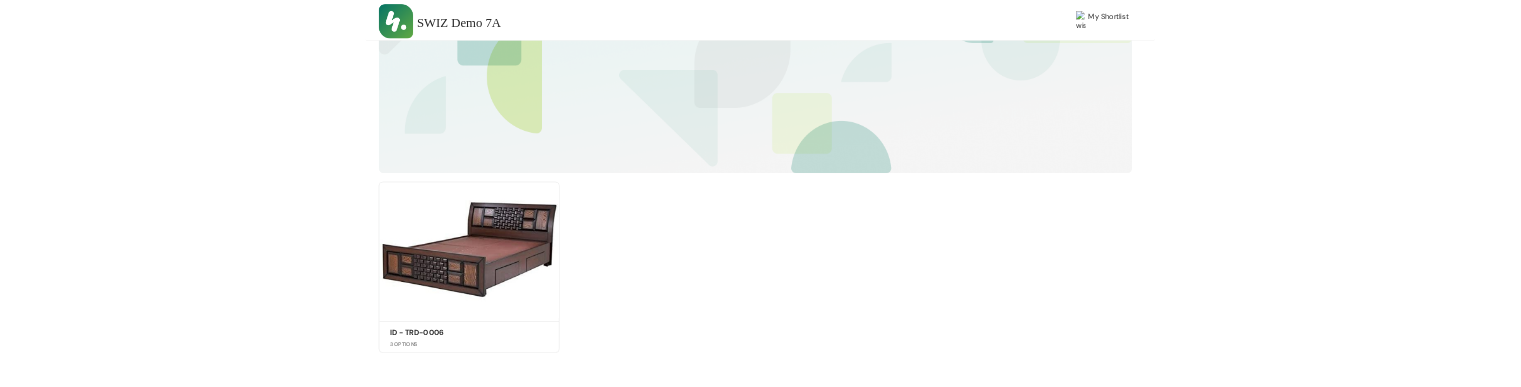 scroll, scrollTop: 0, scrollLeft: 0, axis: both 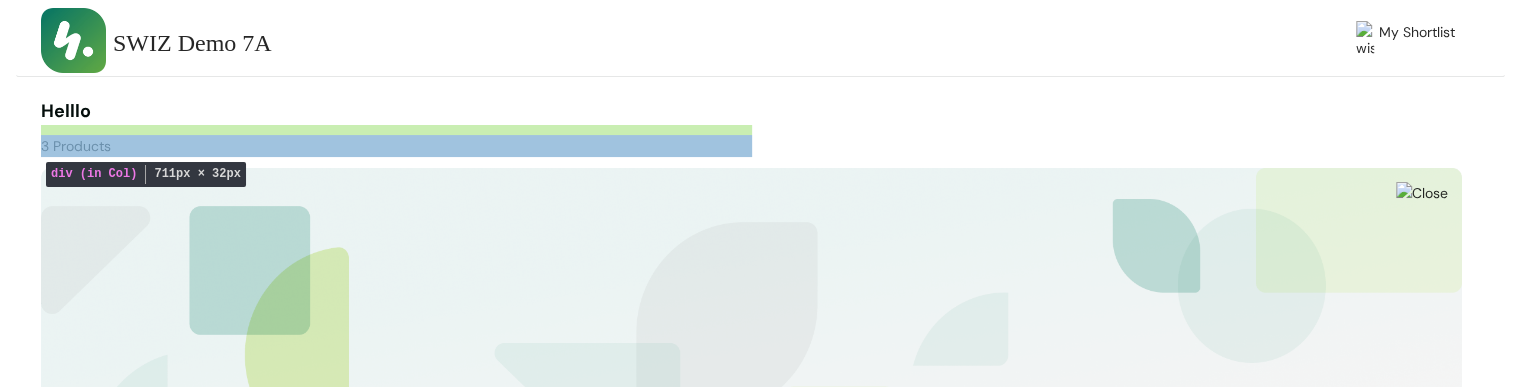 click on "3    Products" at bounding box center (396, 141) 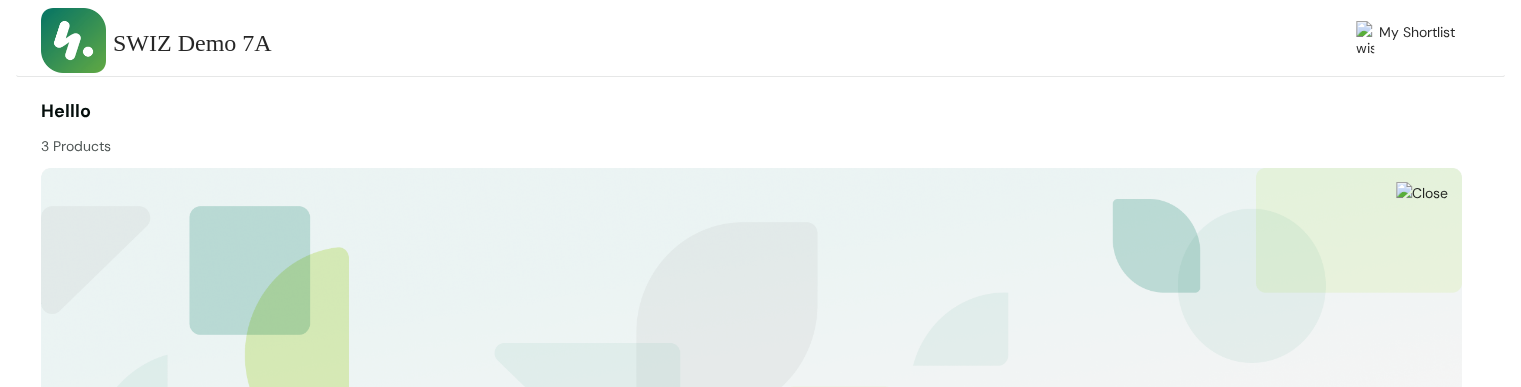 click on "Helllo" at bounding box center (66, 111) 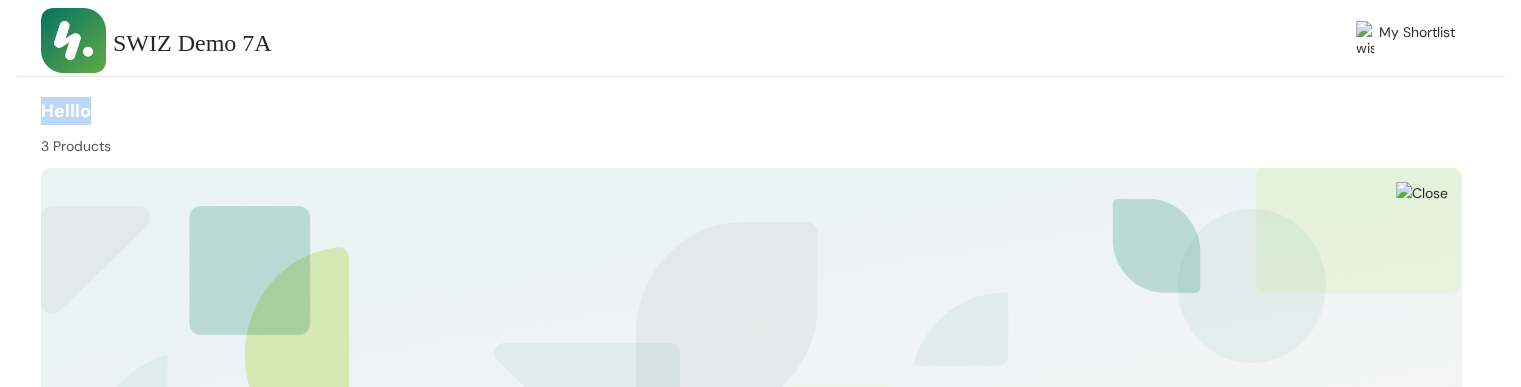 click on "Helllo" at bounding box center (66, 111) 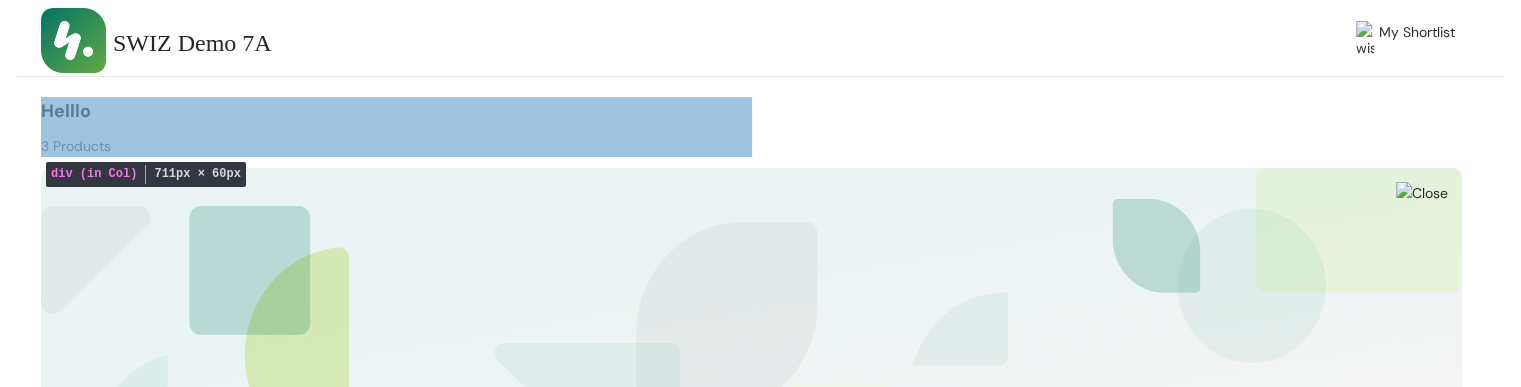 click on "Helllo 3    Products" at bounding box center (396, 127) 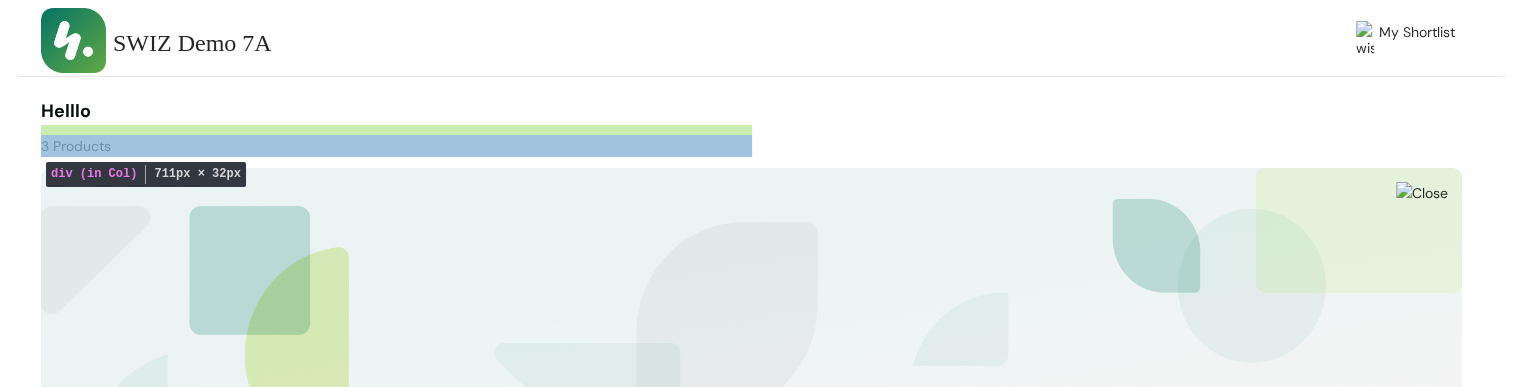 click on "3    Products" at bounding box center [396, 141] 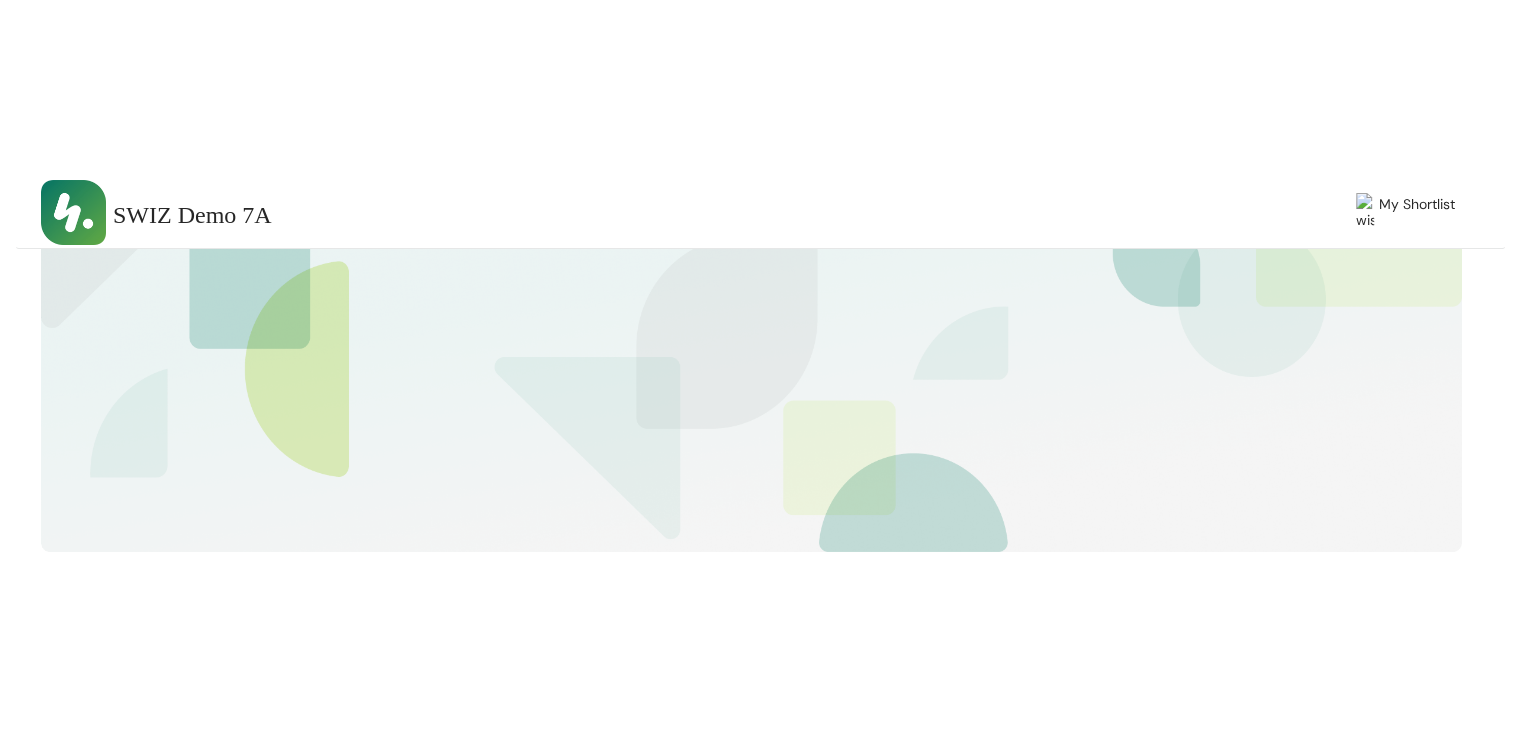 scroll, scrollTop: 159, scrollLeft: 0, axis: vertical 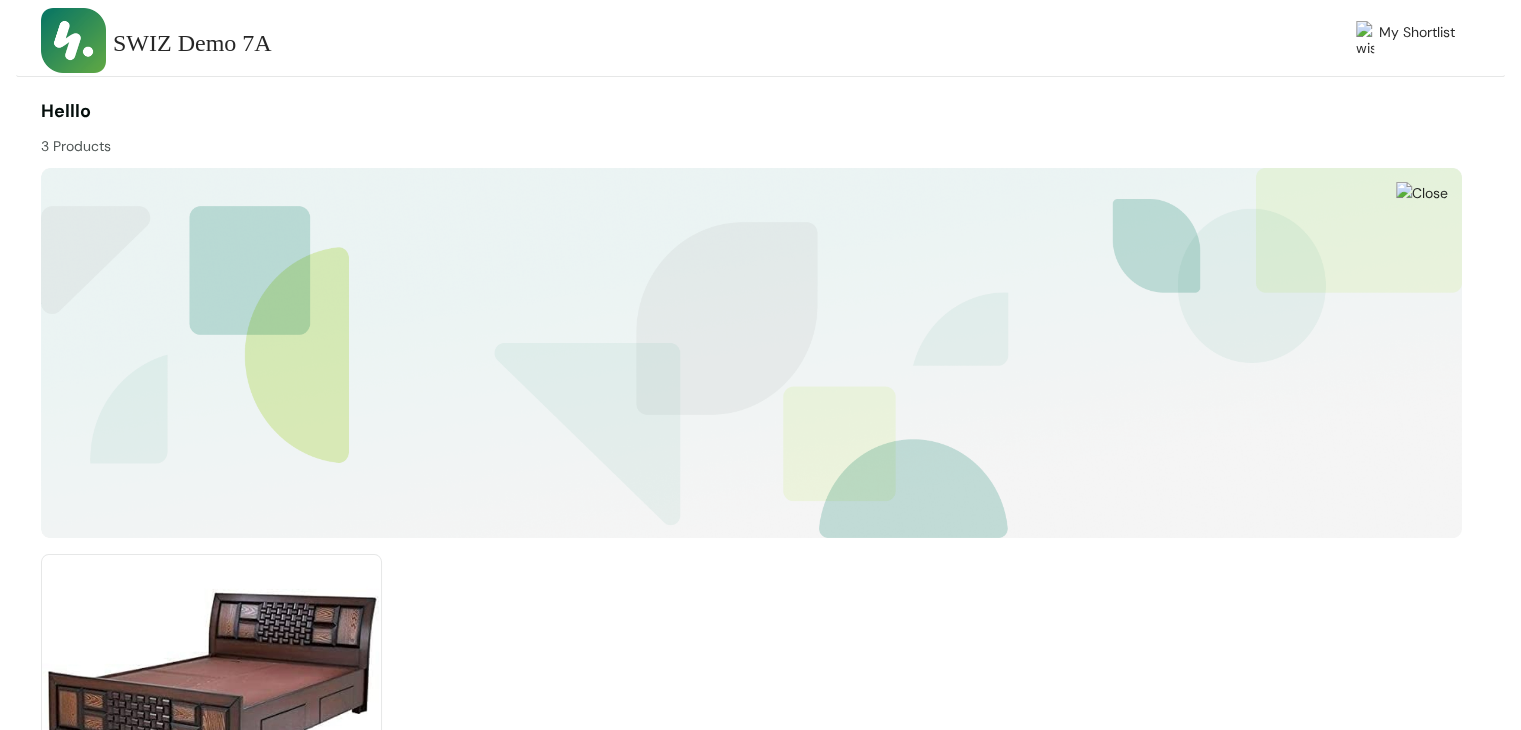 click at bounding box center (1422, 193) 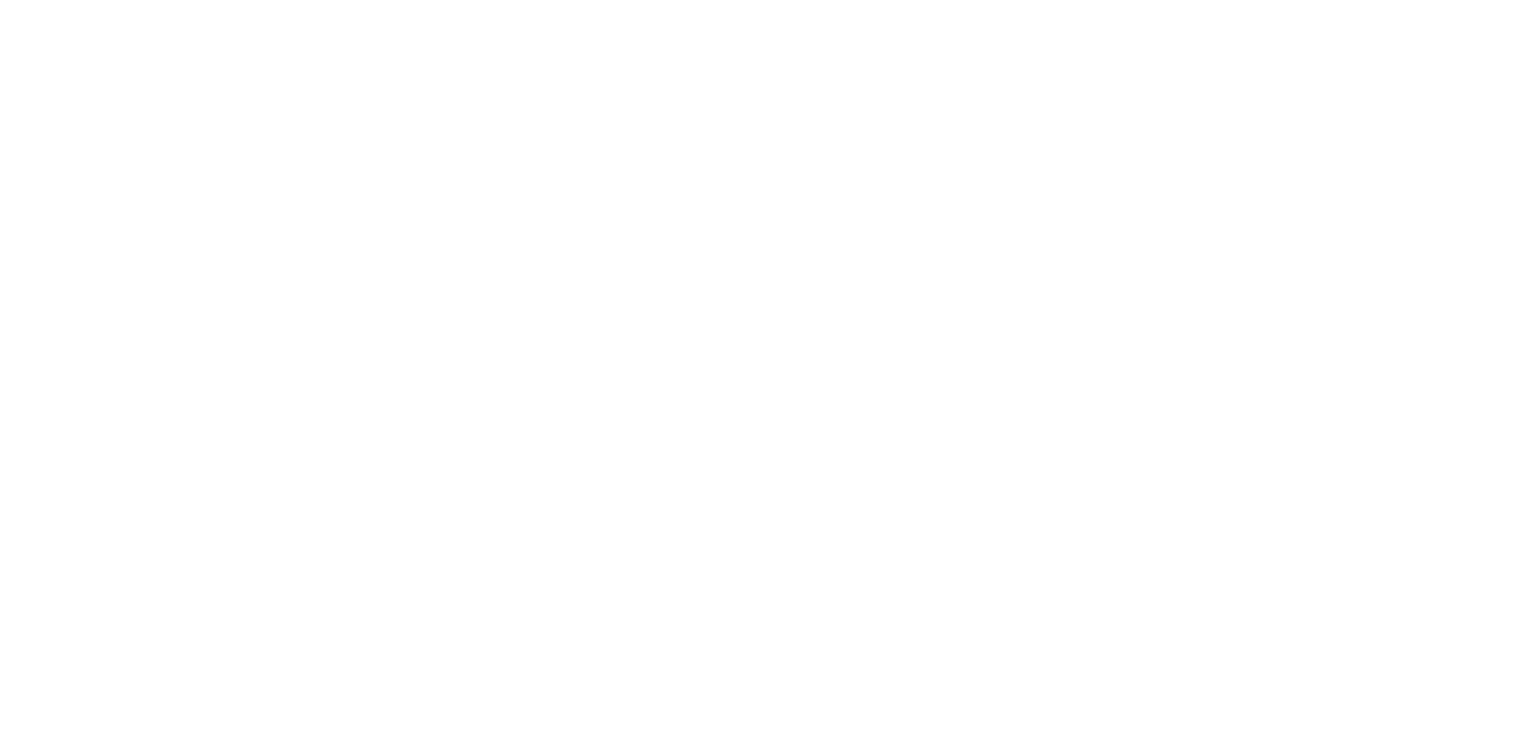 scroll, scrollTop: 0, scrollLeft: 0, axis: both 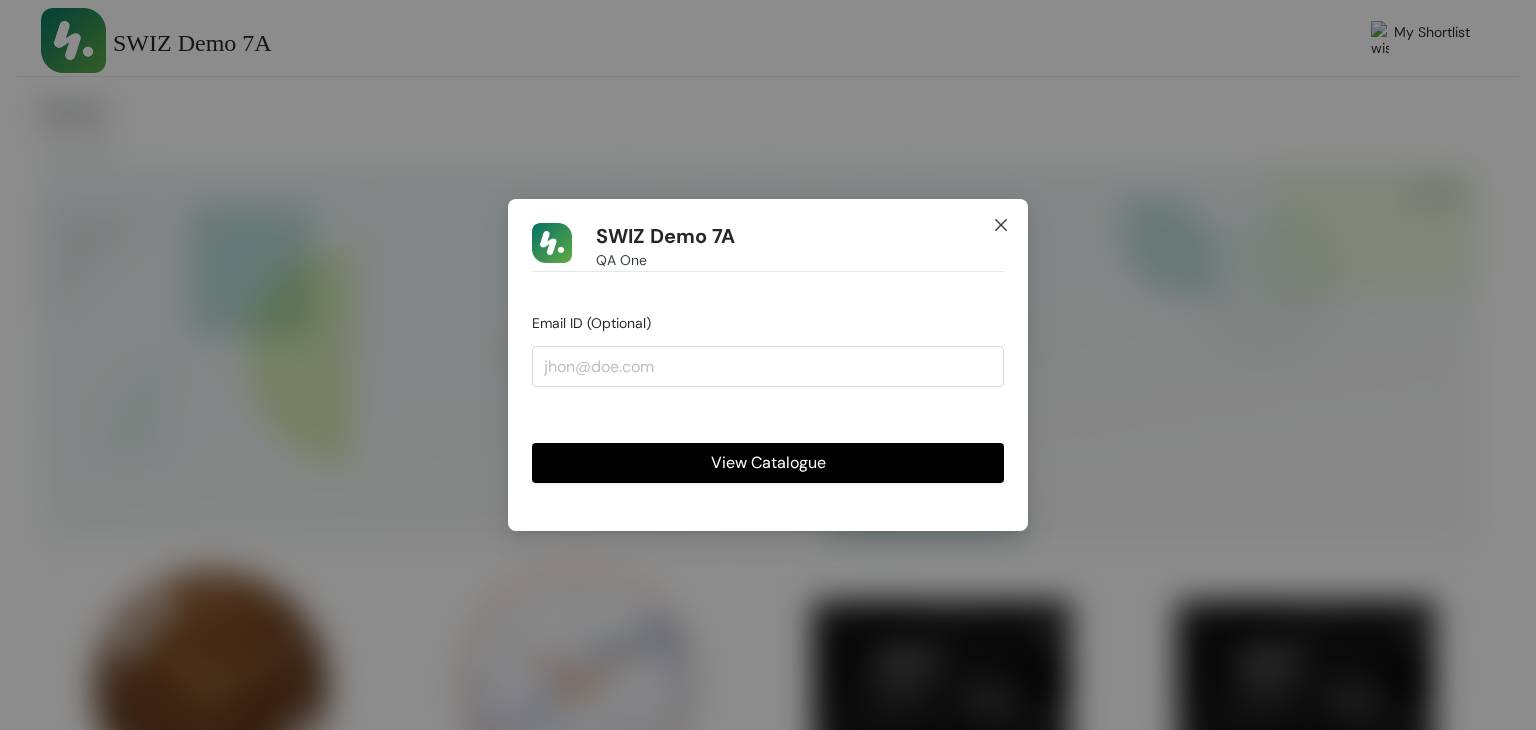 click 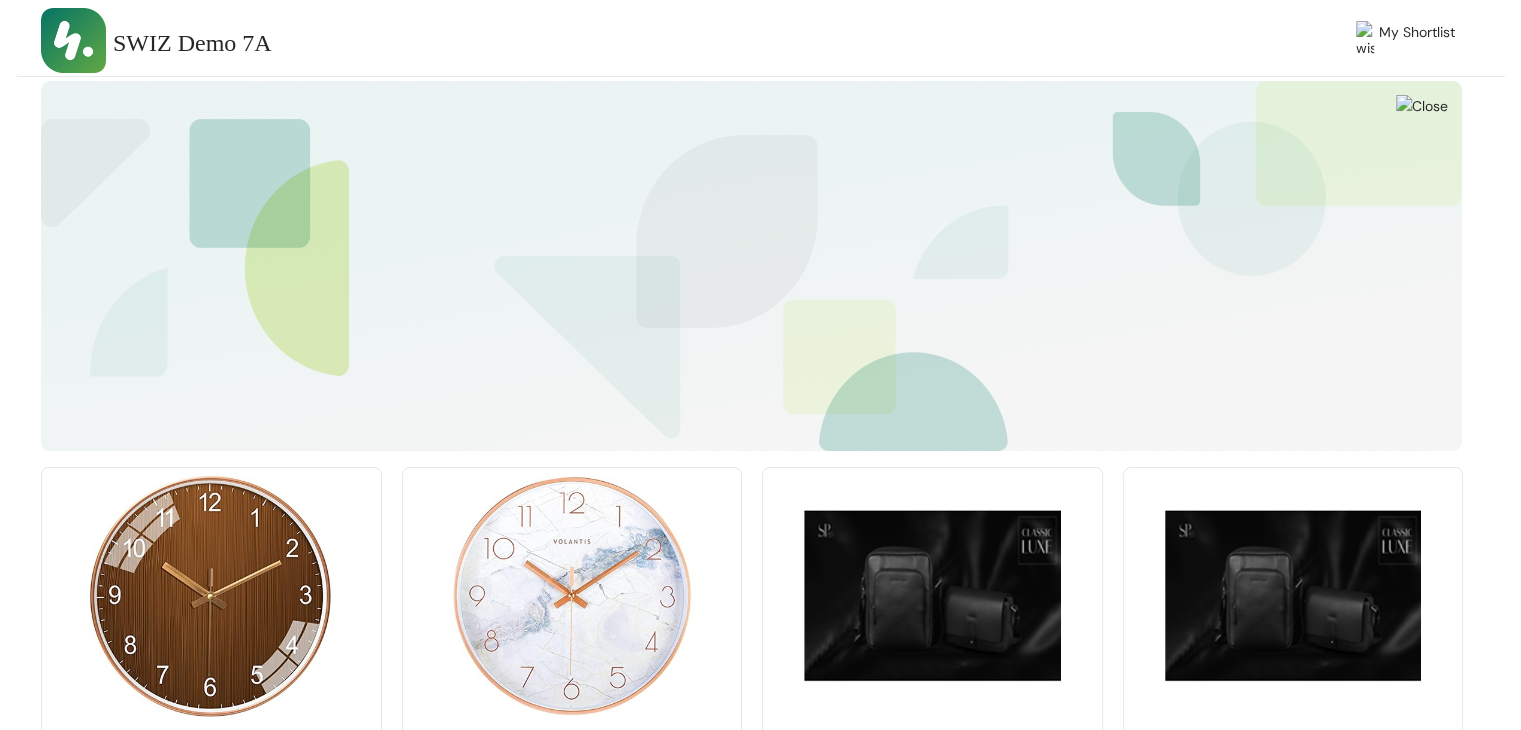 scroll, scrollTop: 0, scrollLeft: 0, axis: both 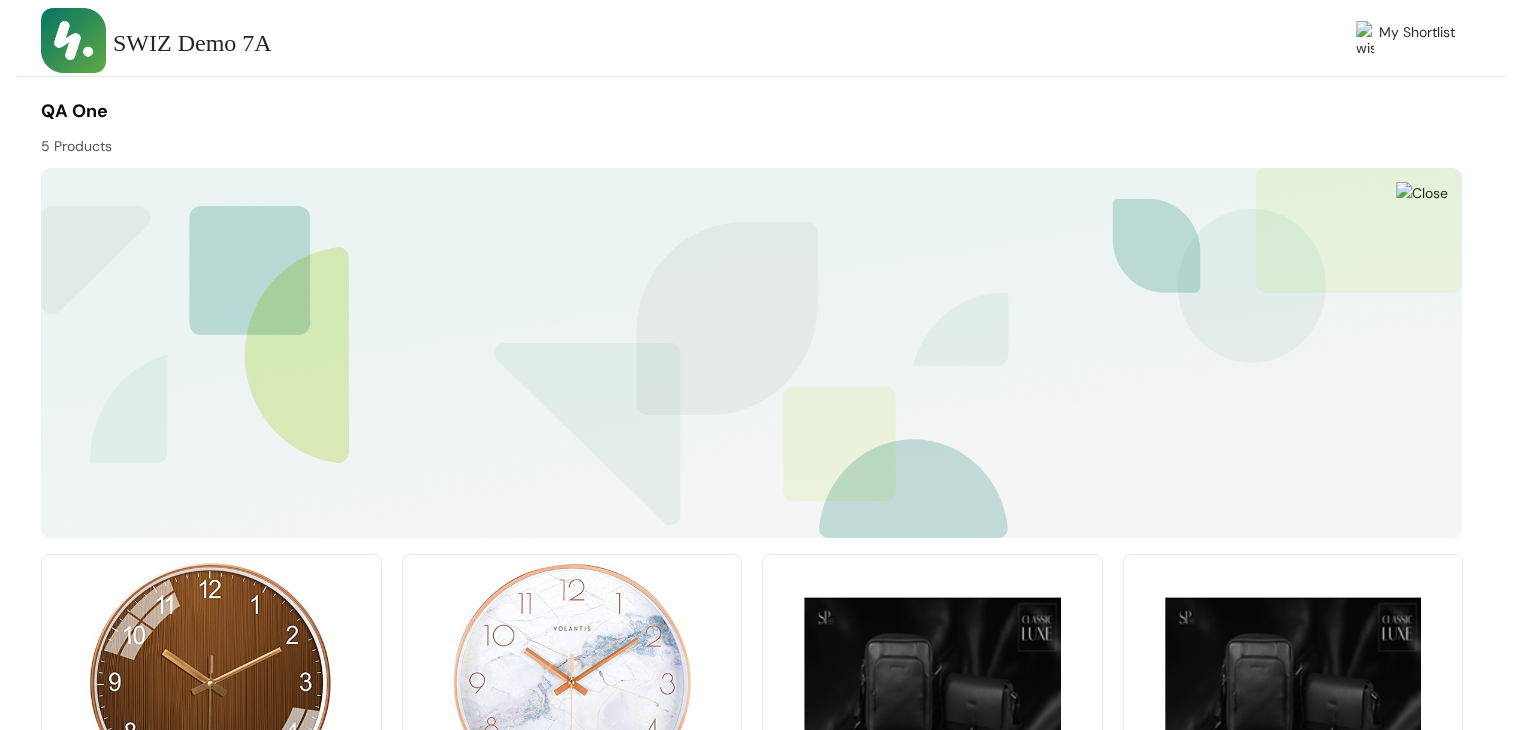 click at bounding box center (1293, 682) 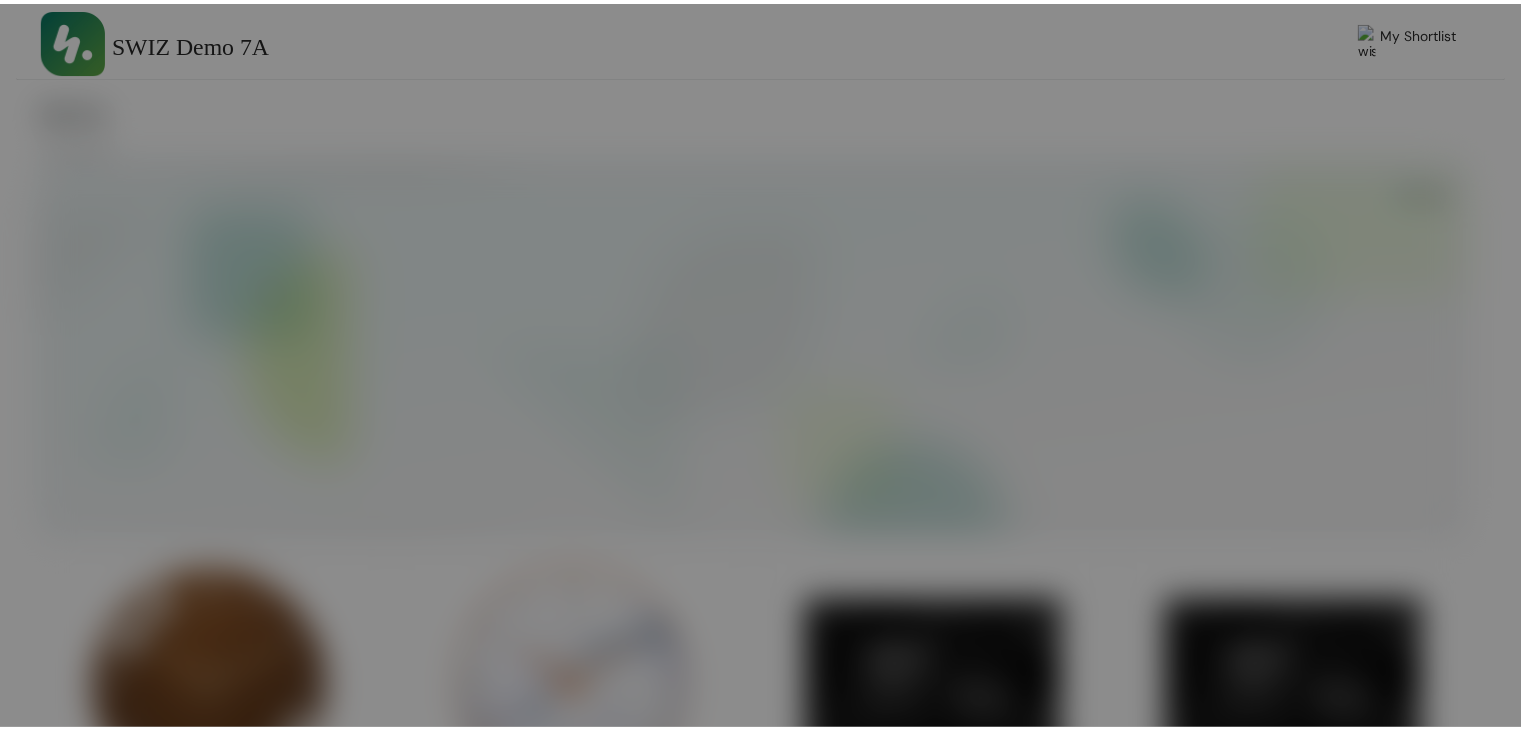 scroll, scrollTop: 0, scrollLeft: 0, axis: both 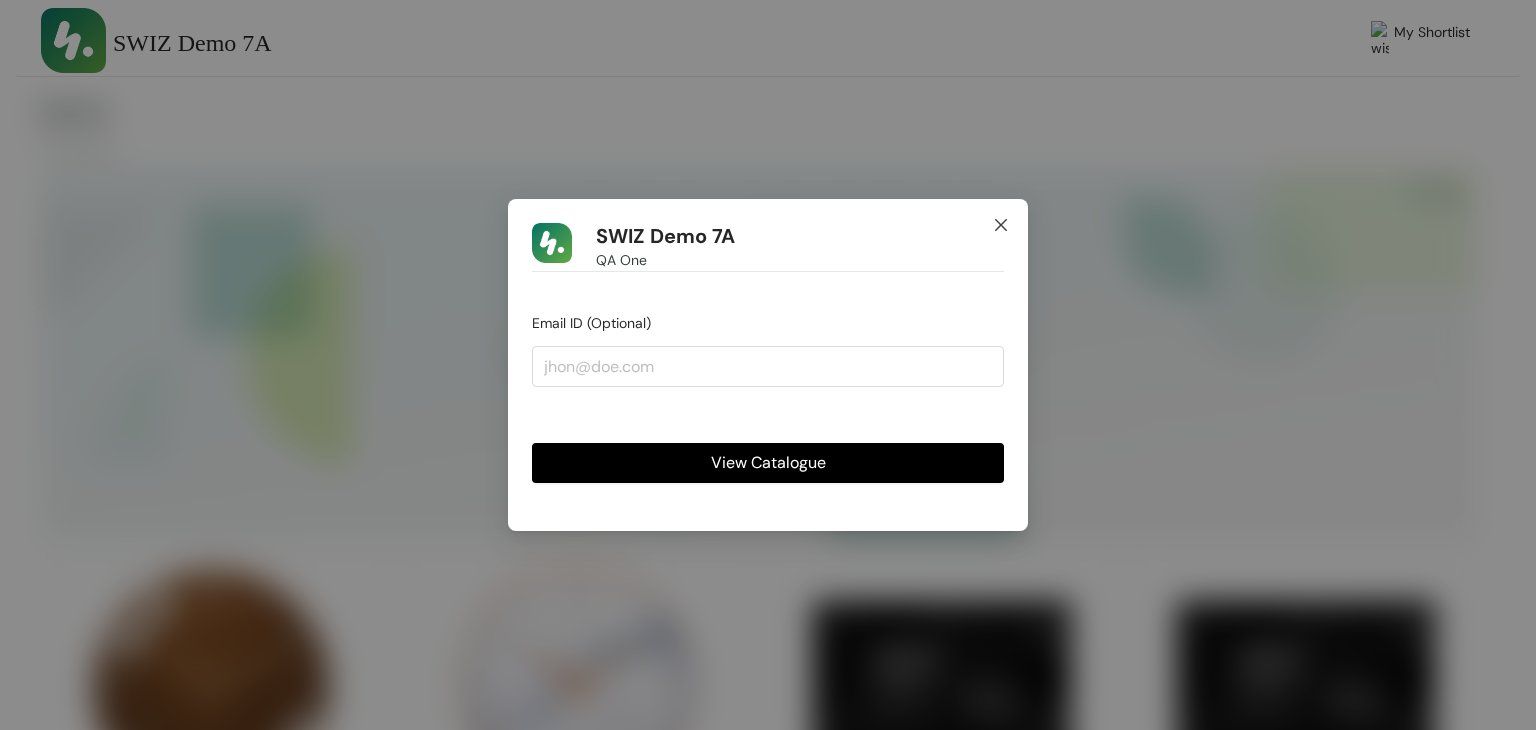 click 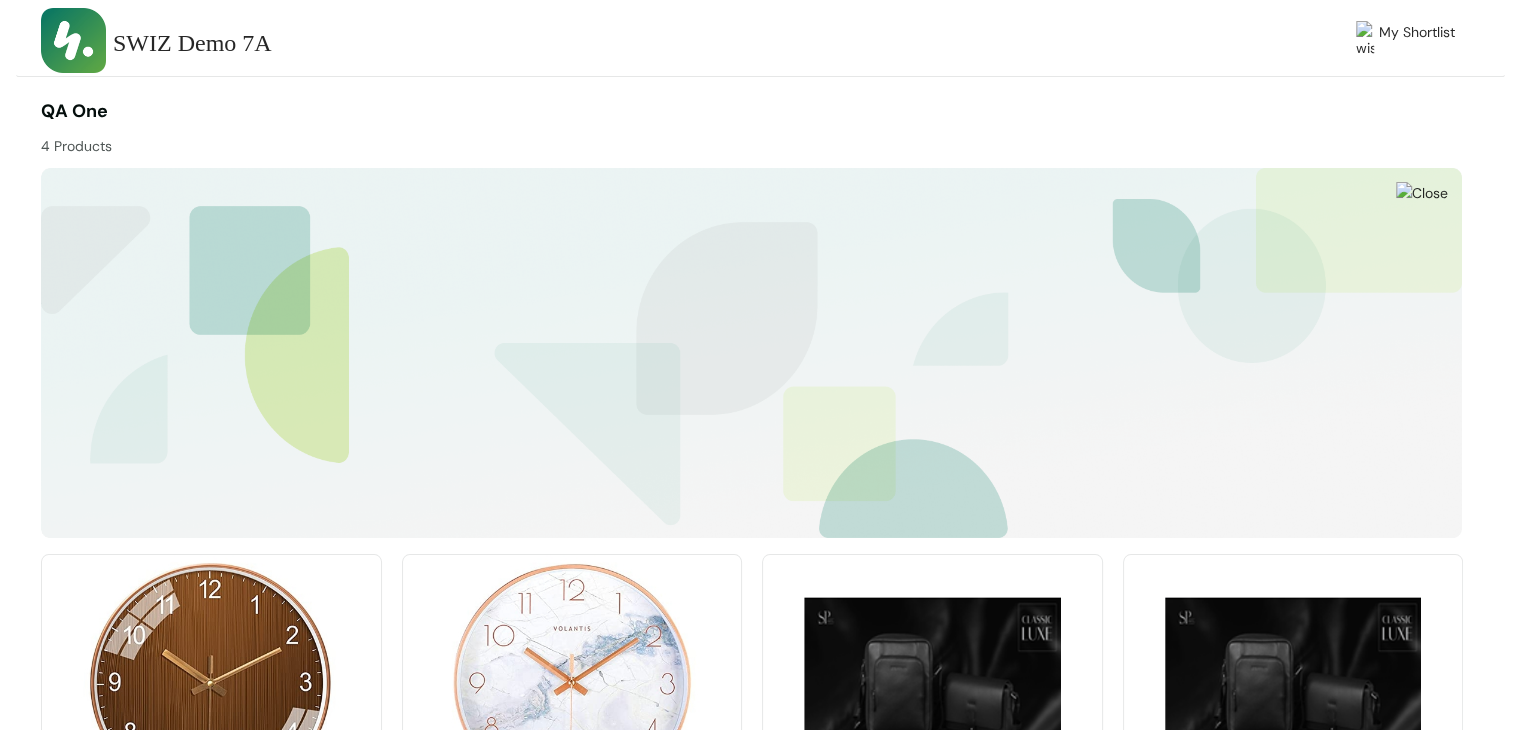 click at bounding box center [1293, 682] 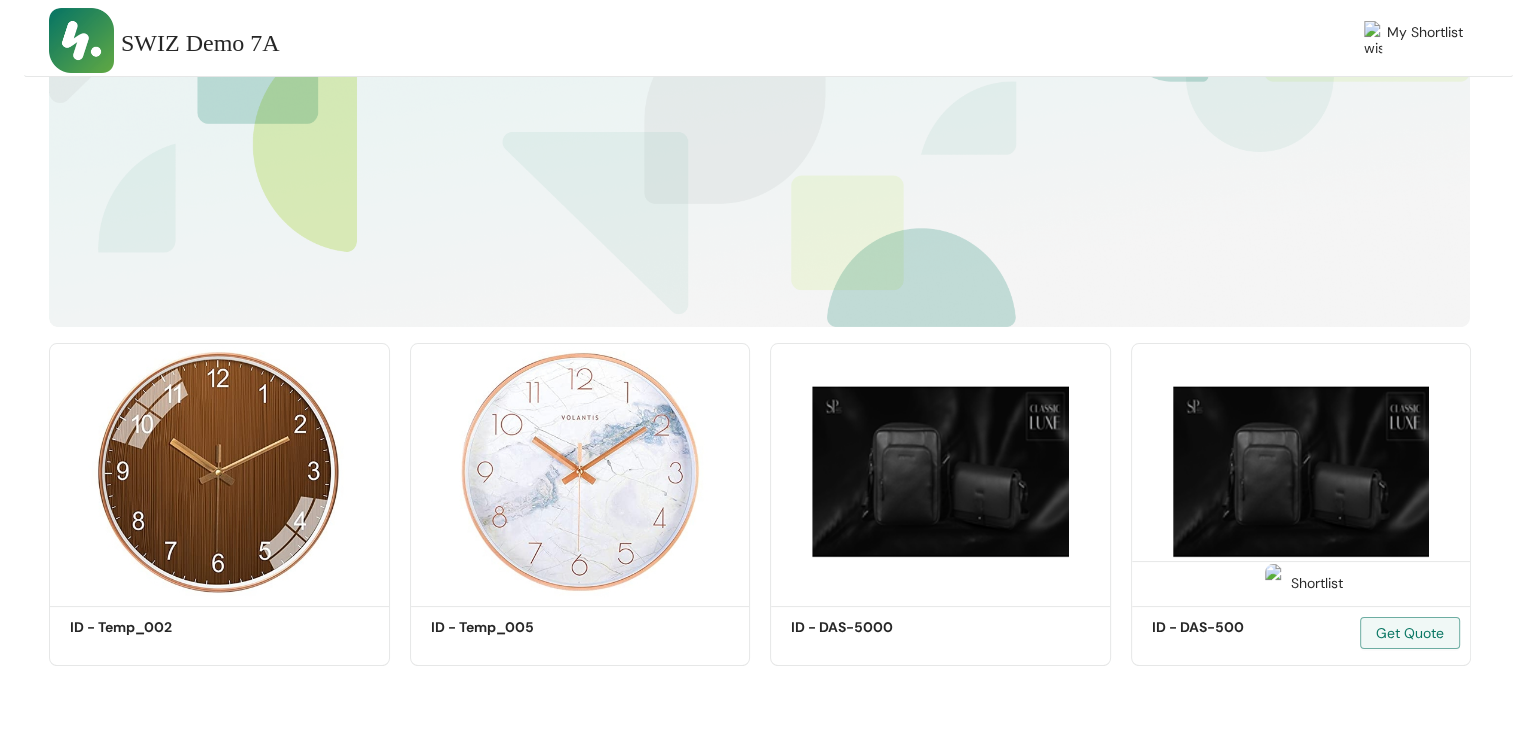 scroll, scrollTop: 0, scrollLeft: 0, axis: both 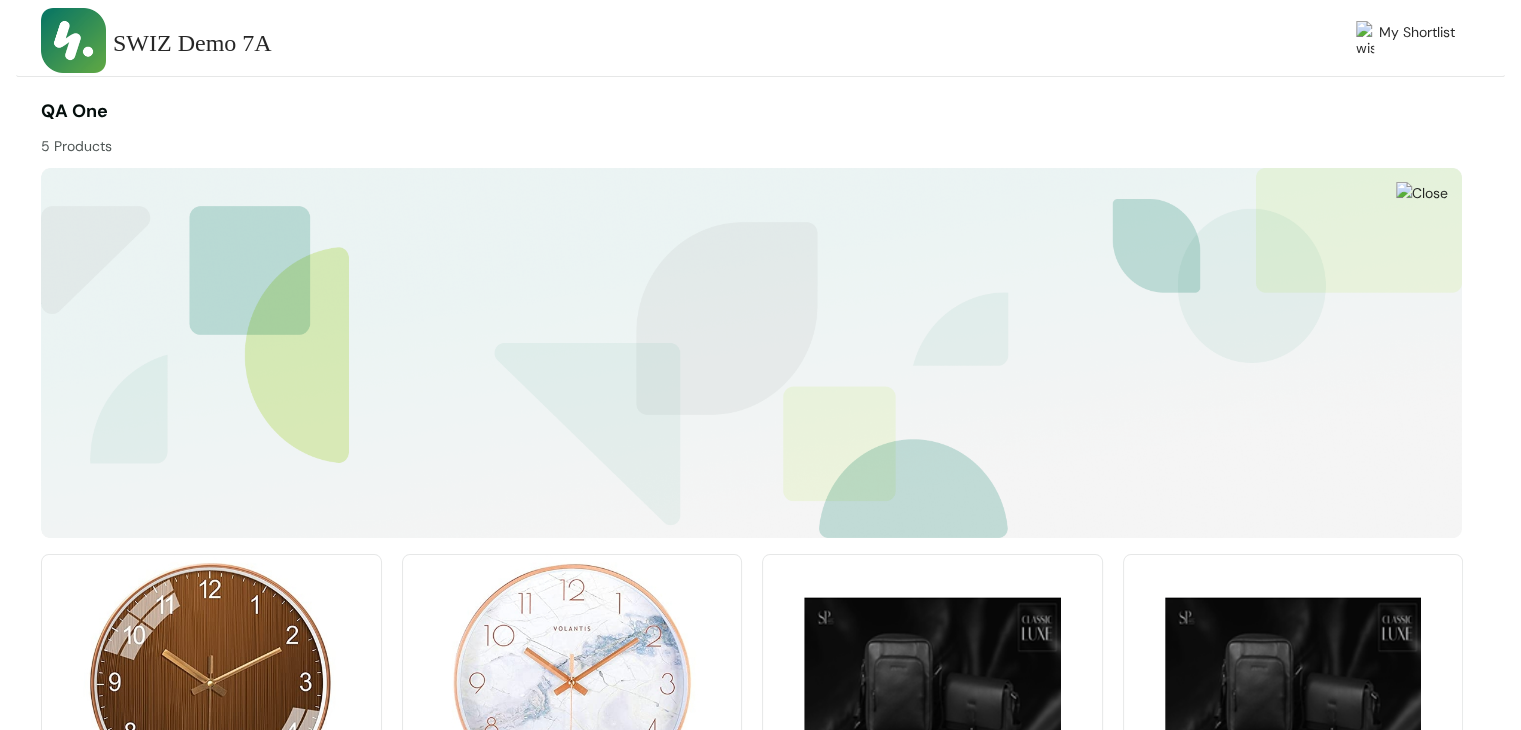click at bounding box center [1422, 193] 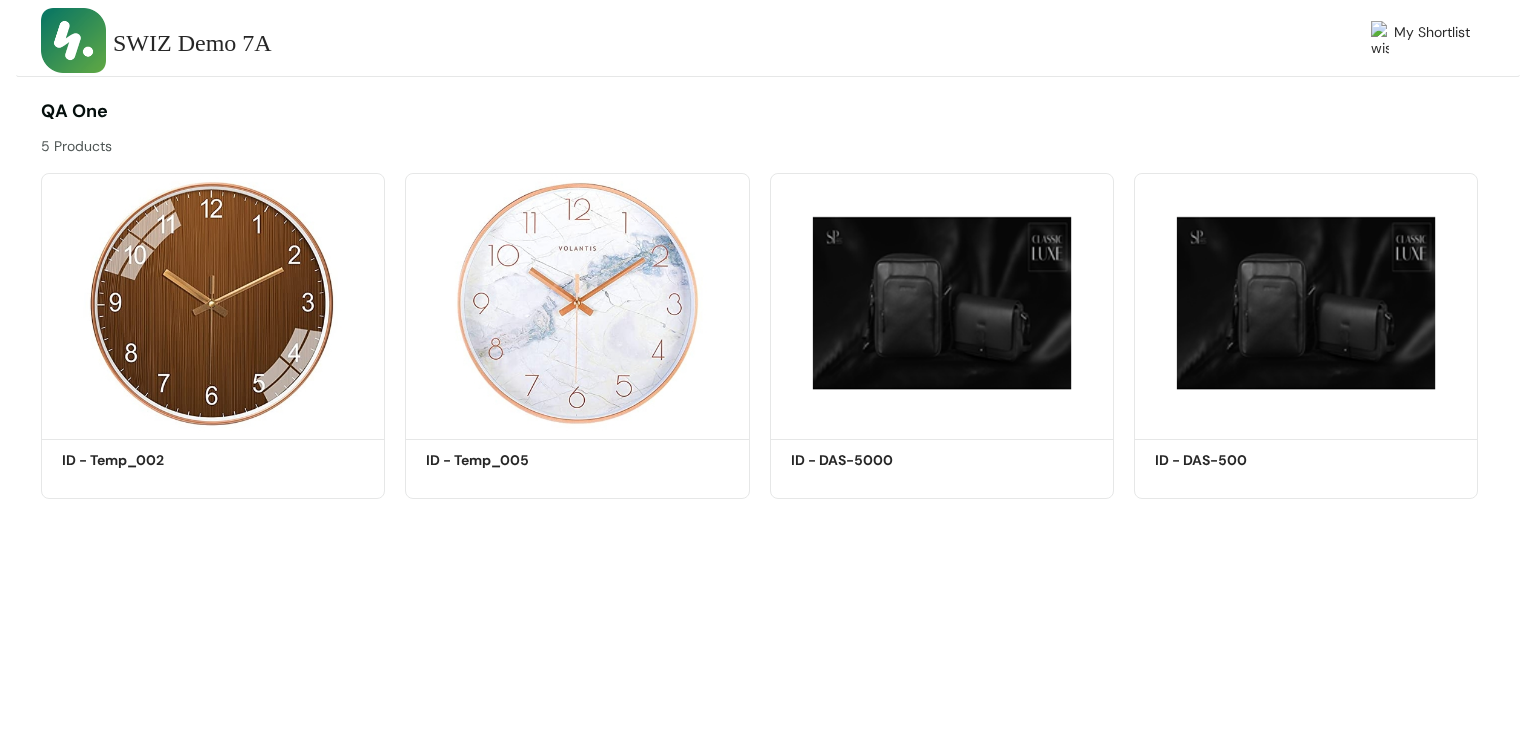 click on "SWIZ Demo 7A  My Shortlist QA One 5    Products Shortlist ID - Temp_002 Get Quote Shortlist ID - Temp_005 Get Quote Shortlist ID - ‎DAS-5000 Get Quote Shortlist ID - ‎DAS-500 Get Quote" at bounding box center [768, 365] 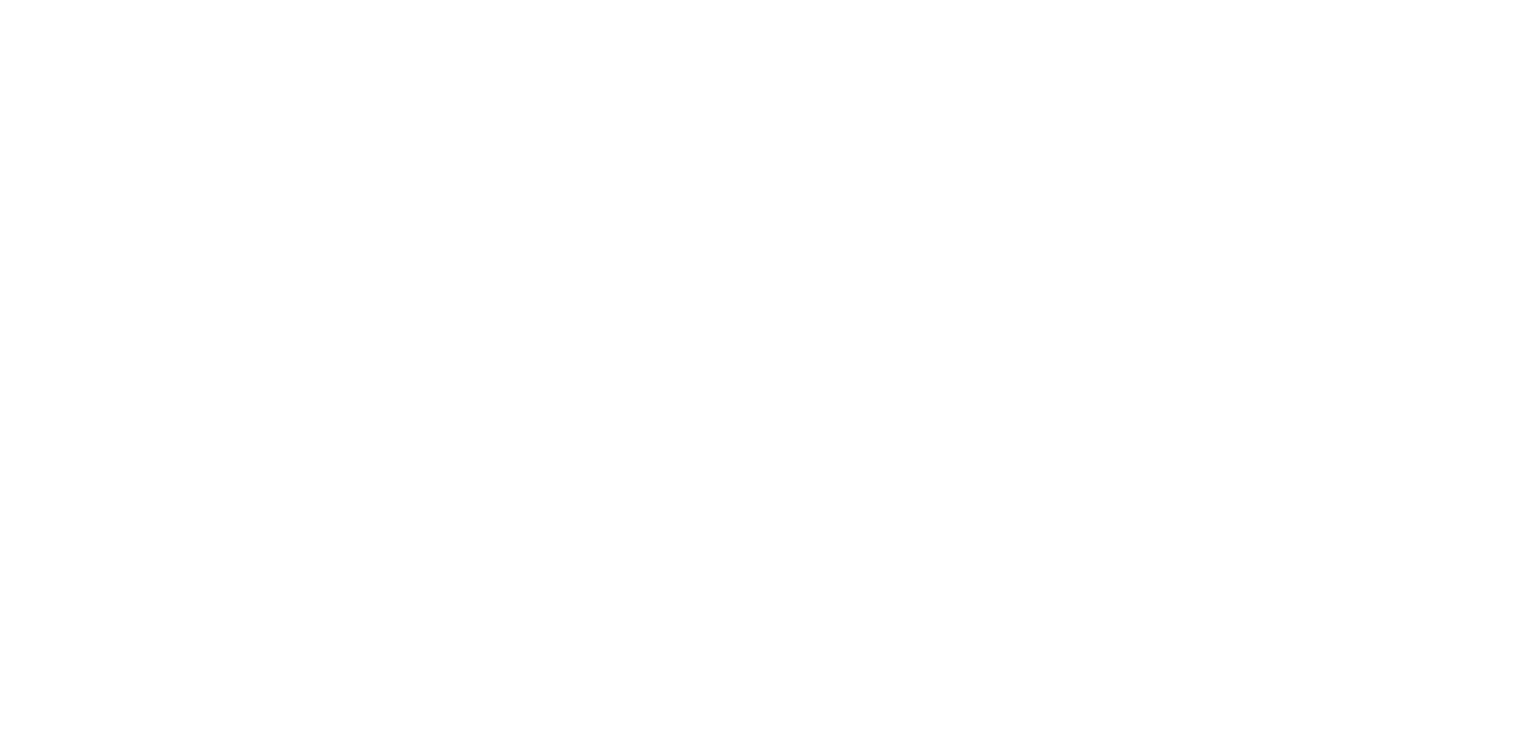 scroll, scrollTop: 0, scrollLeft: 0, axis: both 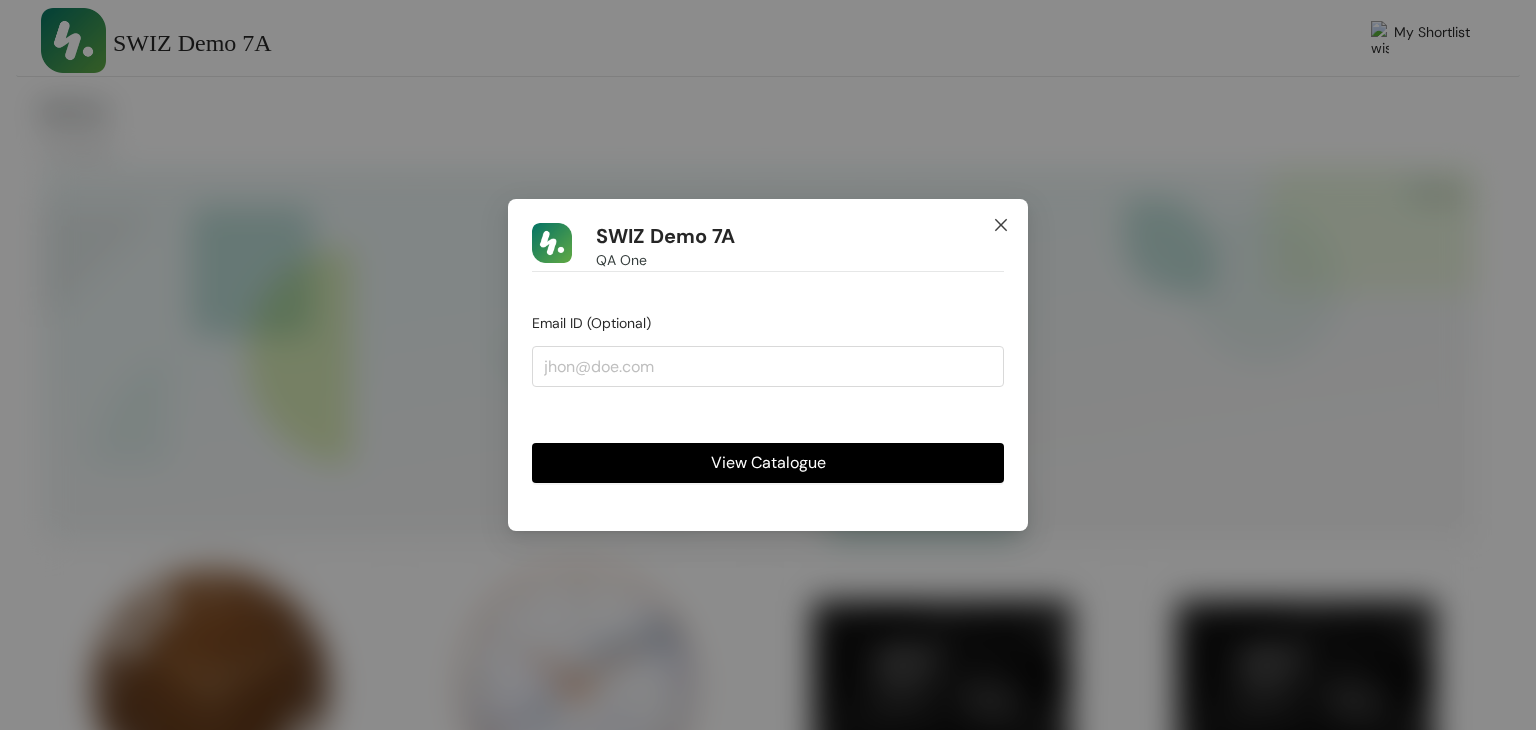 click 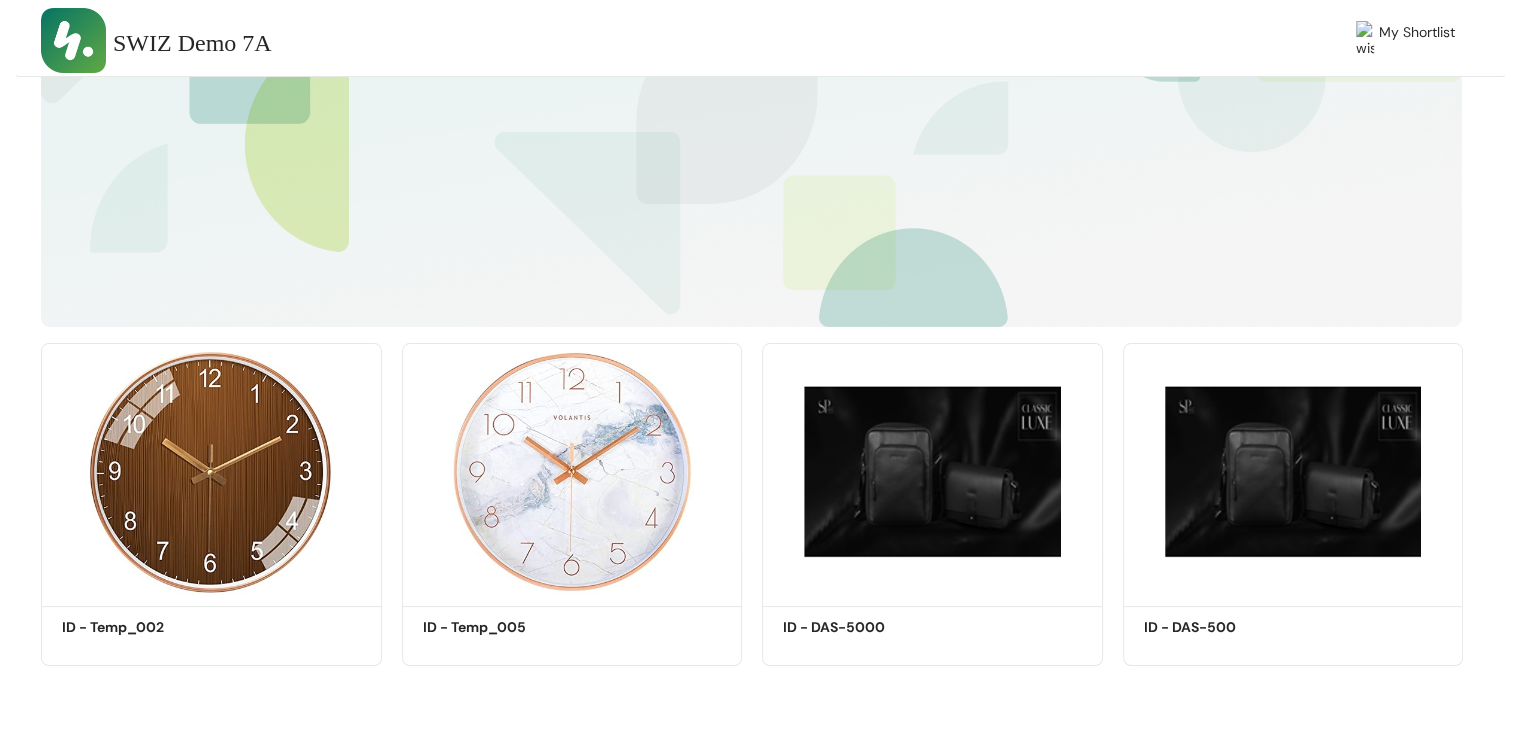 scroll, scrollTop: 0, scrollLeft: 0, axis: both 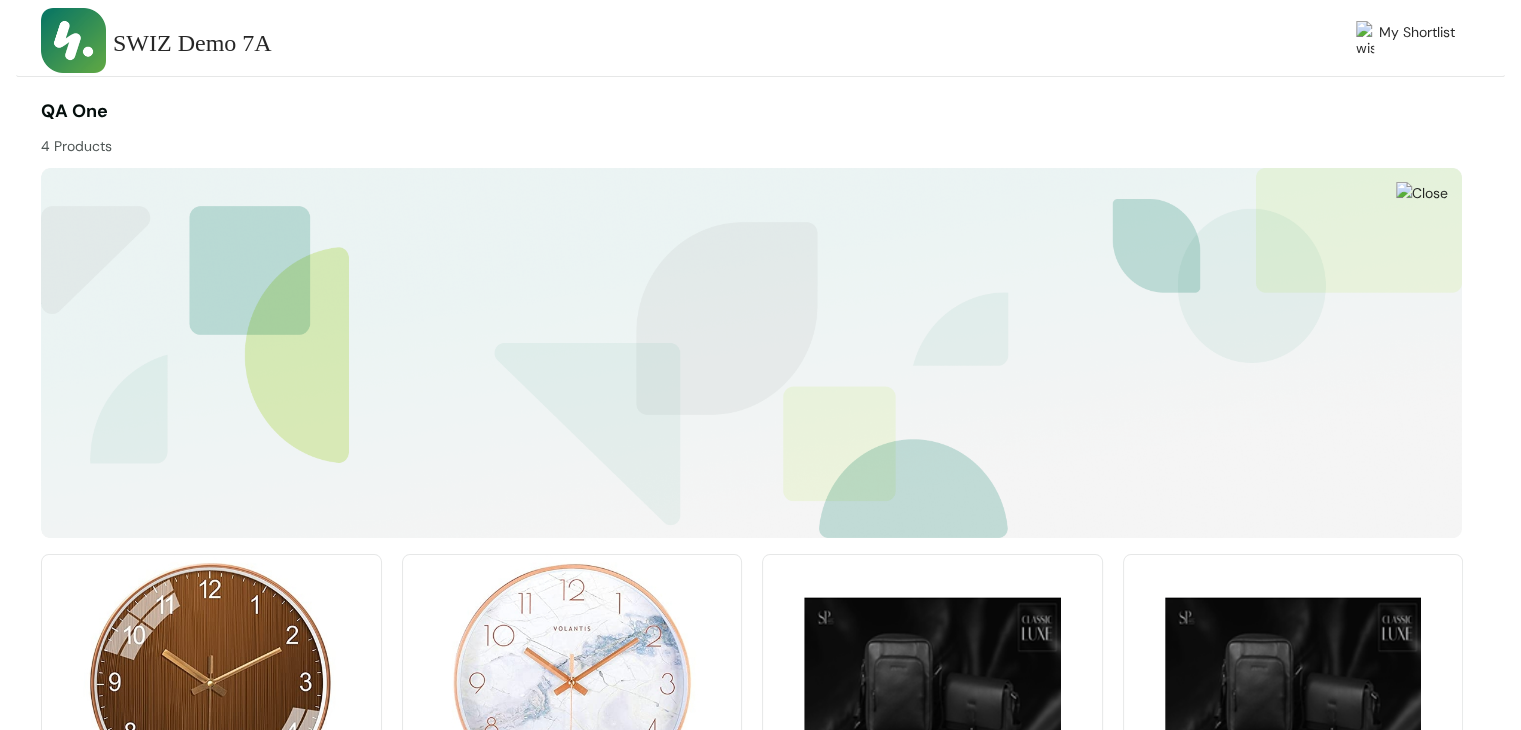 click at bounding box center [572, 682] 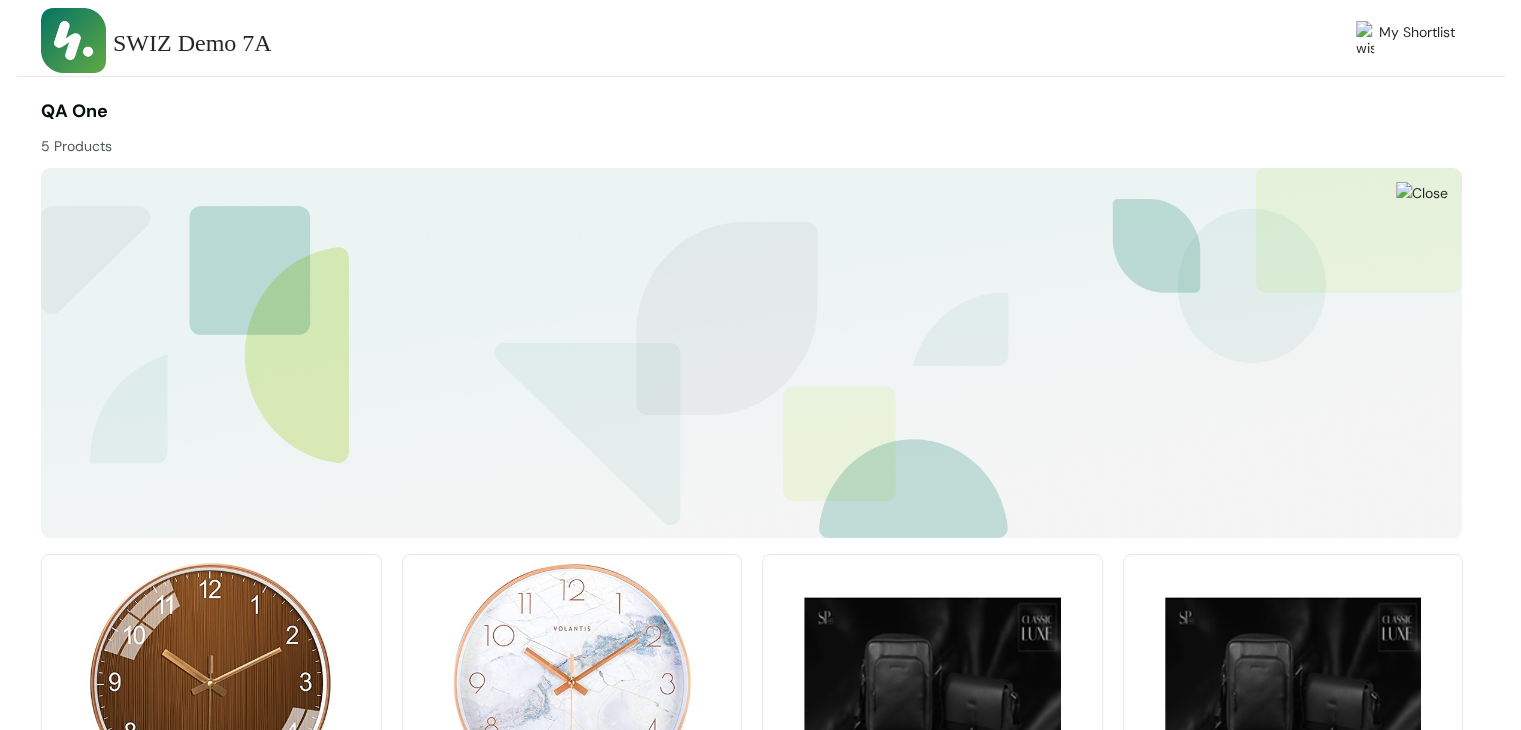 scroll, scrollTop: 211, scrollLeft: 0, axis: vertical 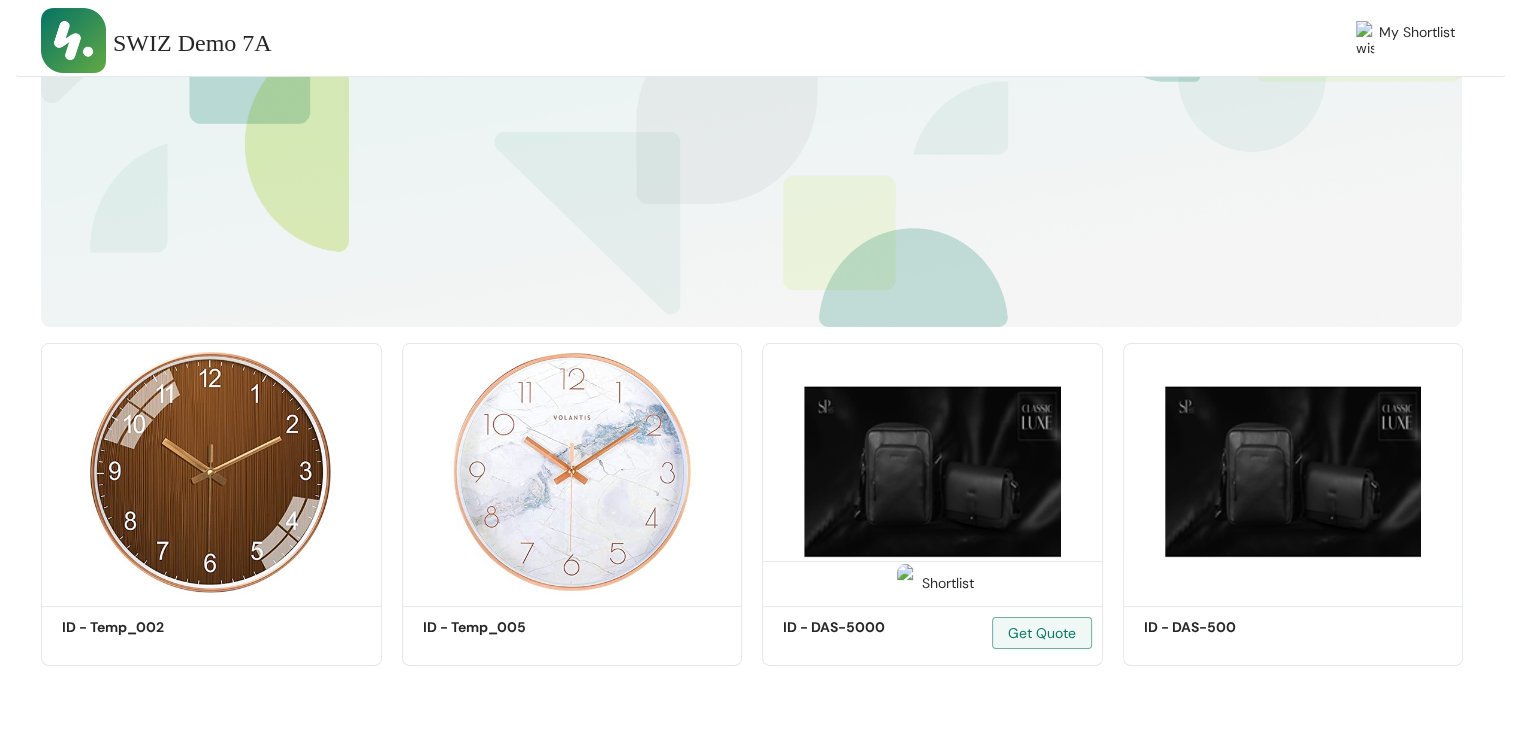 click at bounding box center [932, 471] 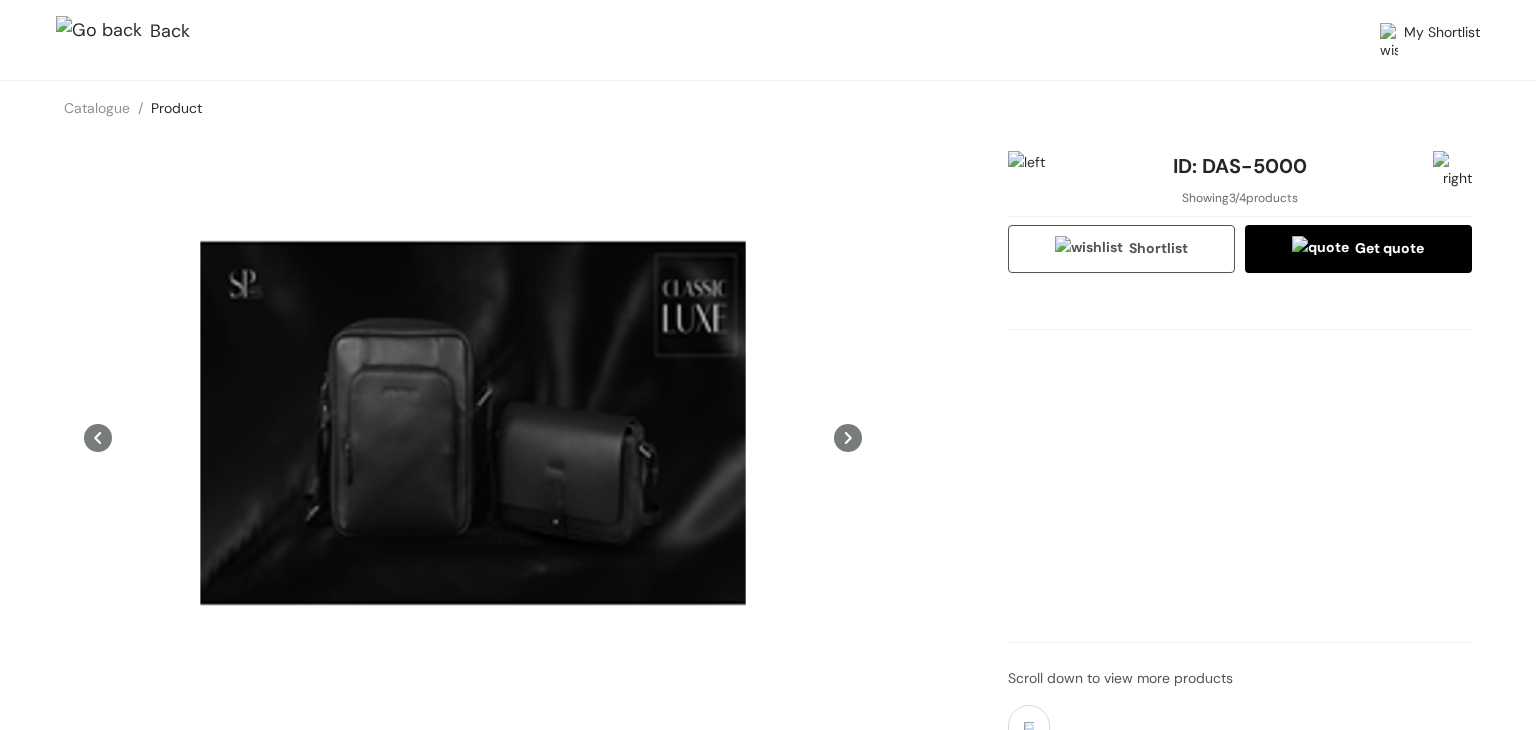 click at bounding box center (103, 32) 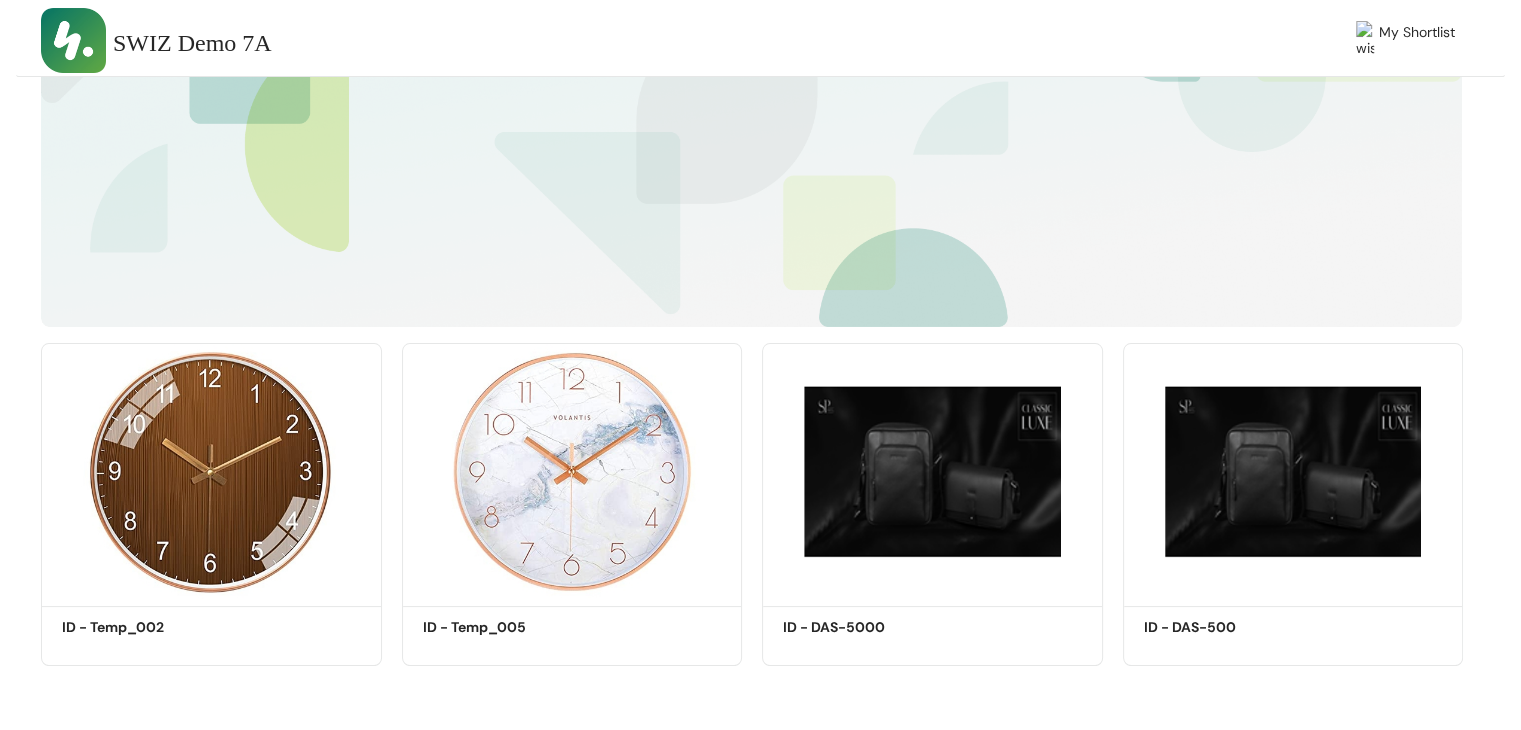 scroll, scrollTop: 0, scrollLeft: 0, axis: both 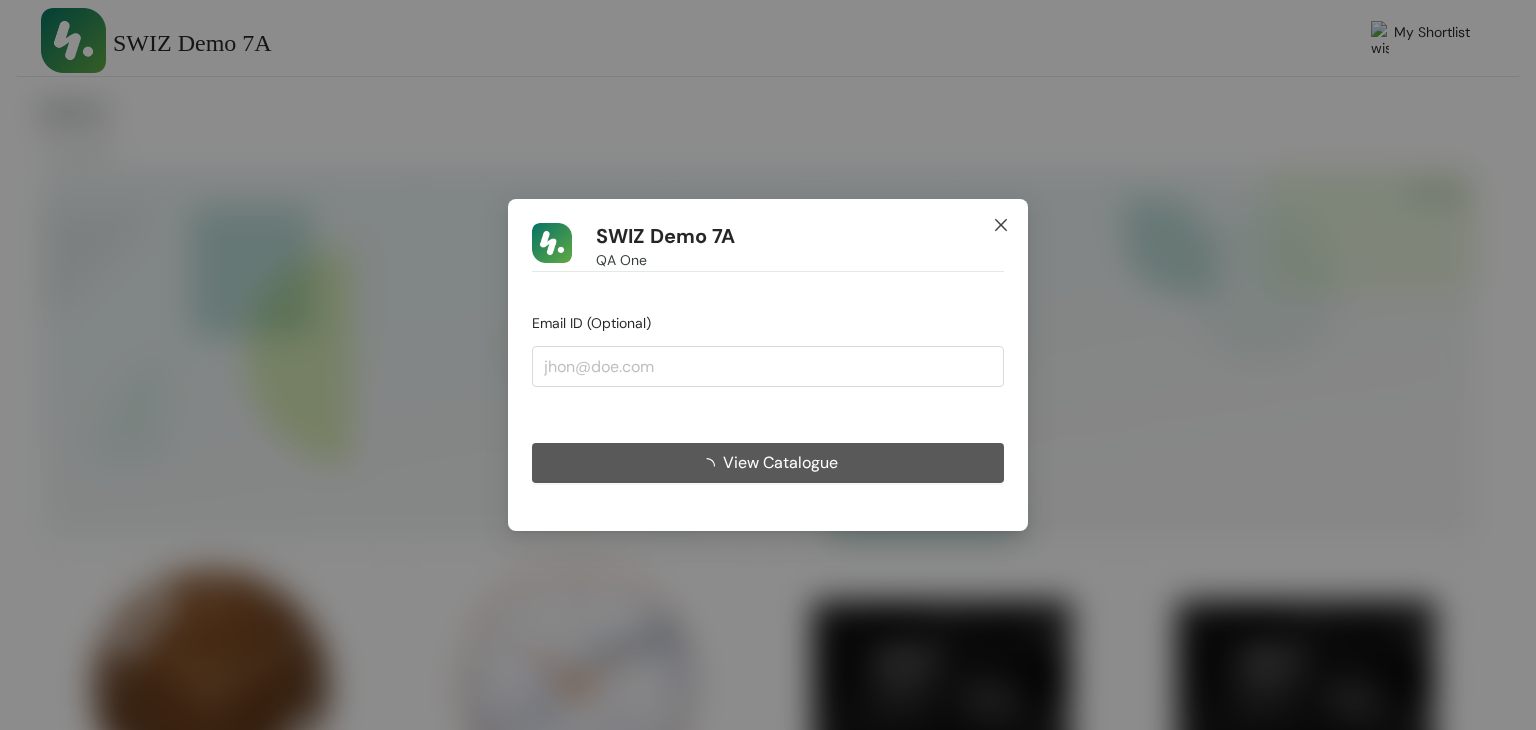 click at bounding box center (1001, 226) 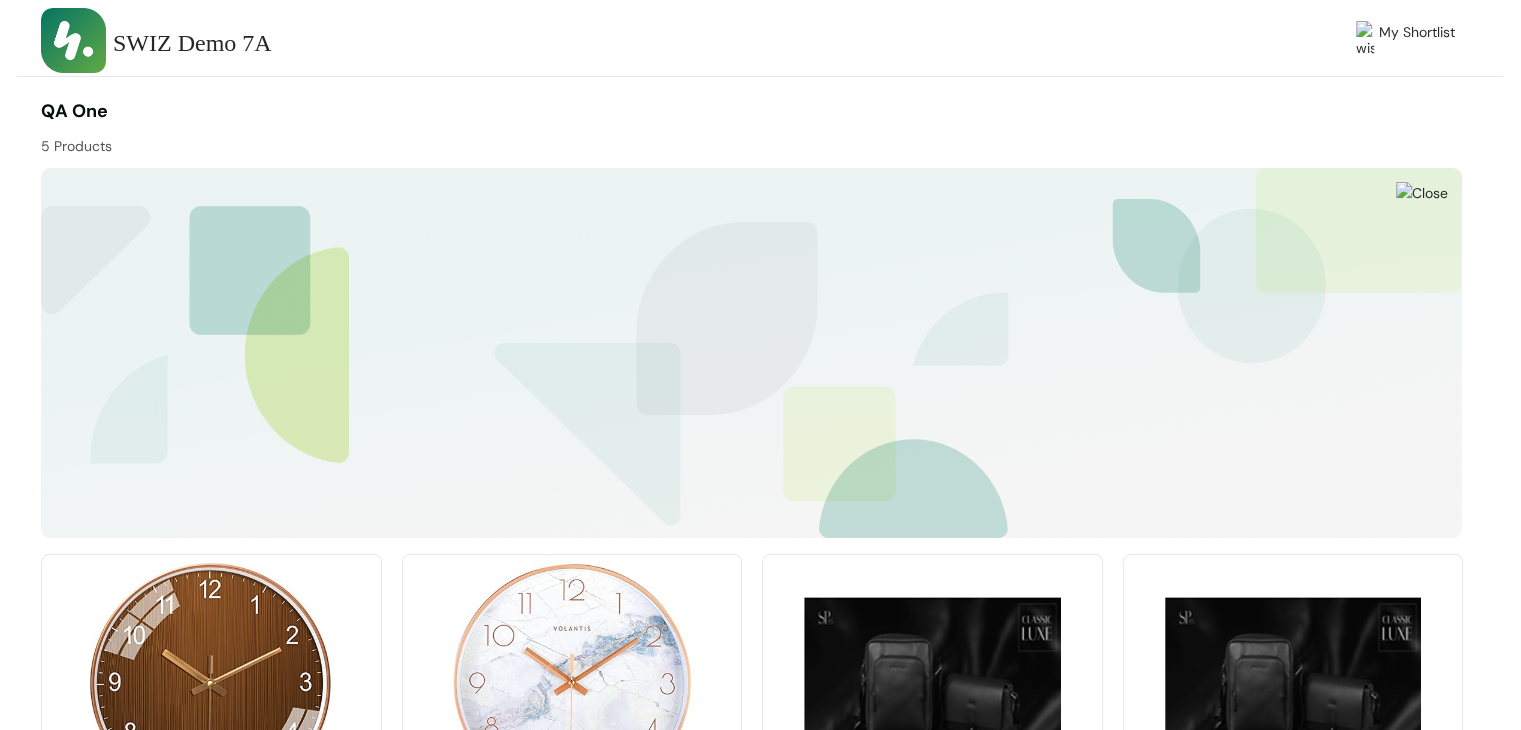 scroll, scrollTop: 211, scrollLeft: 0, axis: vertical 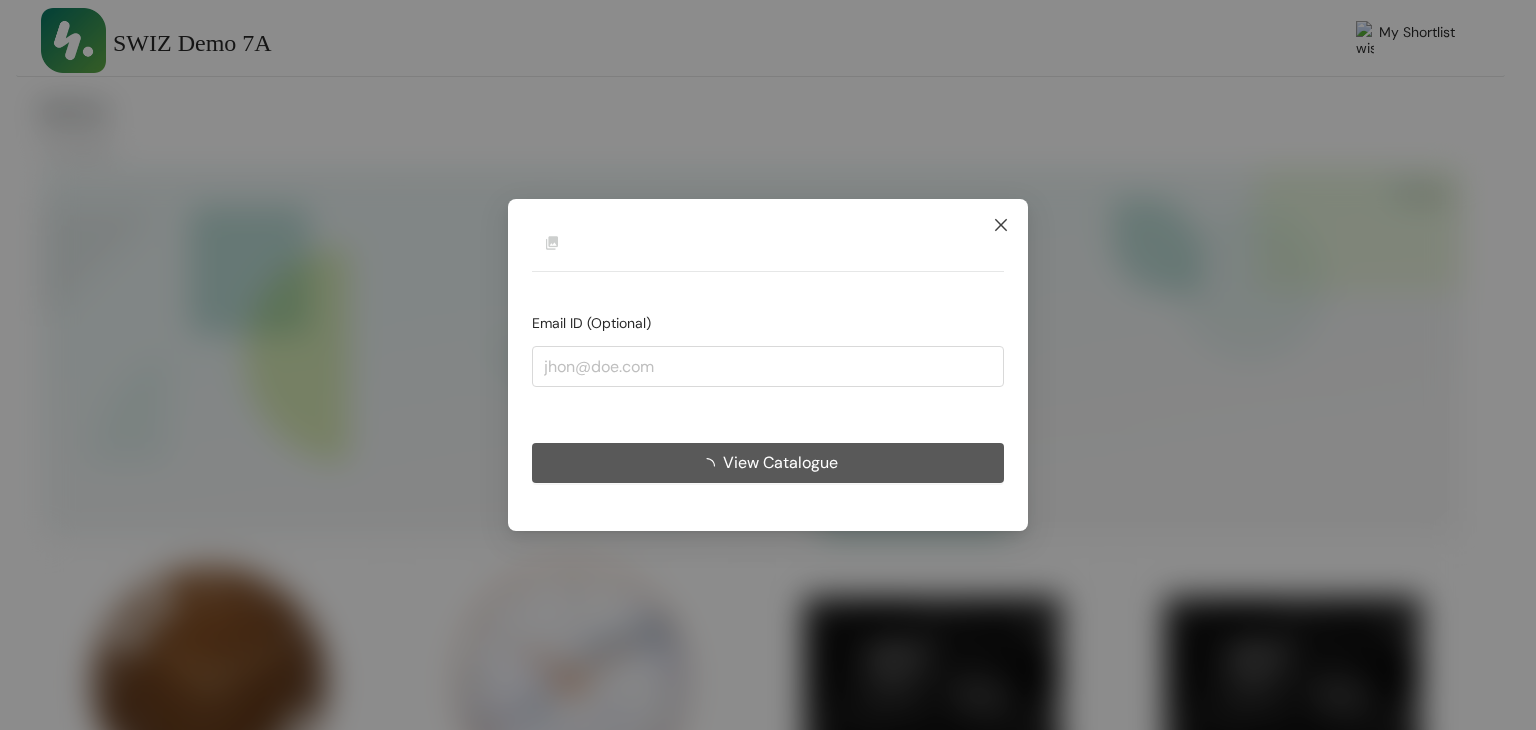 click 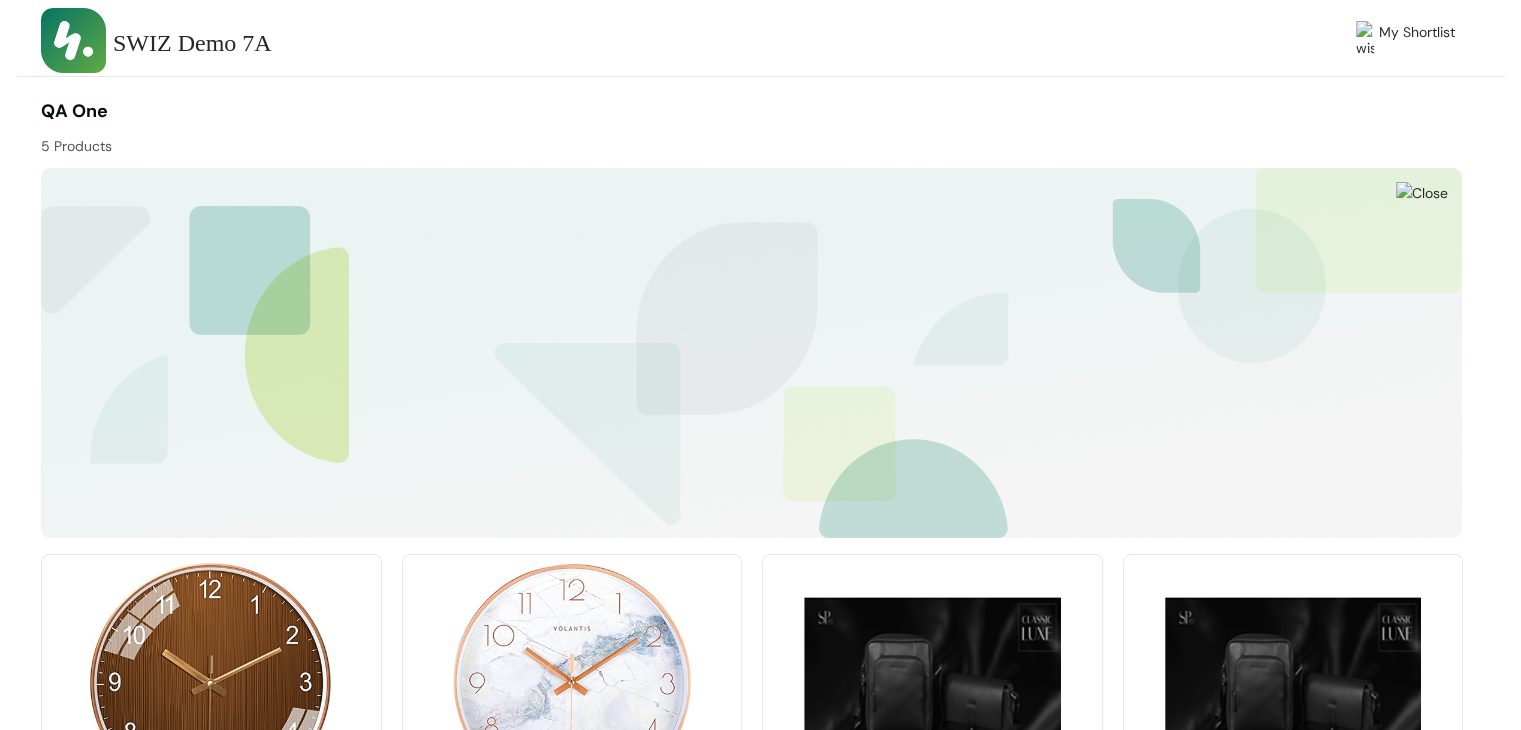 scroll, scrollTop: 211, scrollLeft: 0, axis: vertical 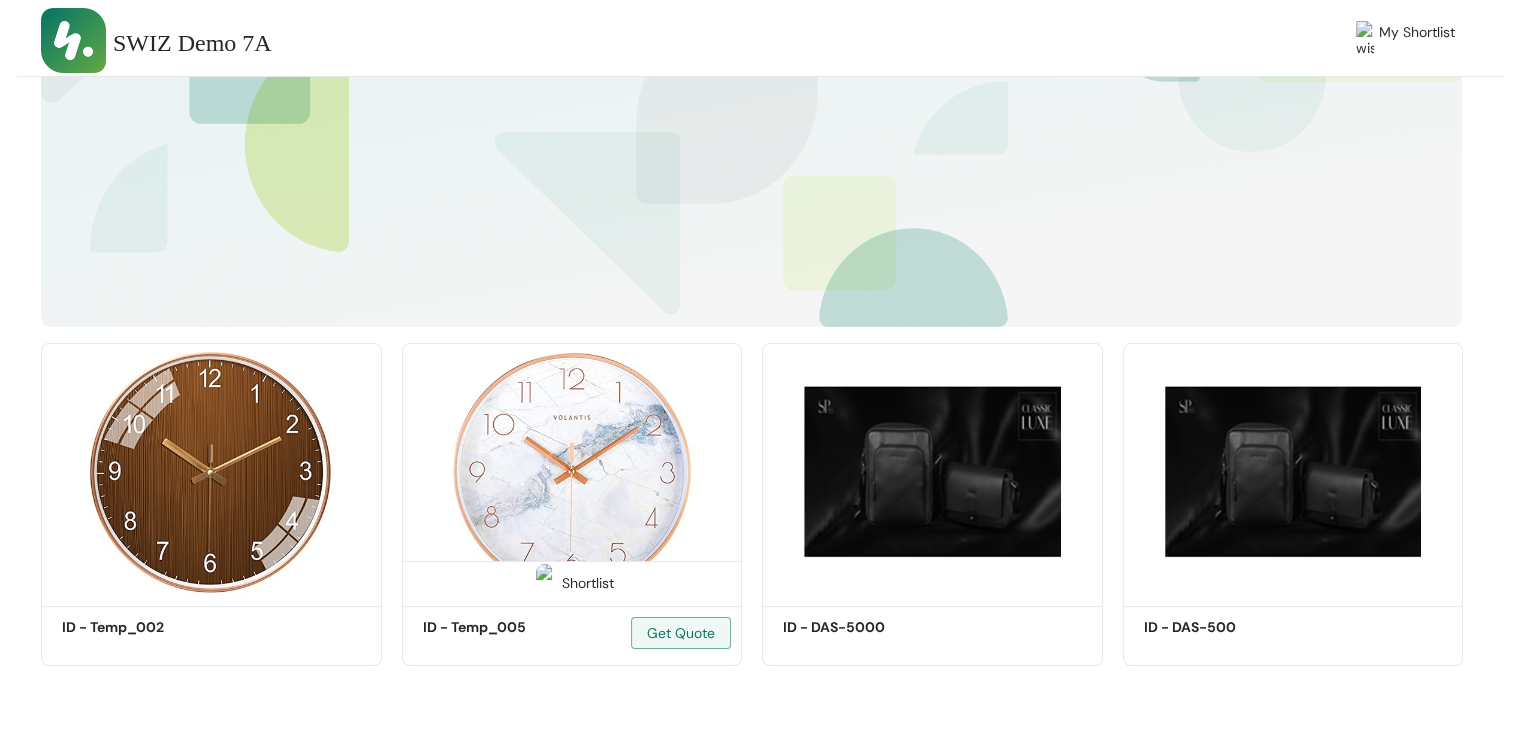click at bounding box center (572, 471) 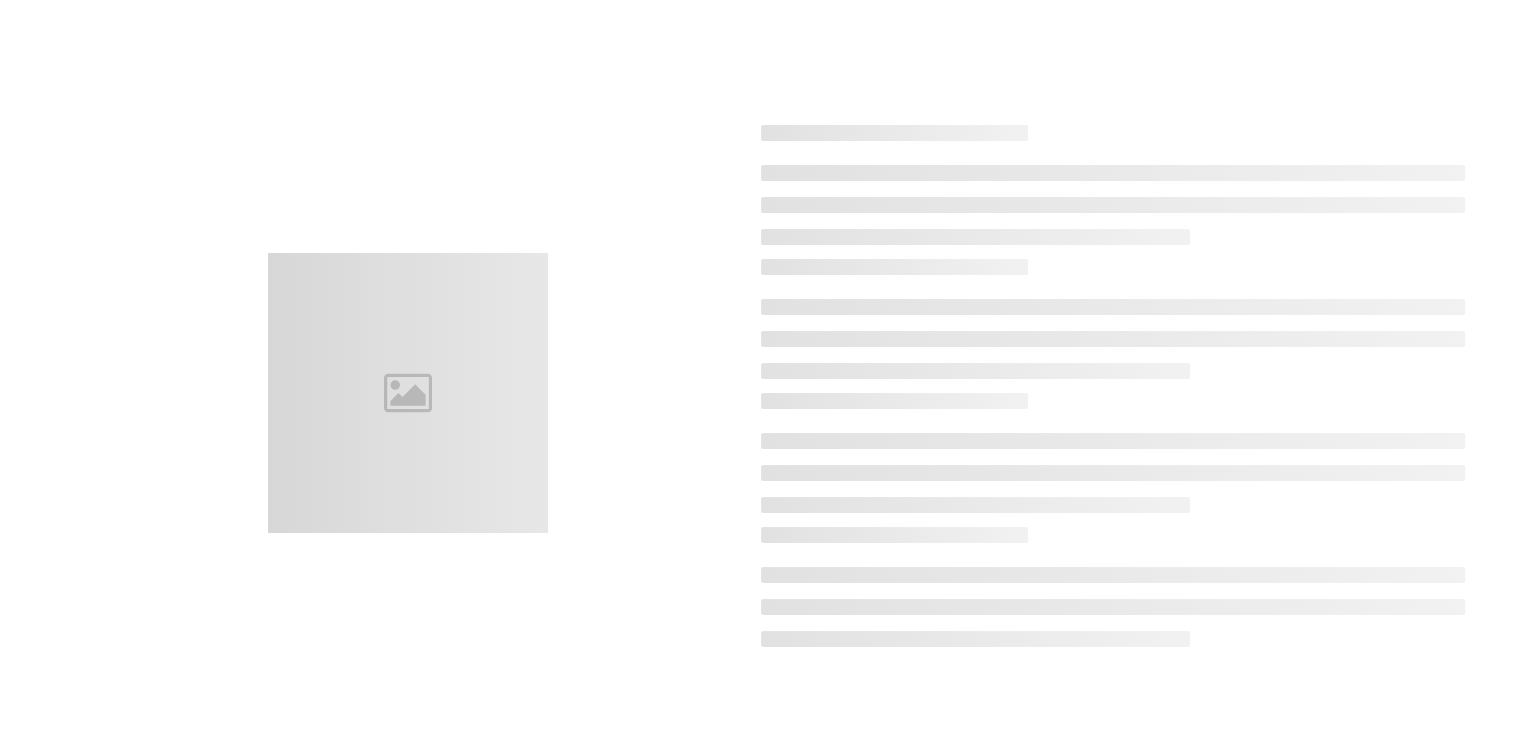 scroll, scrollTop: 0, scrollLeft: 0, axis: both 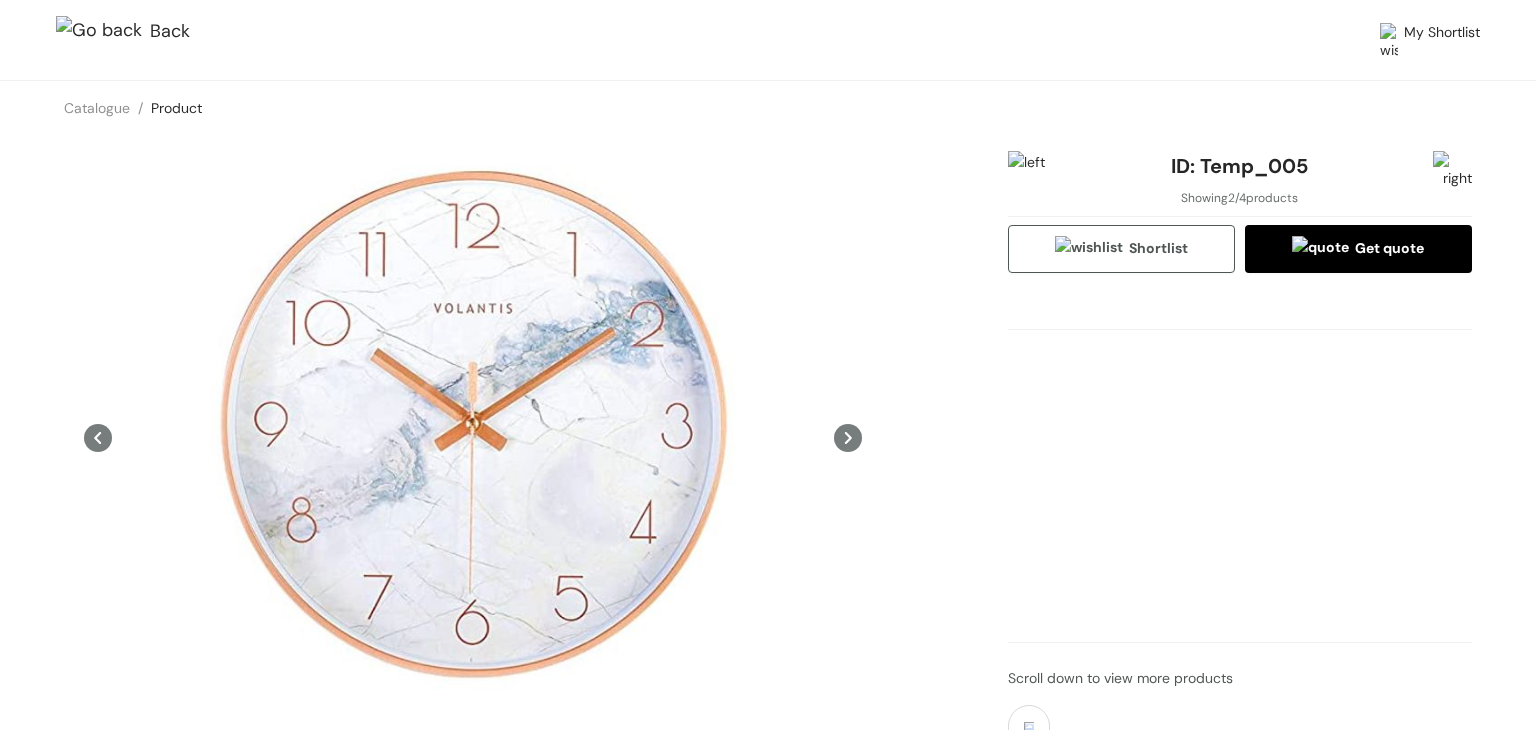 click at bounding box center (103, 32) 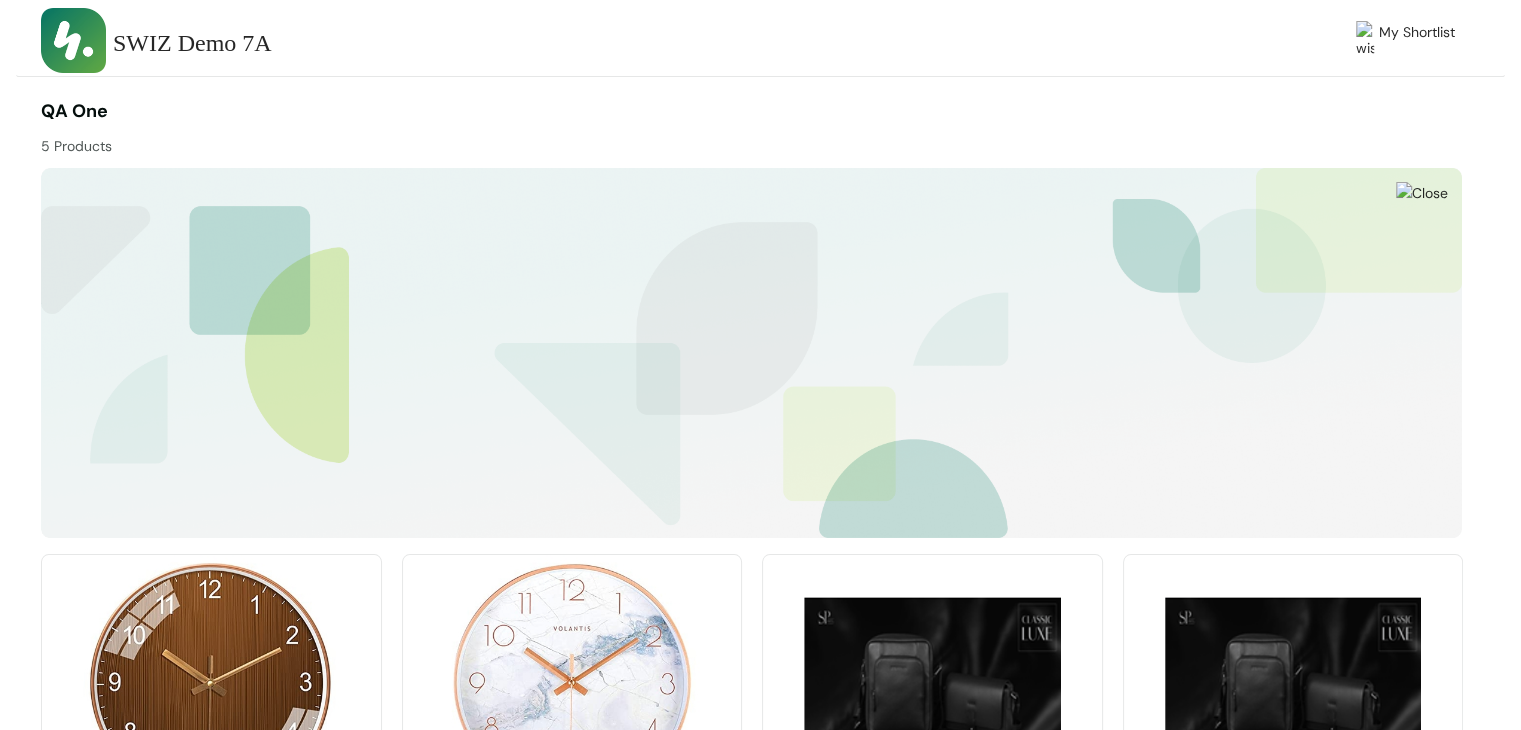 scroll, scrollTop: 211, scrollLeft: 0, axis: vertical 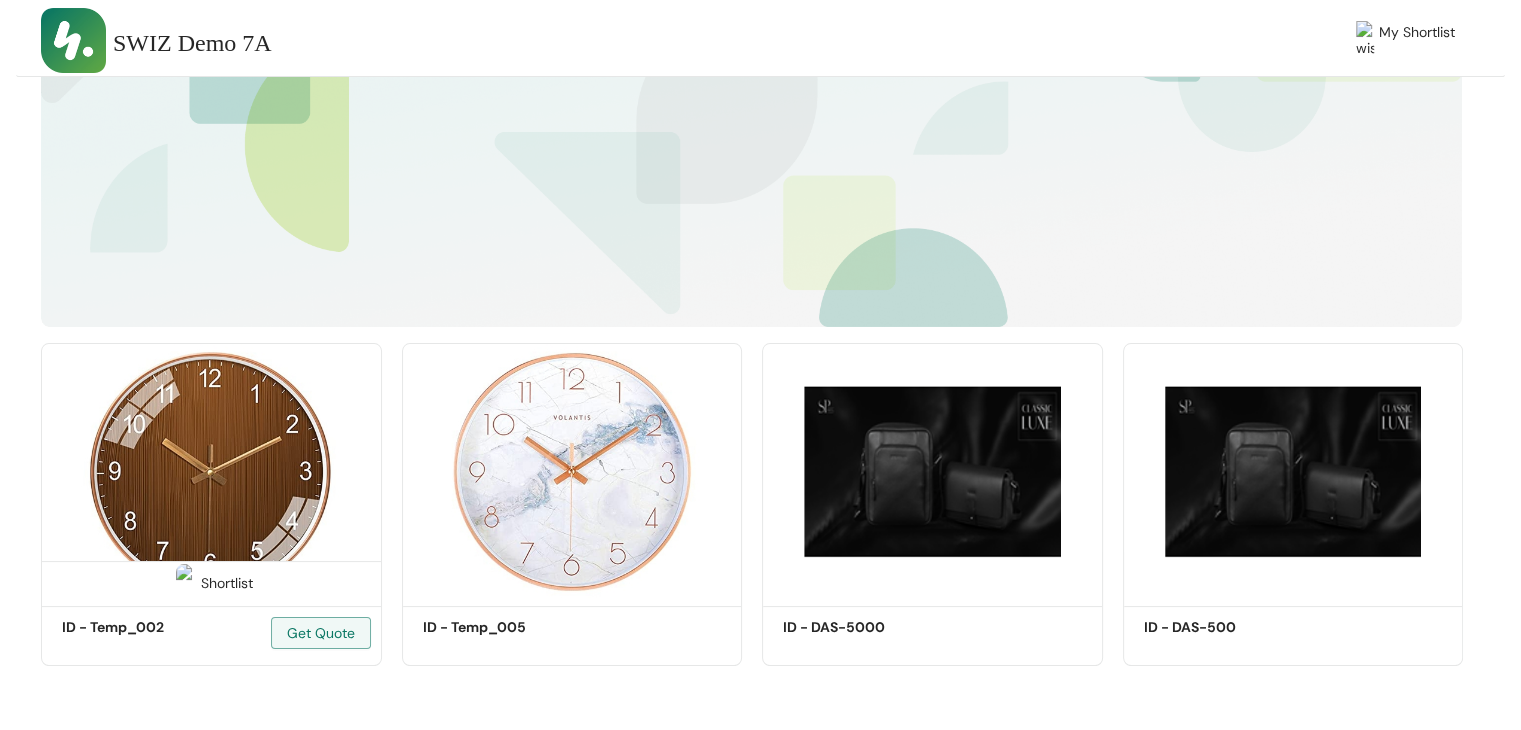 click at bounding box center (211, 471) 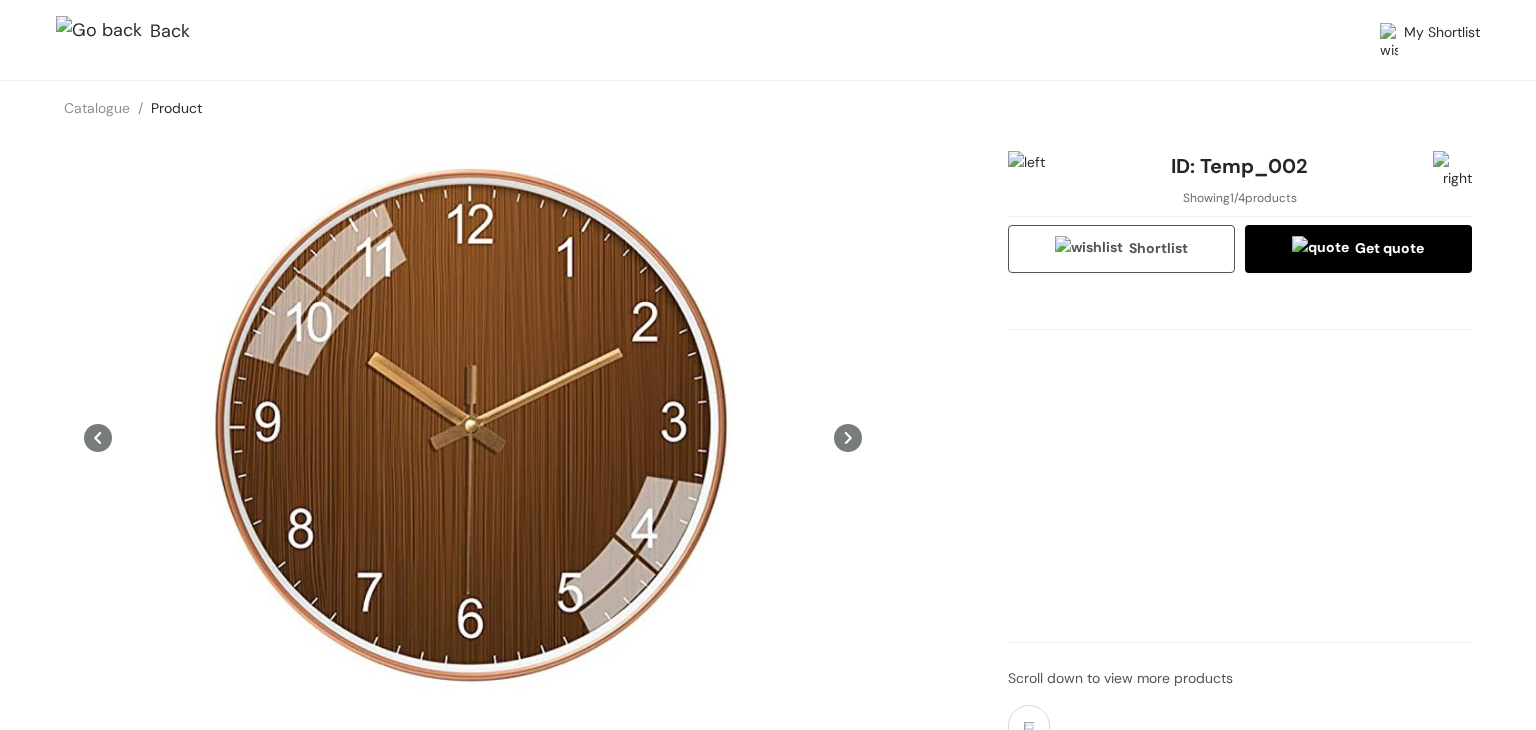 click at bounding box center [103, 32] 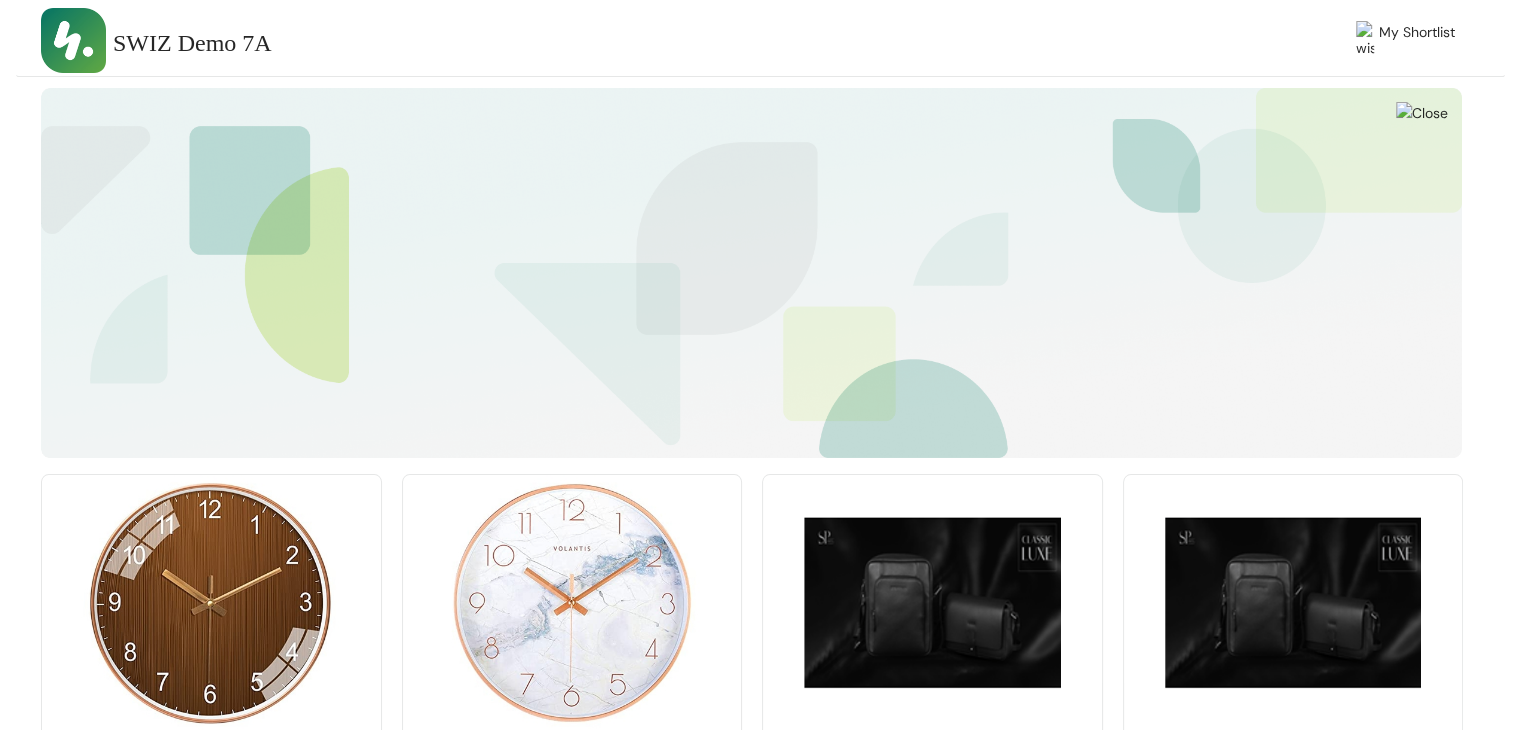 scroll, scrollTop: 211, scrollLeft: 0, axis: vertical 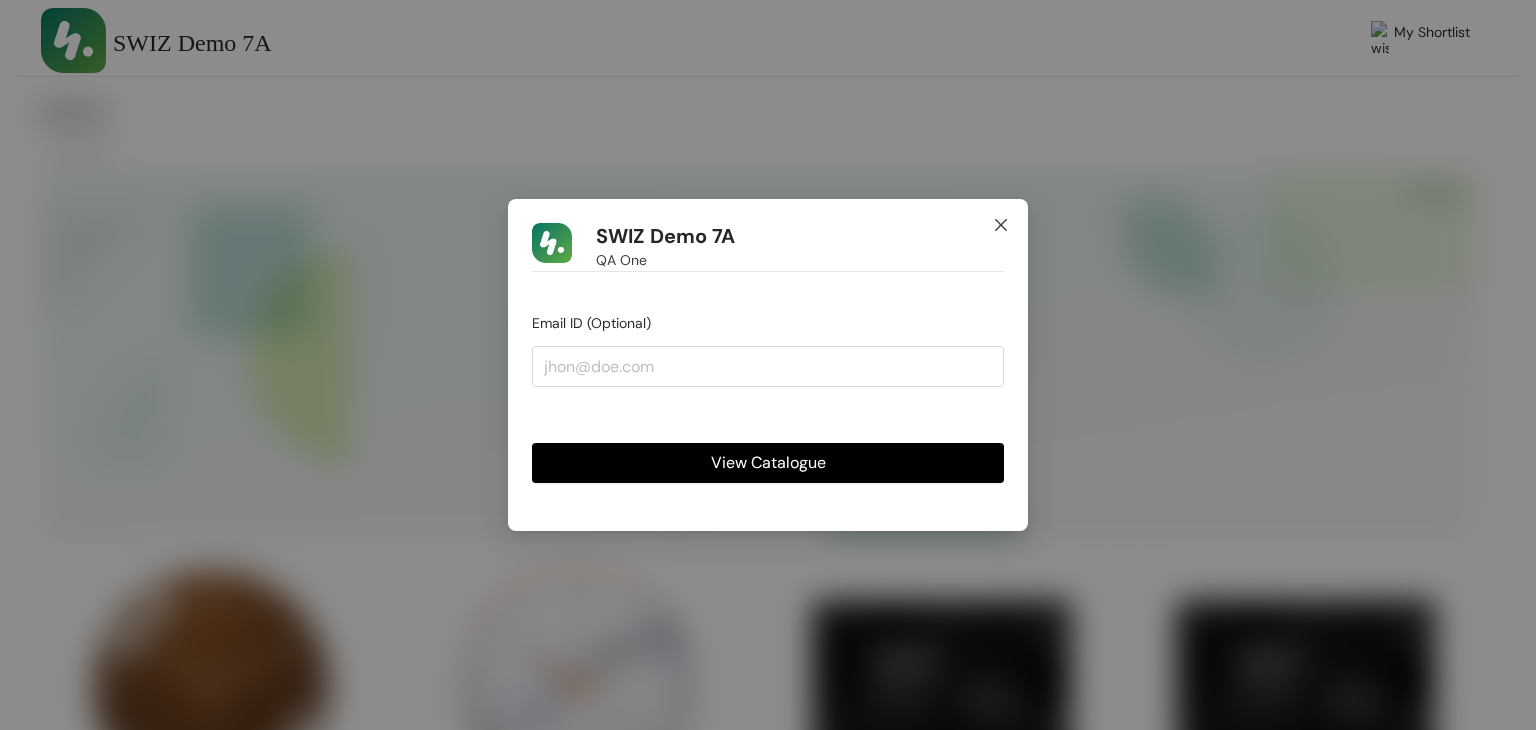 click 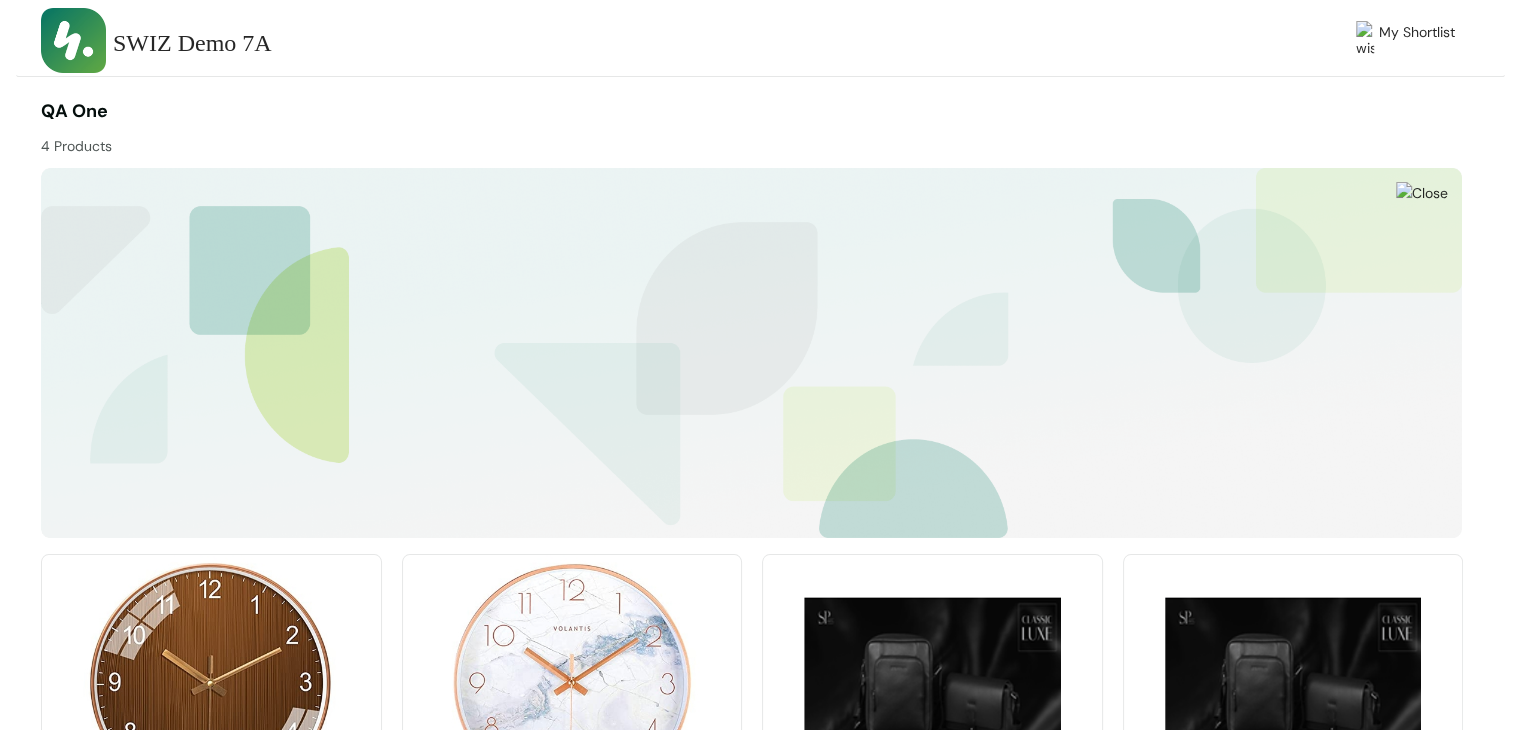 scroll, scrollTop: 211, scrollLeft: 0, axis: vertical 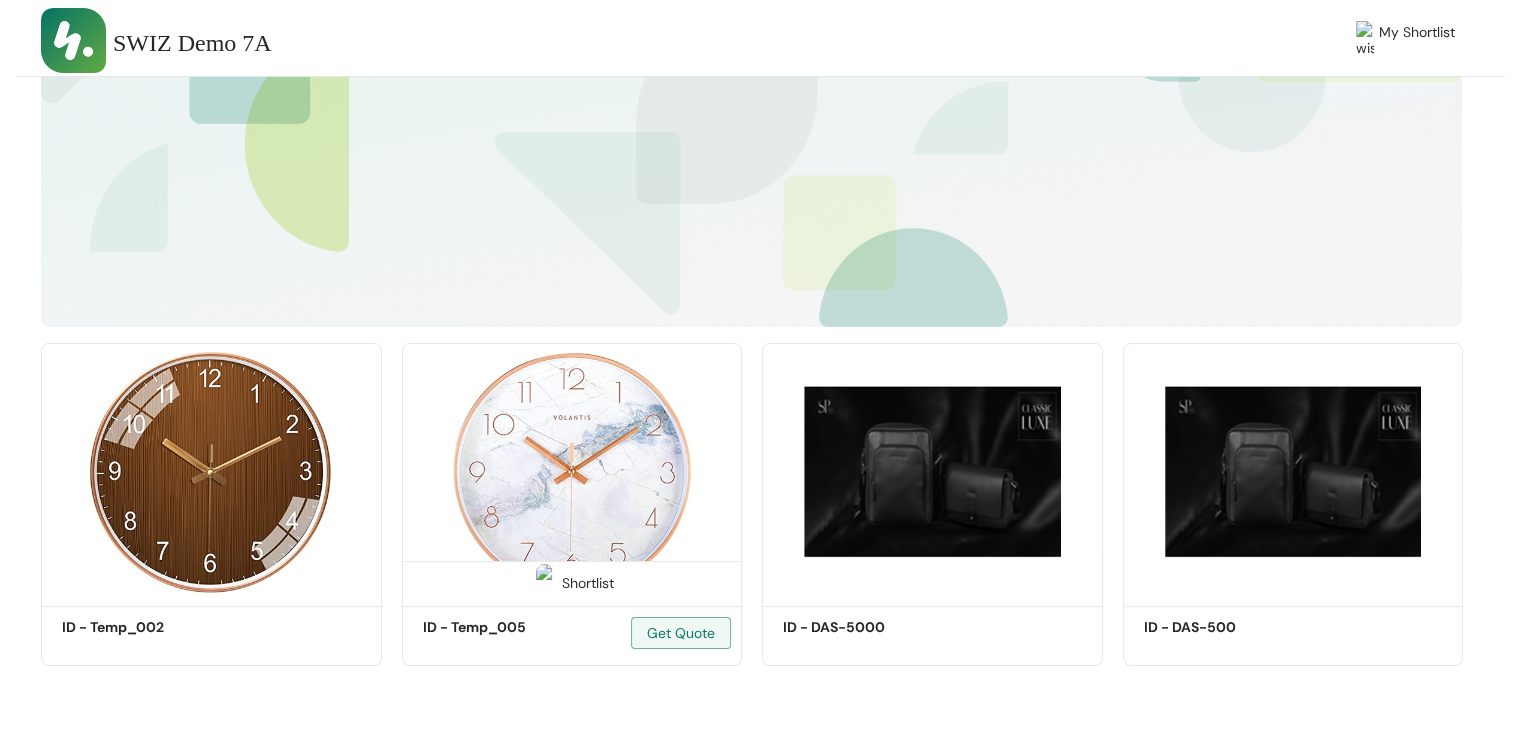 click at bounding box center (572, 471) 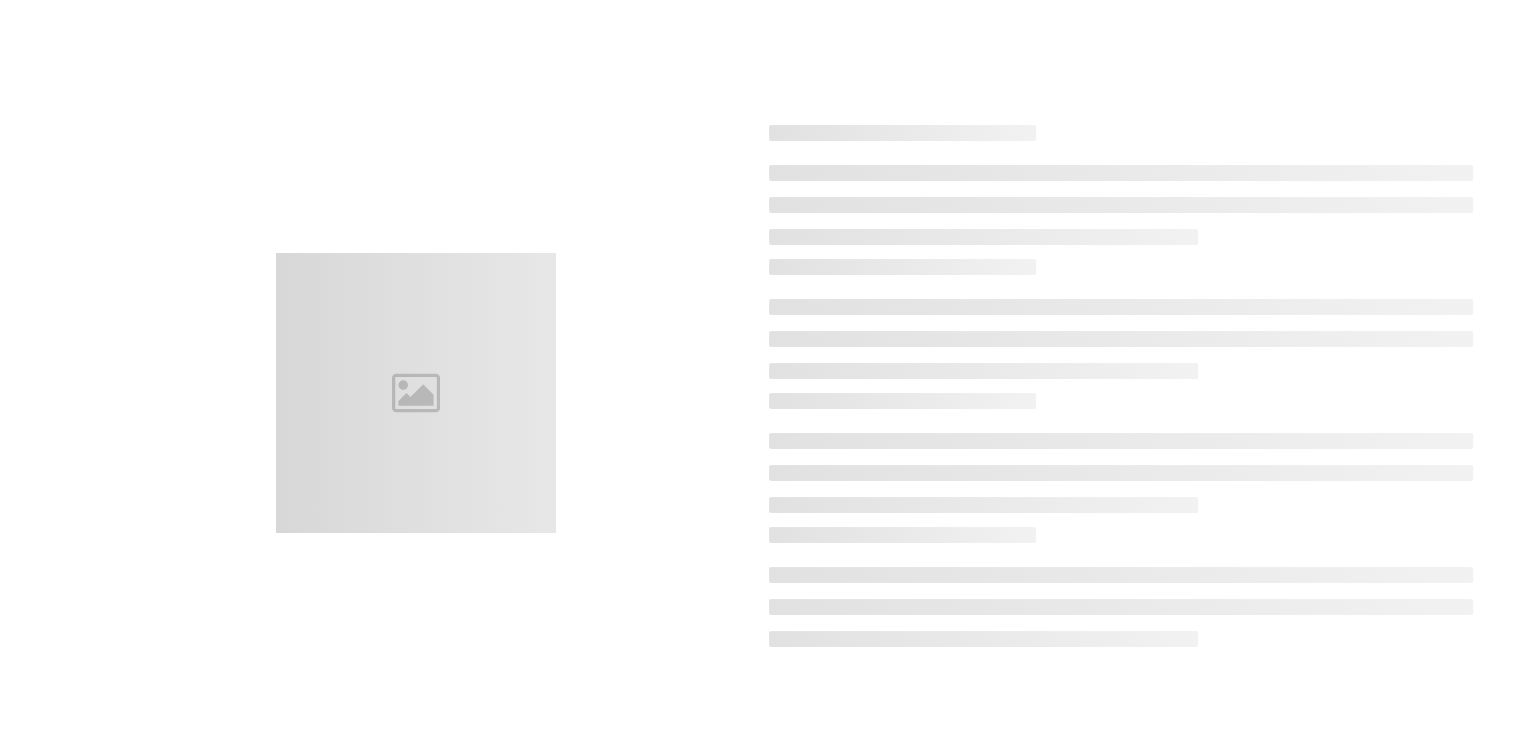 scroll, scrollTop: 0, scrollLeft: 0, axis: both 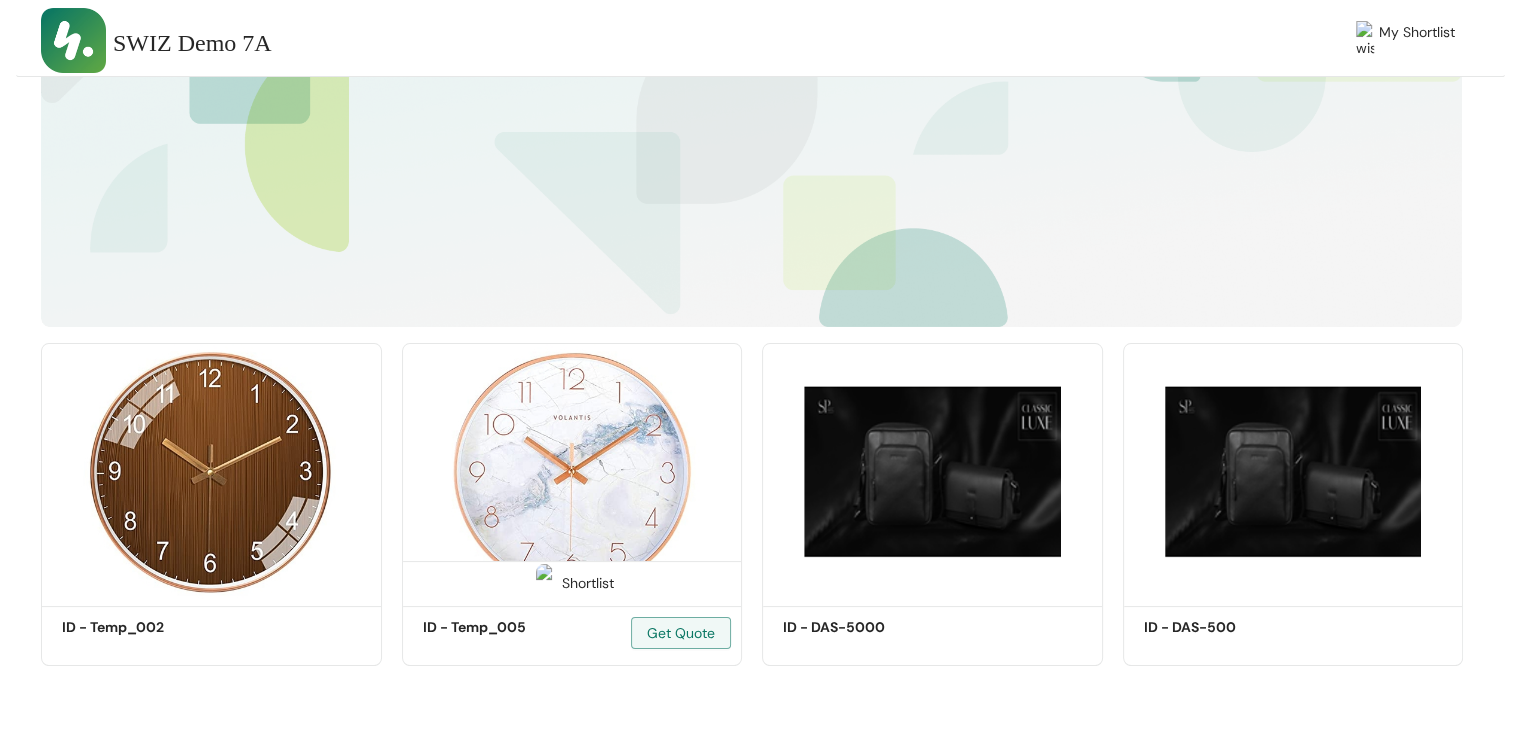 click at bounding box center [572, 471] 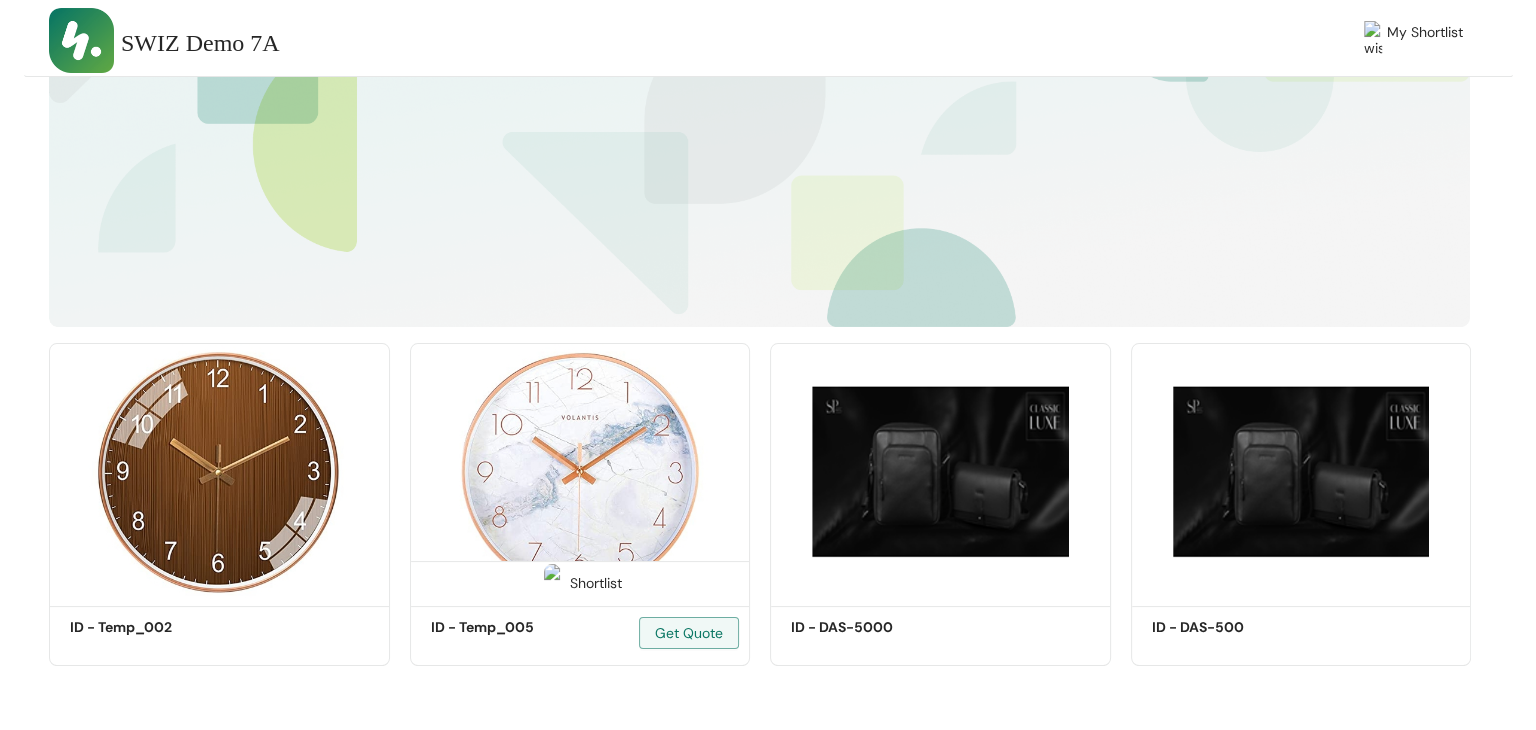scroll, scrollTop: 0, scrollLeft: 0, axis: both 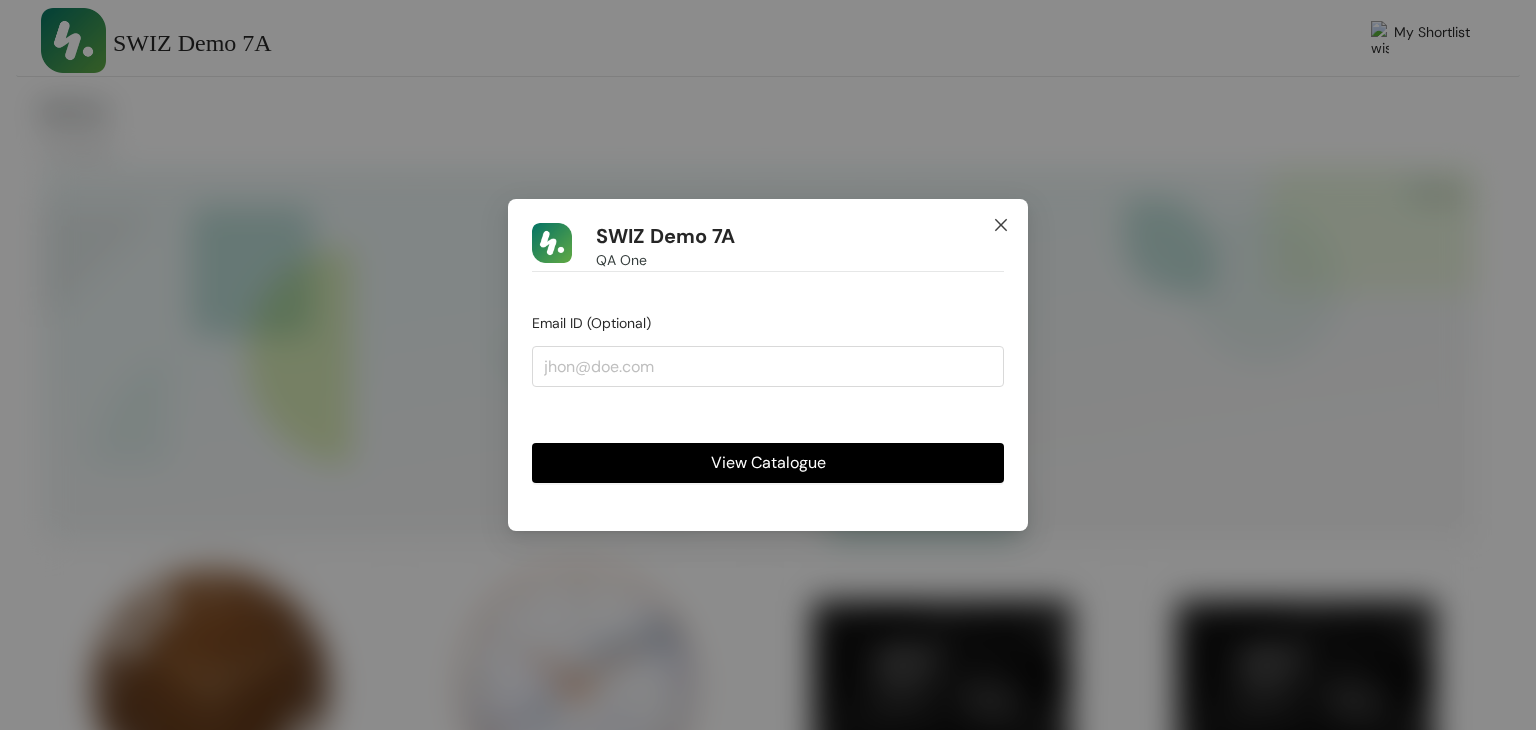click 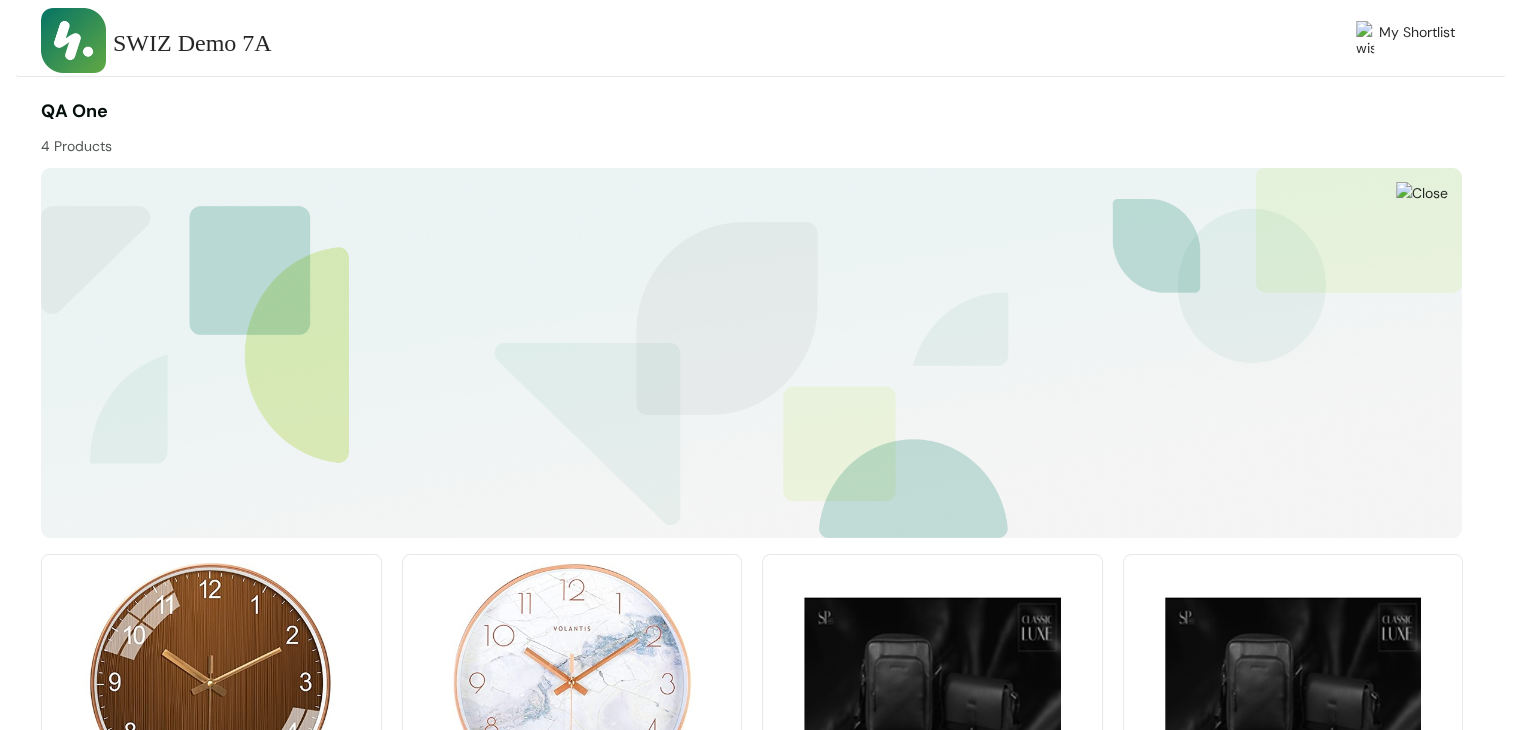 click at bounding box center (1422, 193) 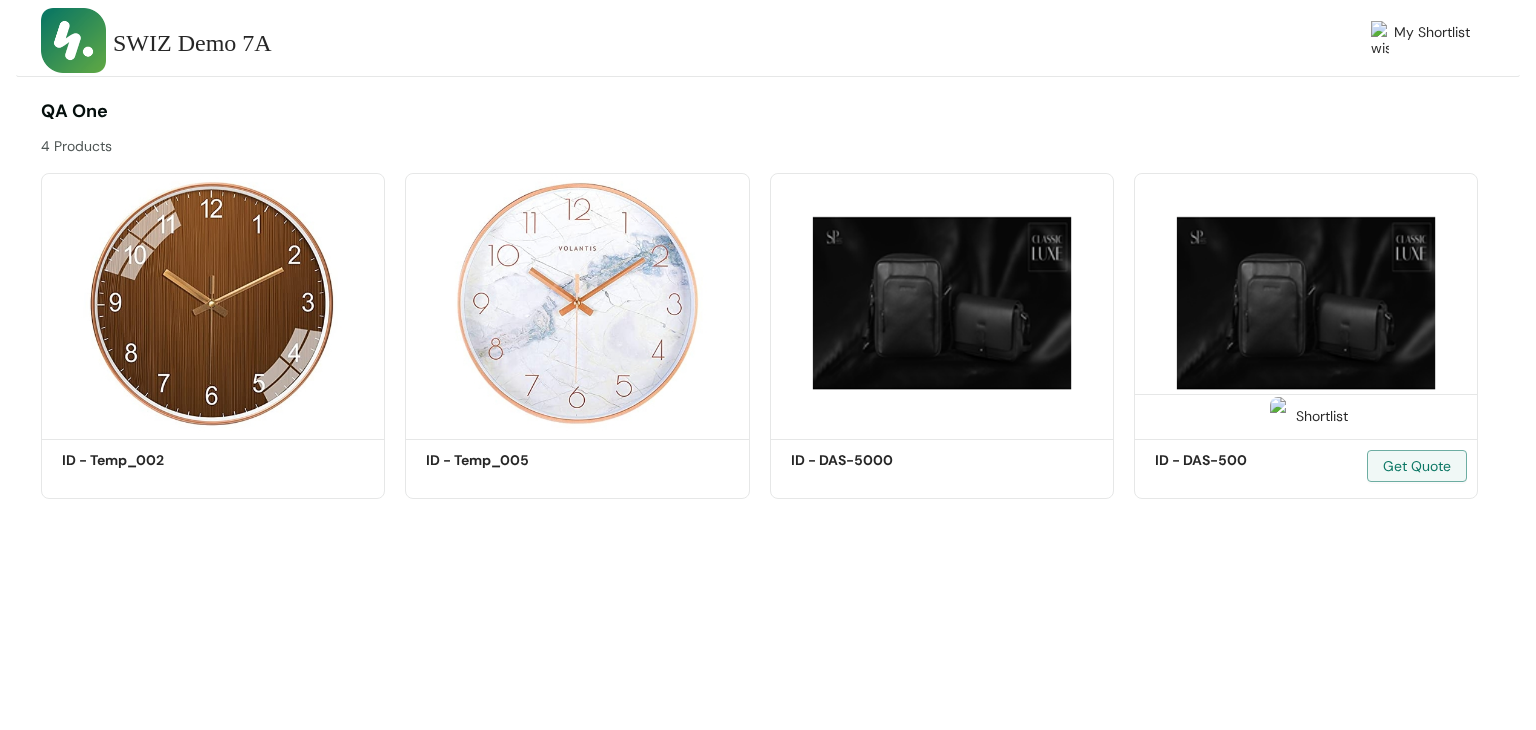 click at bounding box center (1306, 303) 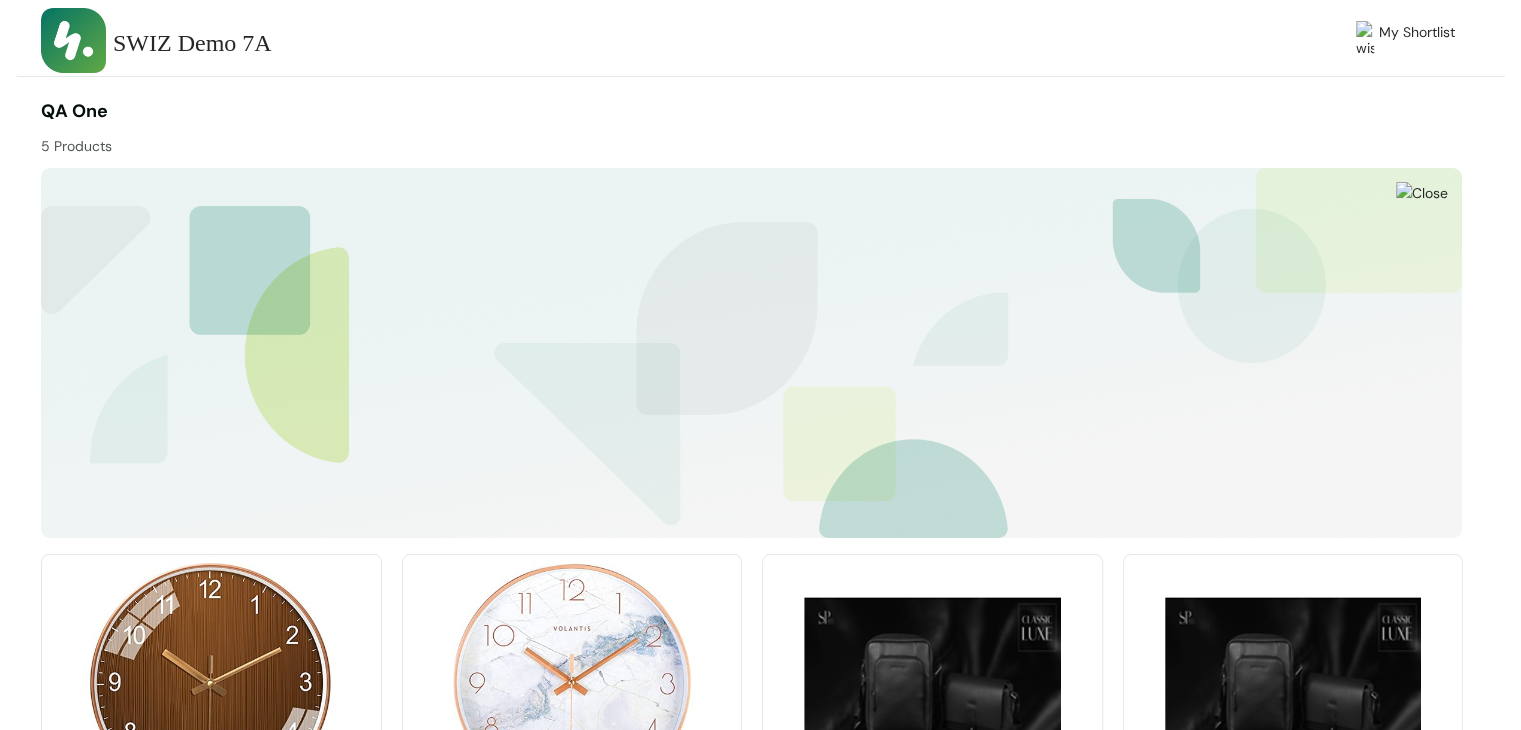 scroll, scrollTop: 211, scrollLeft: 0, axis: vertical 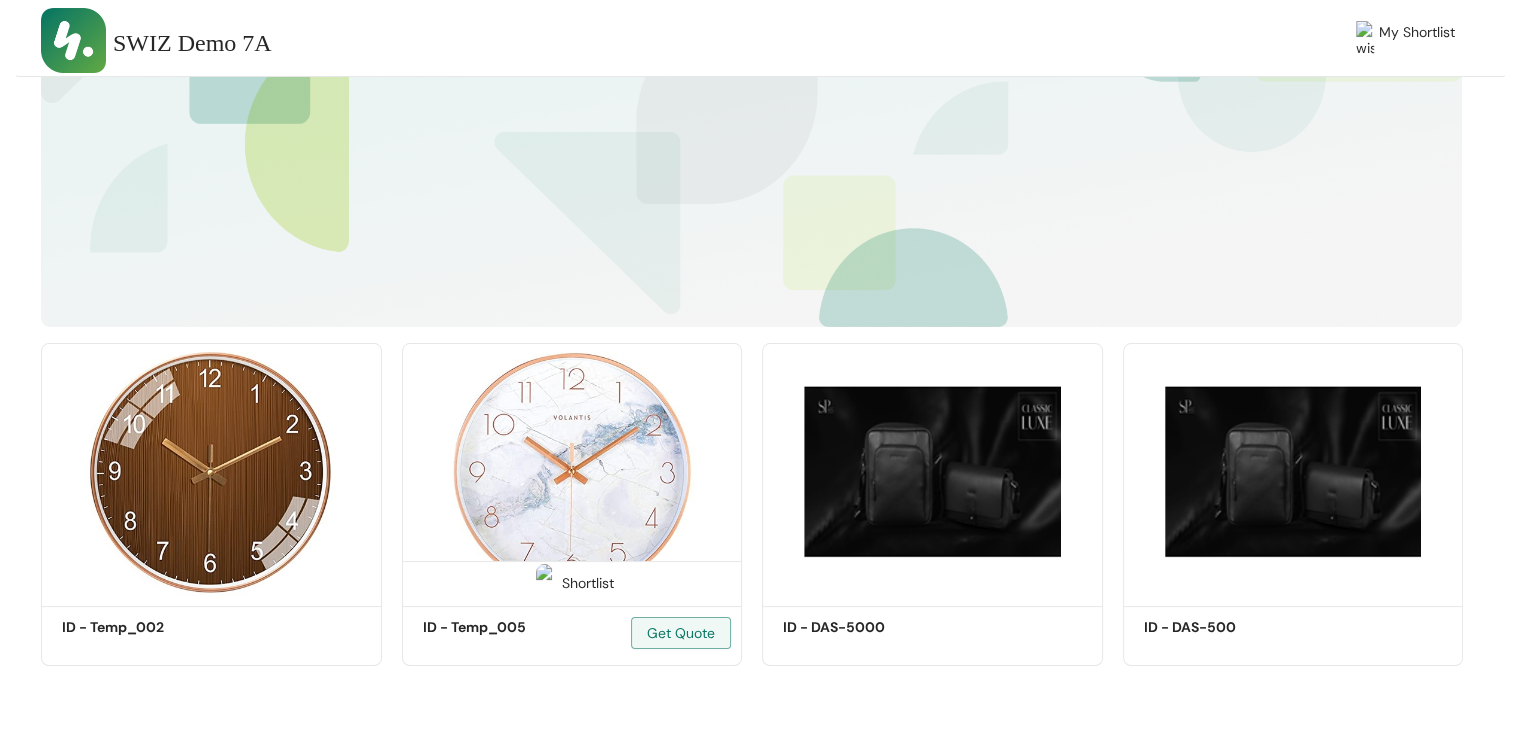 click at bounding box center (572, 471) 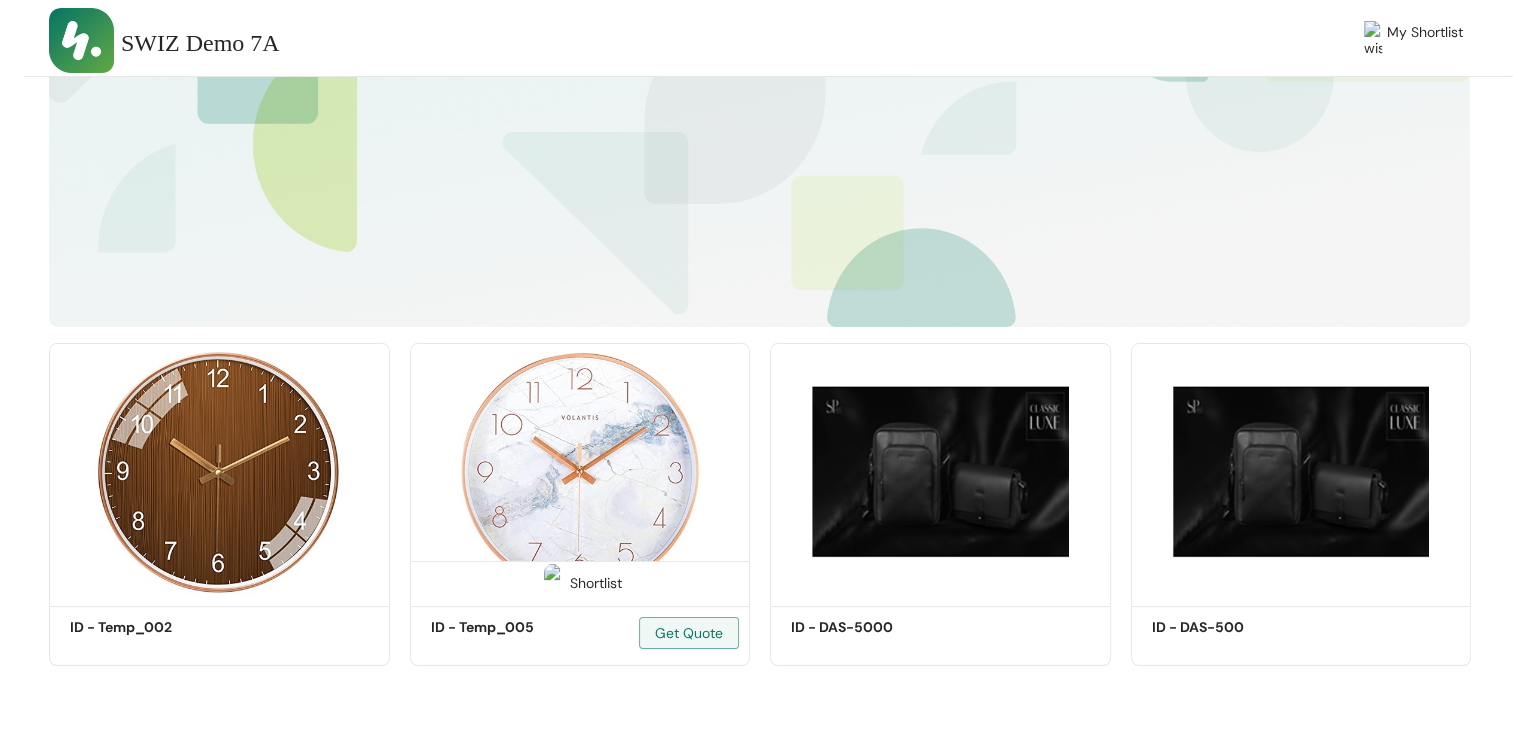 scroll, scrollTop: 0, scrollLeft: 0, axis: both 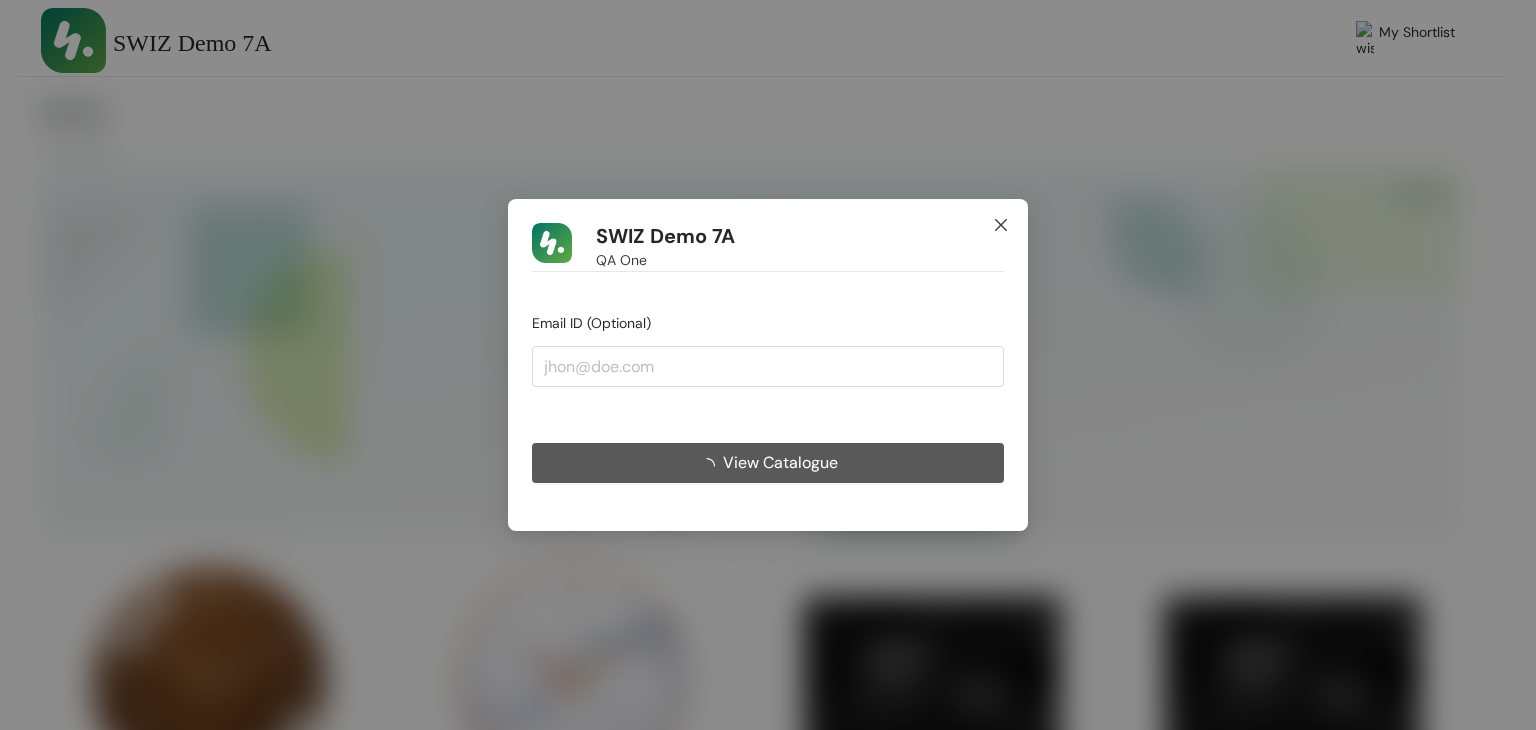 click 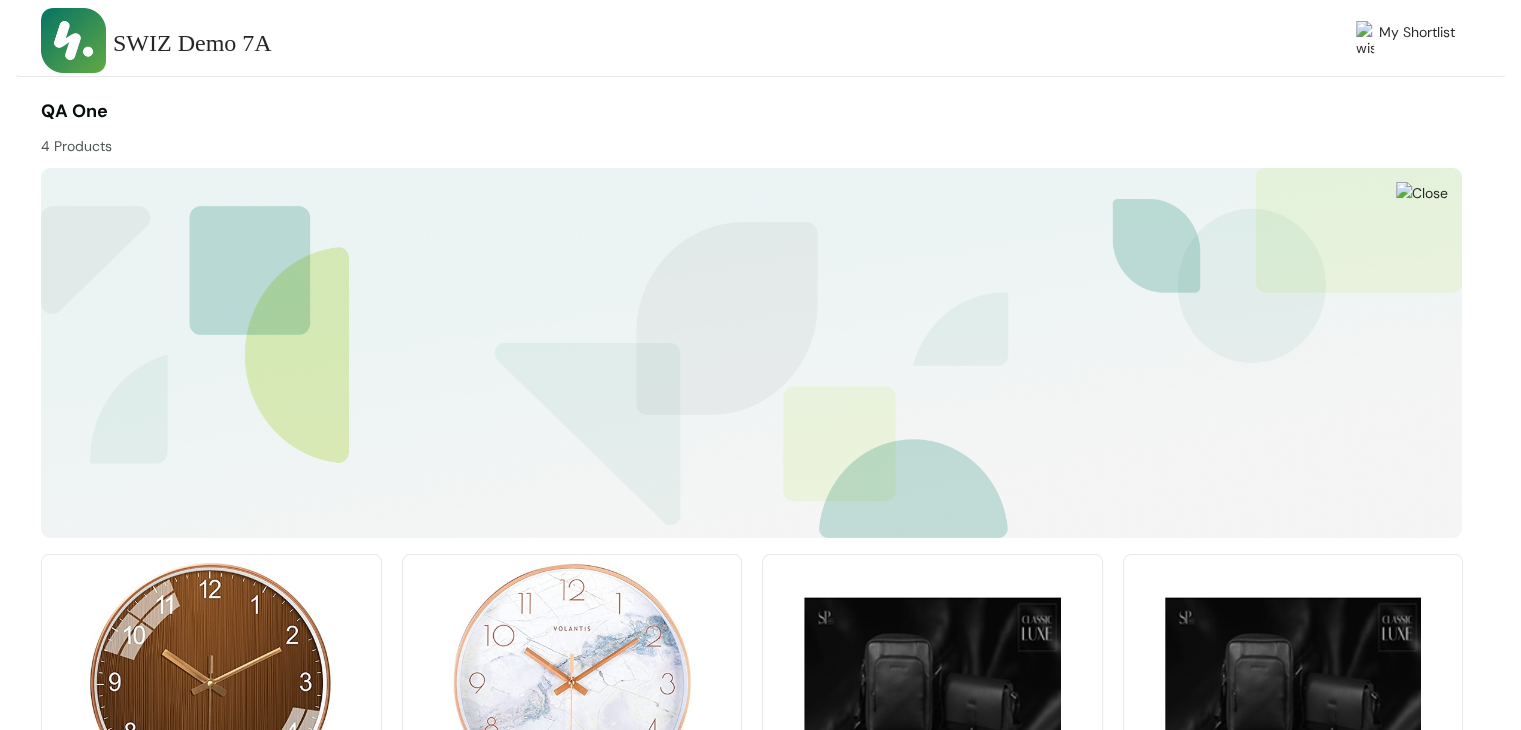 click at bounding box center (572, 682) 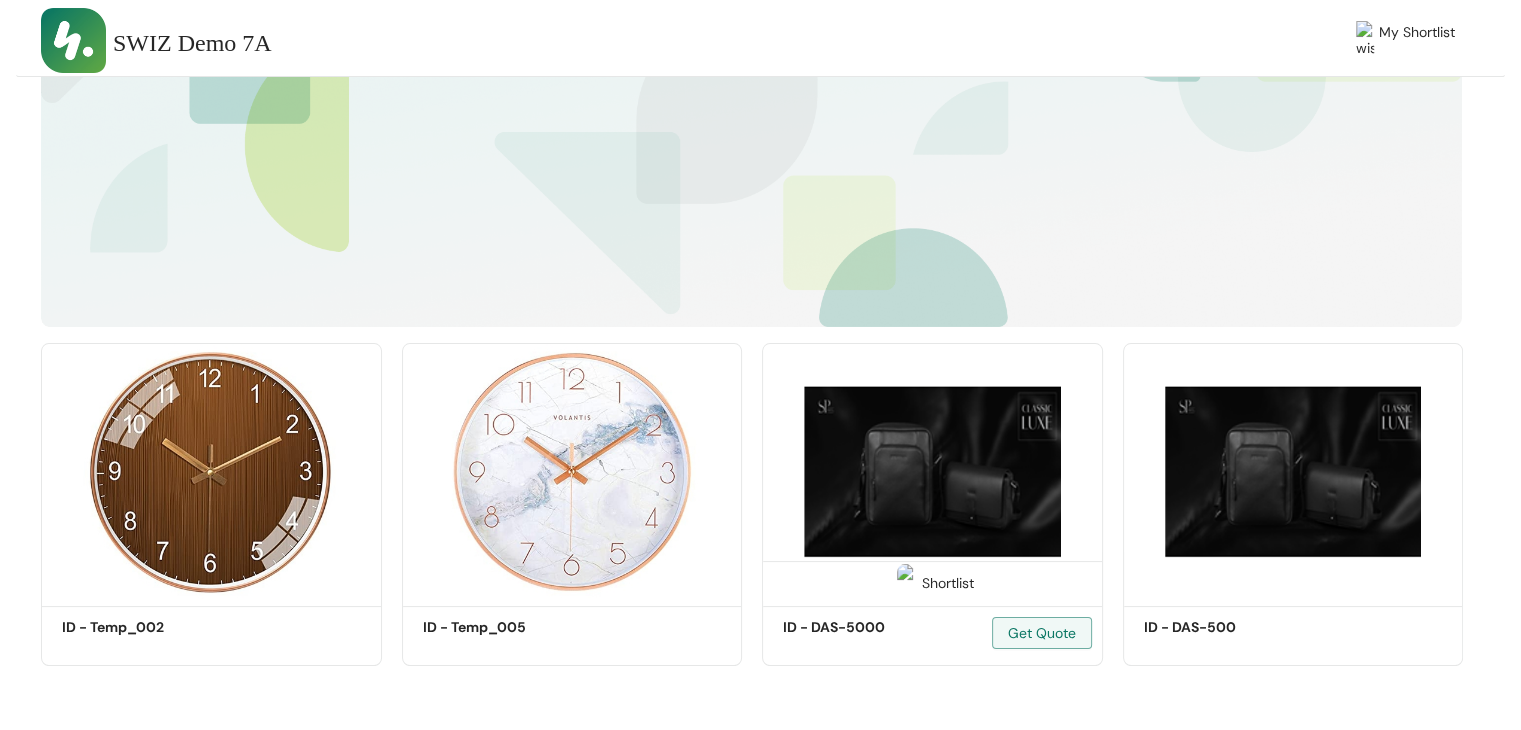click at bounding box center [932, 471] 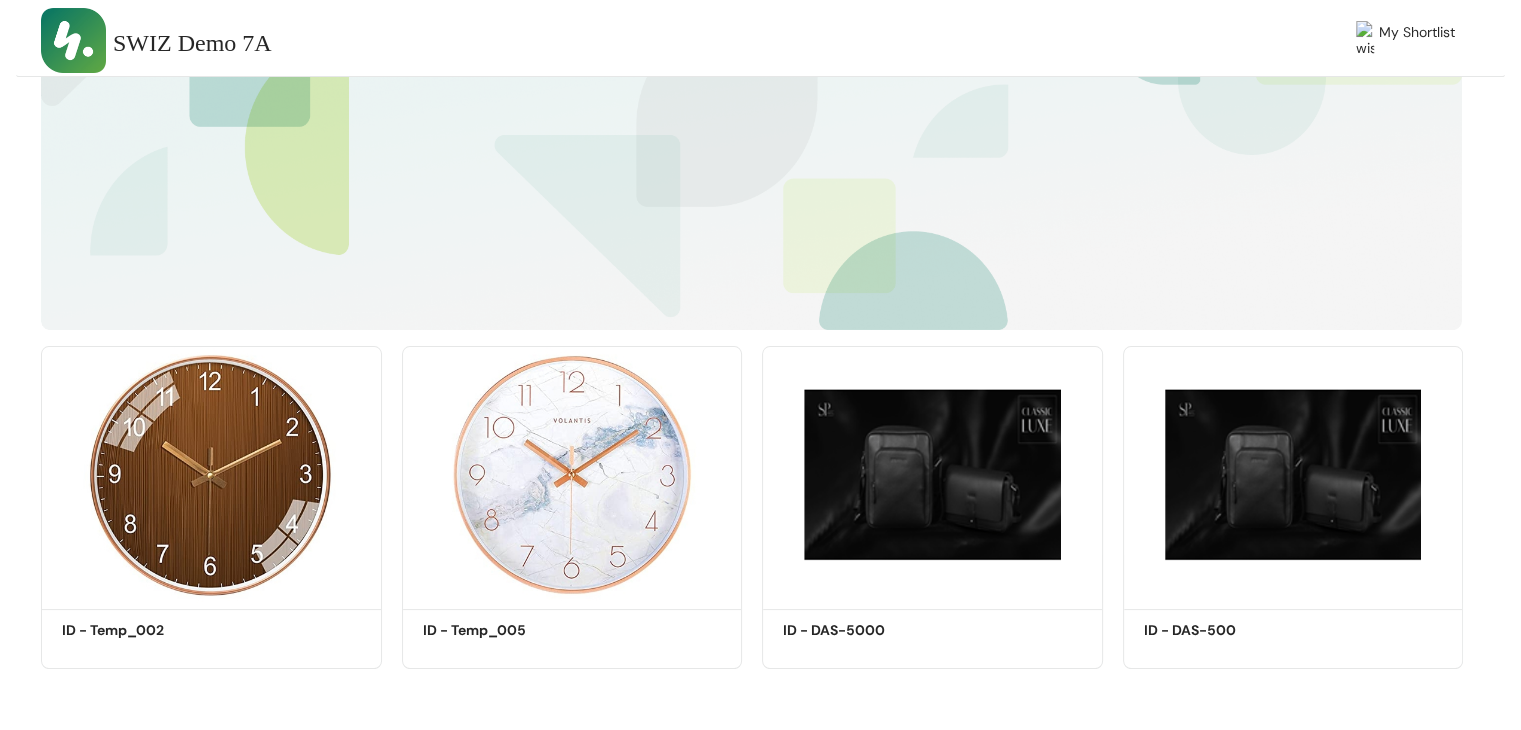 scroll, scrollTop: 211, scrollLeft: 0, axis: vertical 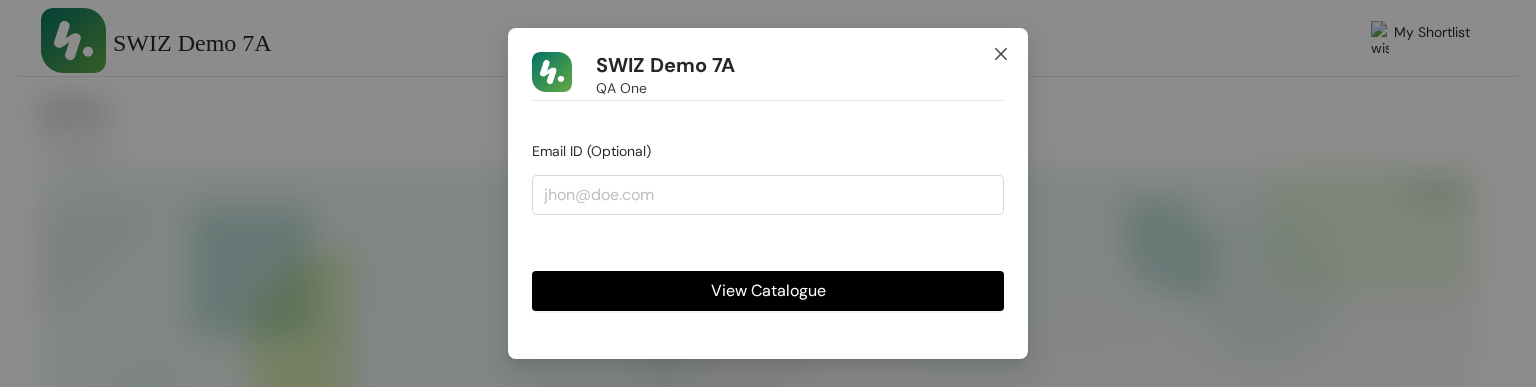 click 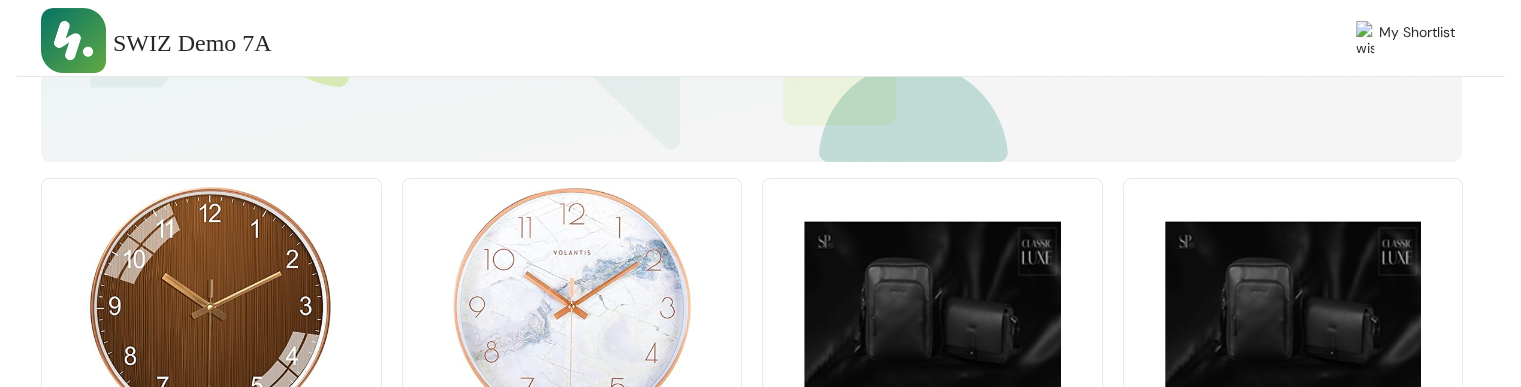 scroll, scrollTop: 553, scrollLeft: 0, axis: vertical 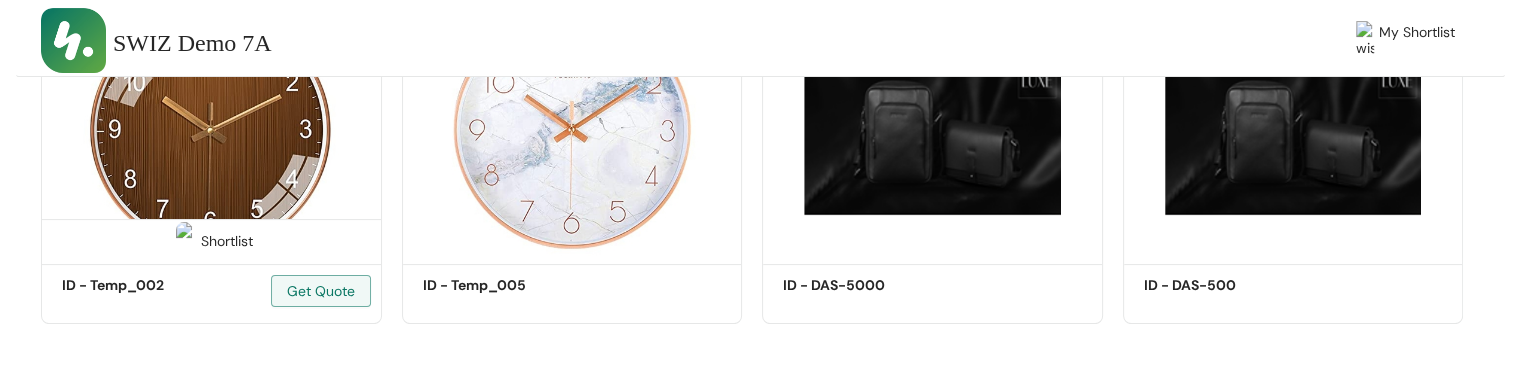 click at bounding box center (211, 129) 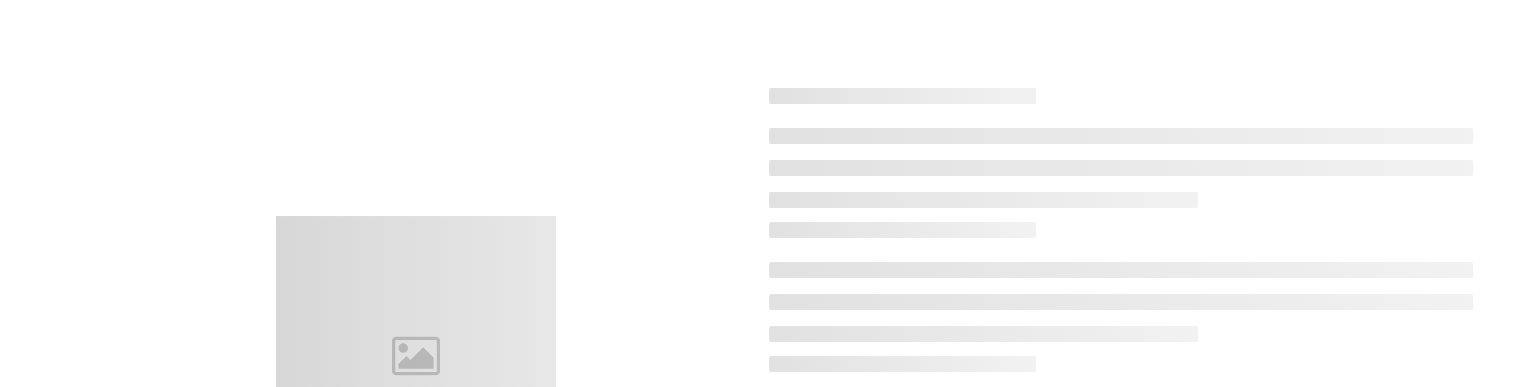 scroll, scrollTop: 0, scrollLeft: 0, axis: both 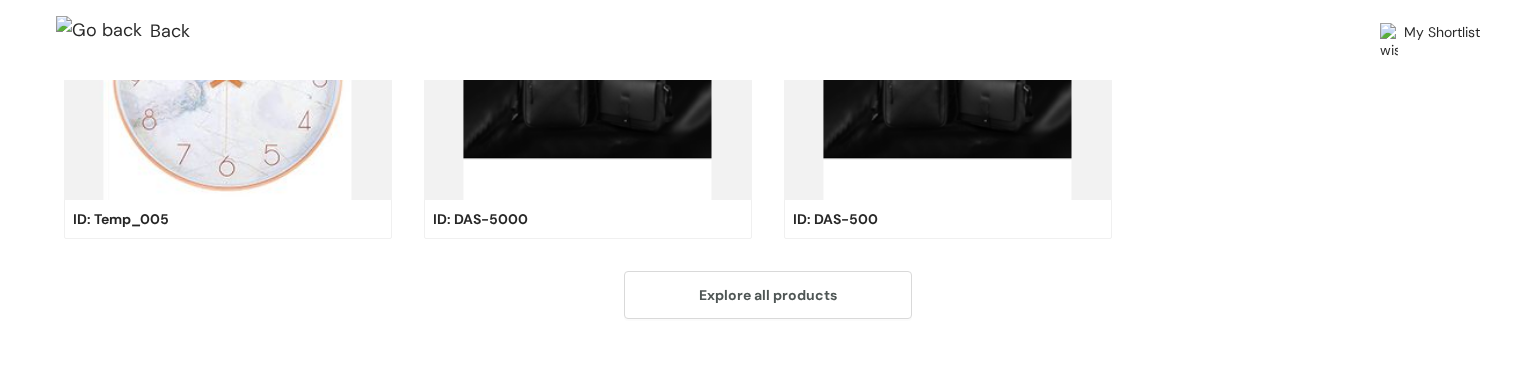 click at bounding box center [103, 32] 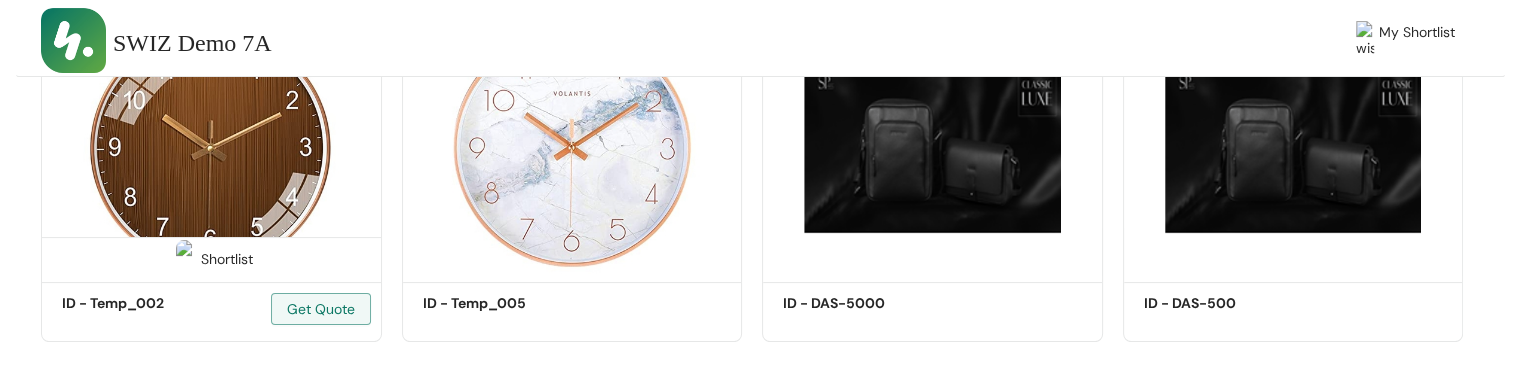 scroll, scrollTop: 536, scrollLeft: 0, axis: vertical 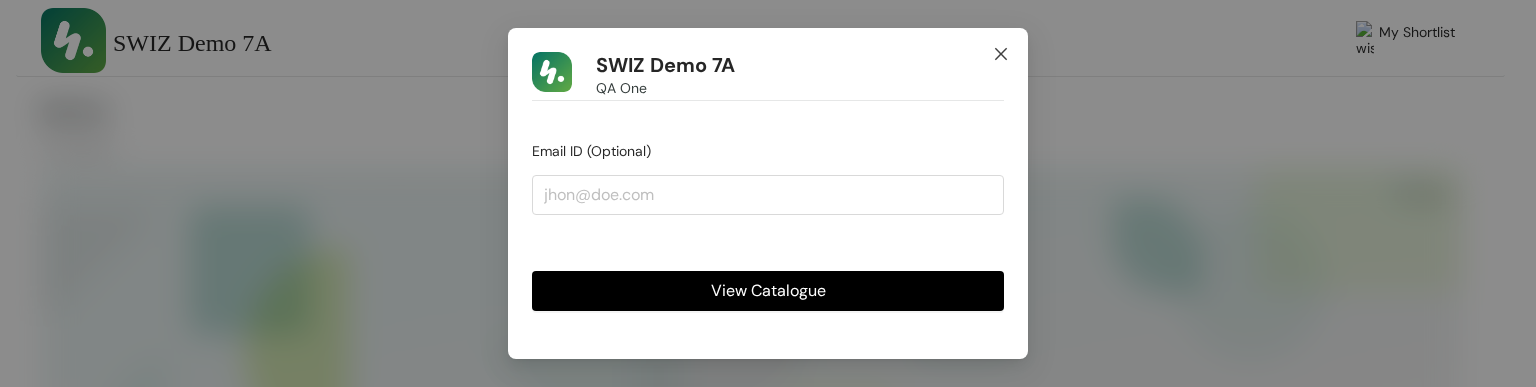 click 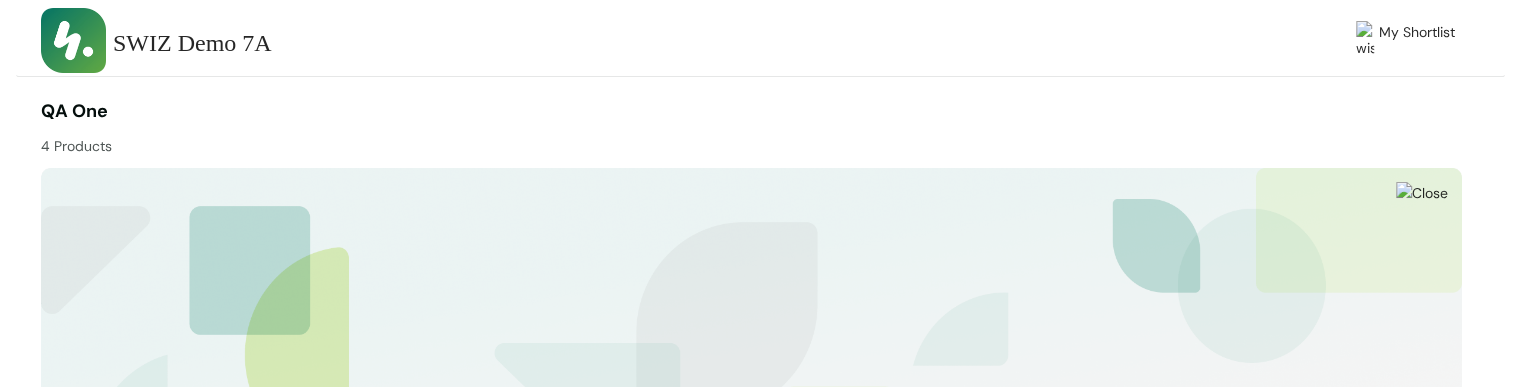 scroll, scrollTop: 553, scrollLeft: 0, axis: vertical 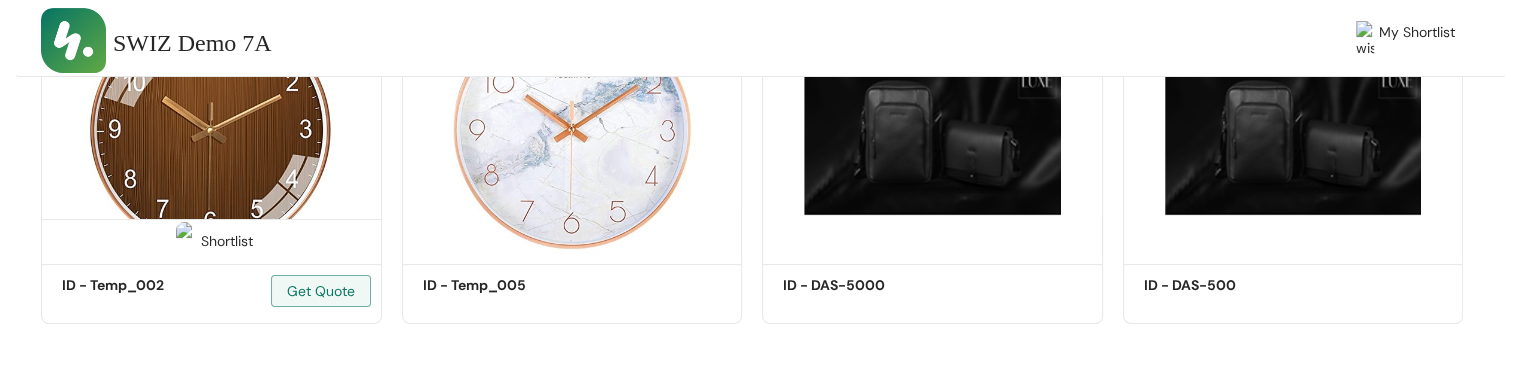 click at bounding box center [211, 129] 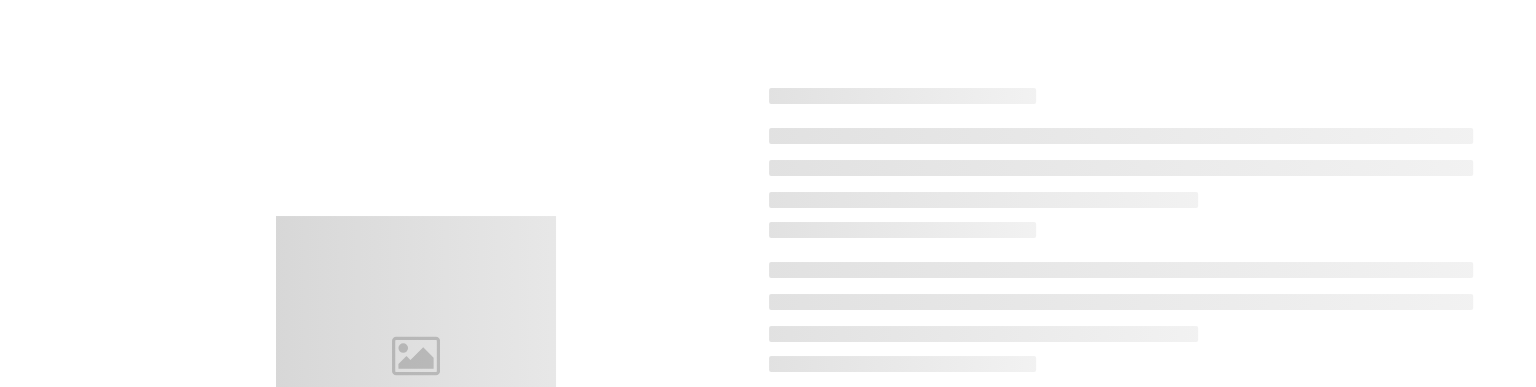 scroll, scrollTop: 0, scrollLeft: 0, axis: both 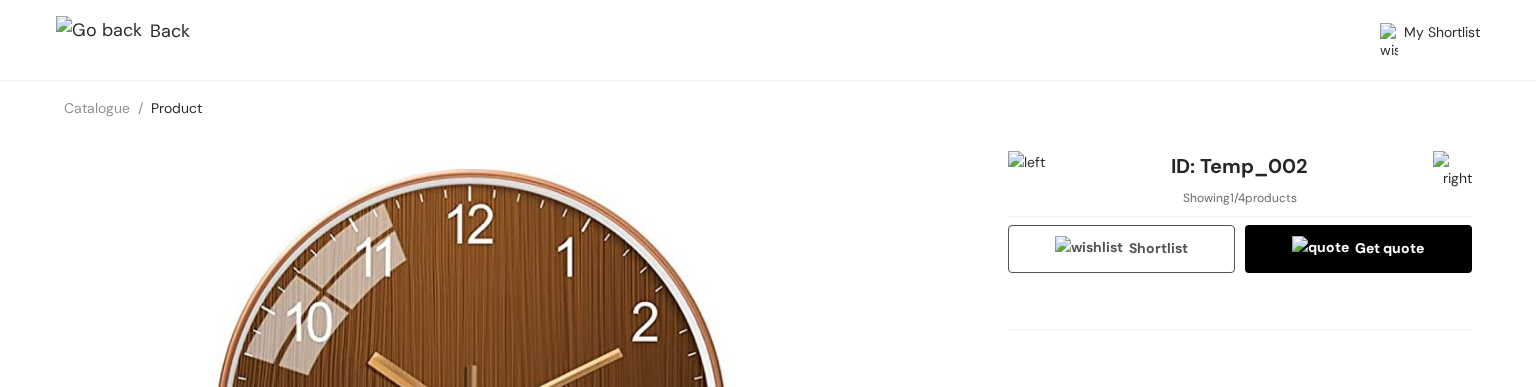click at bounding box center [103, 32] 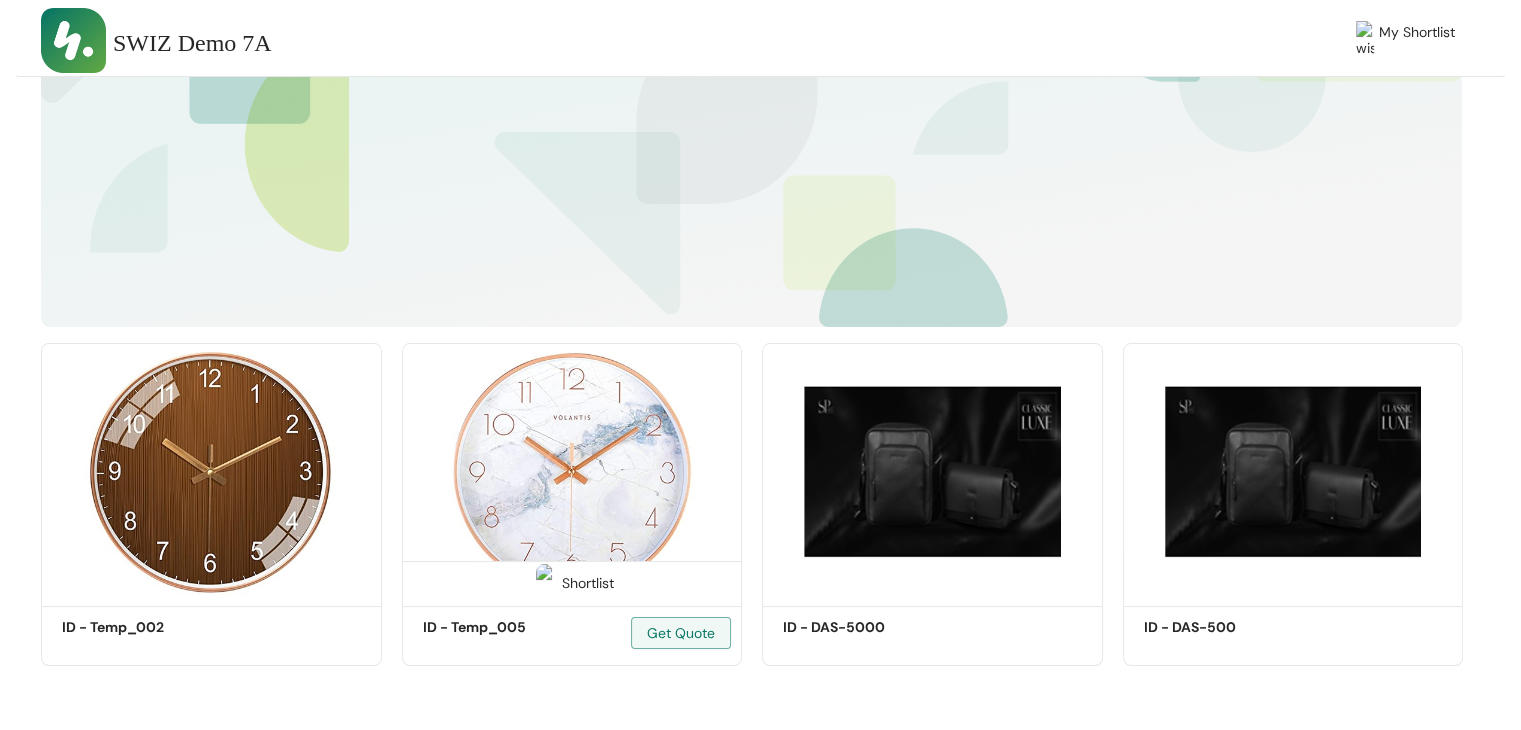 scroll, scrollTop: 0, scrollLeft: 0, axis: both 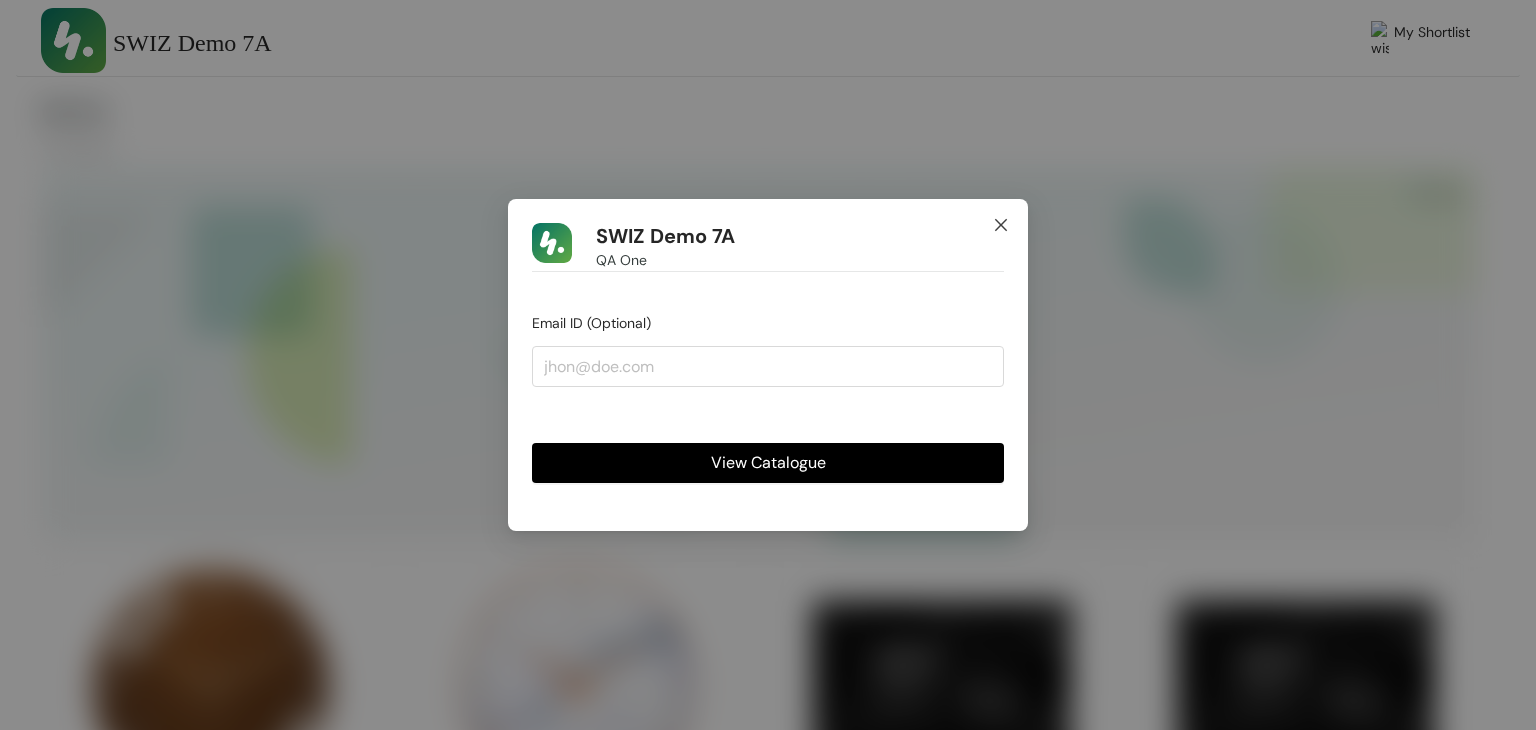 click 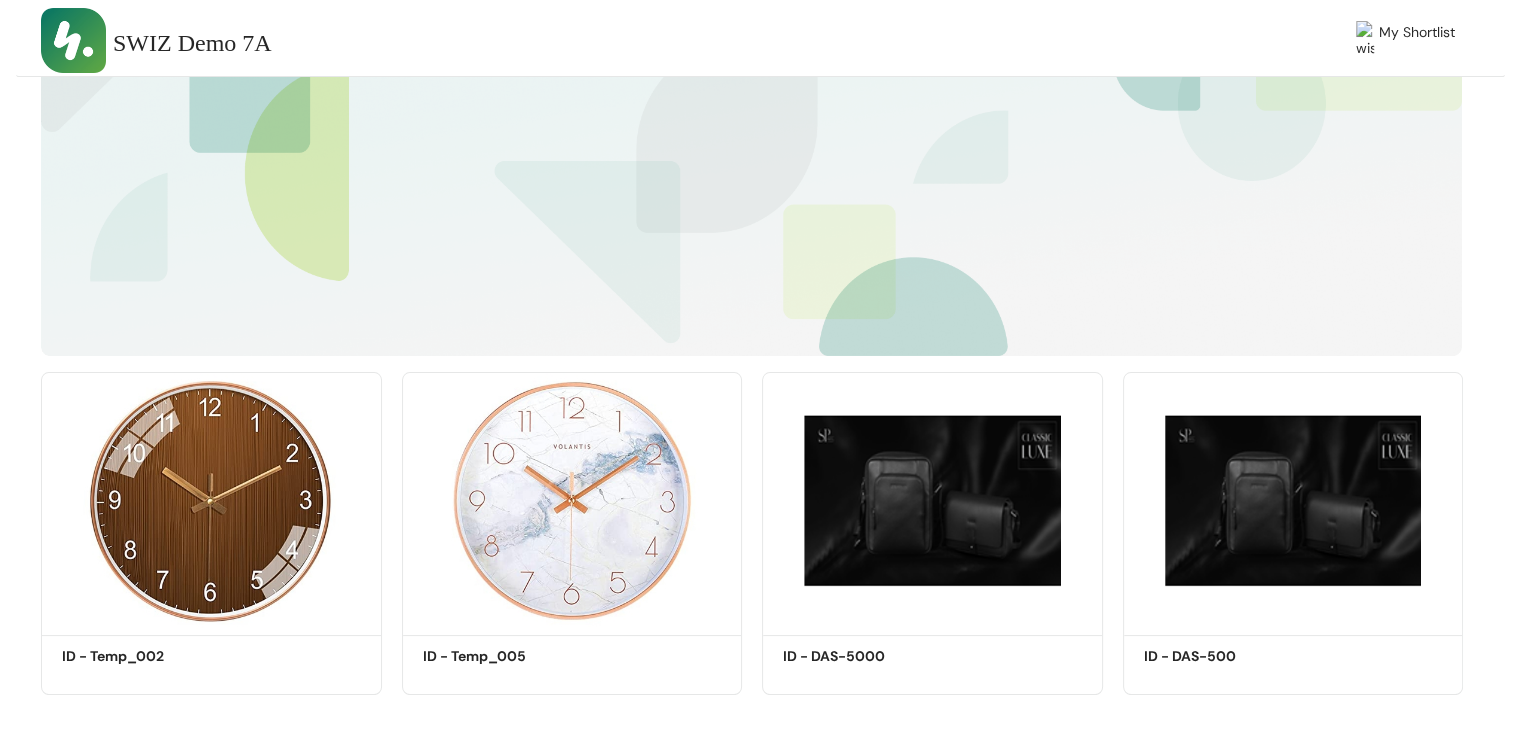 scroll, scrollTop: 211, scrollLeft: 0, axis: vertical 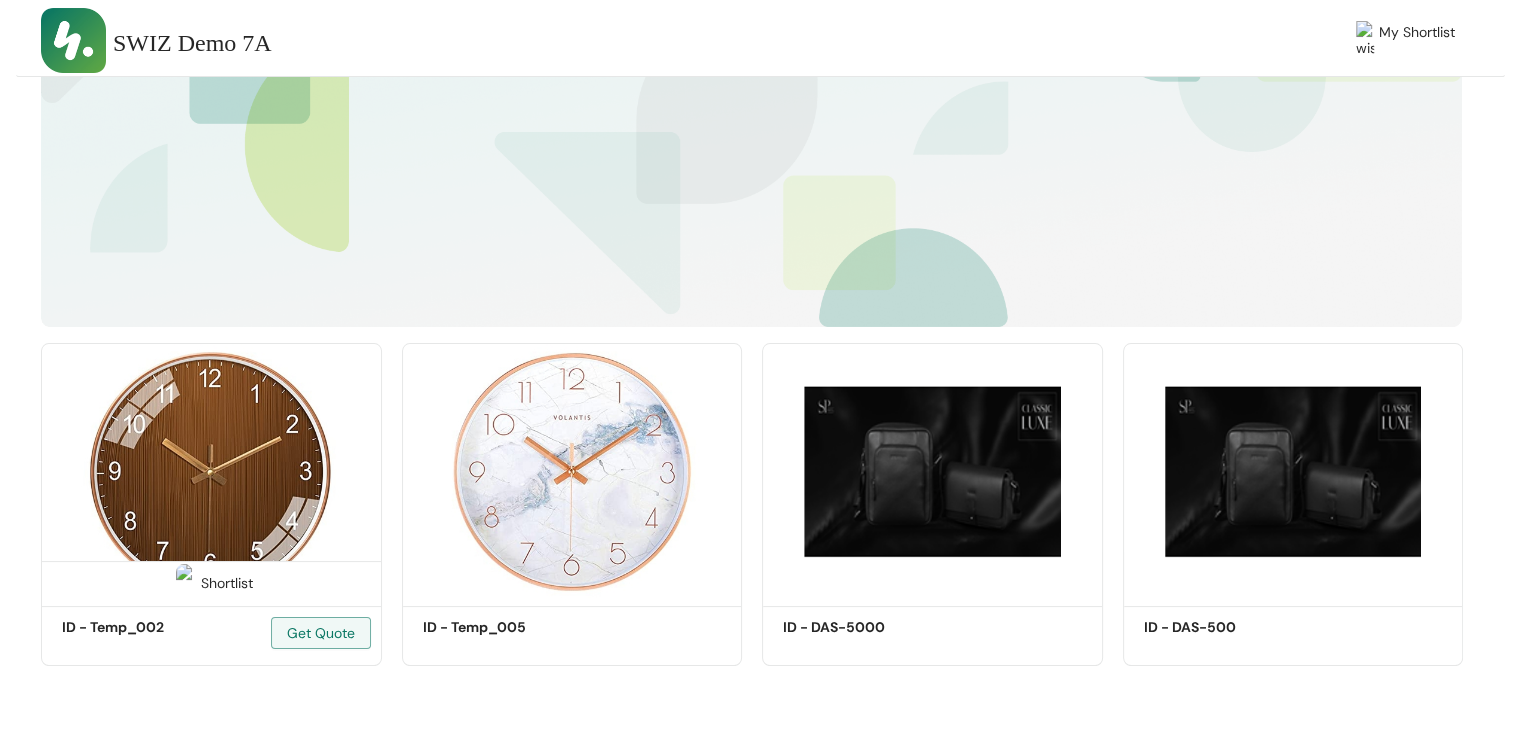 click at bounding box center [211, 471] 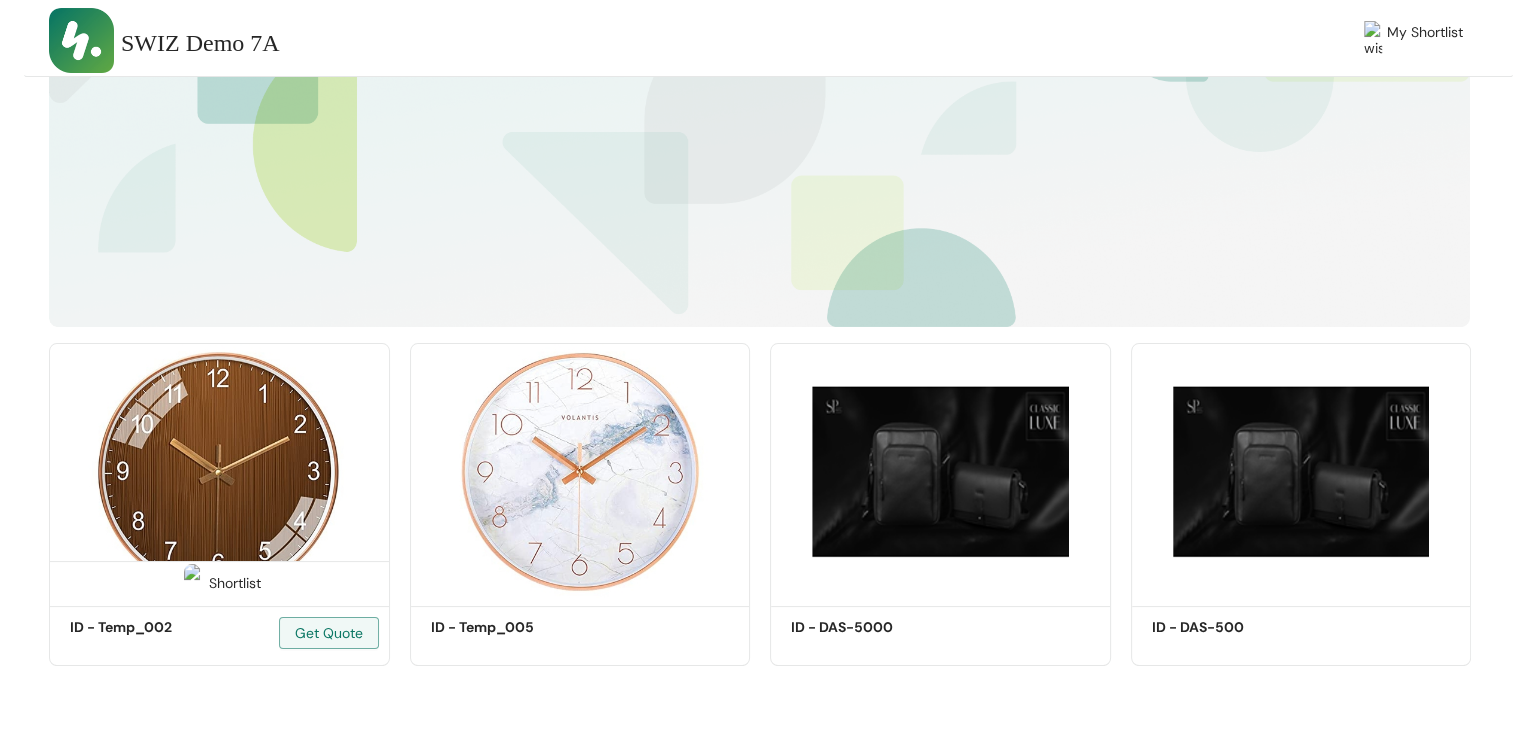 scroll, scrollTop: 0, scrollLeft: 0, axis: both 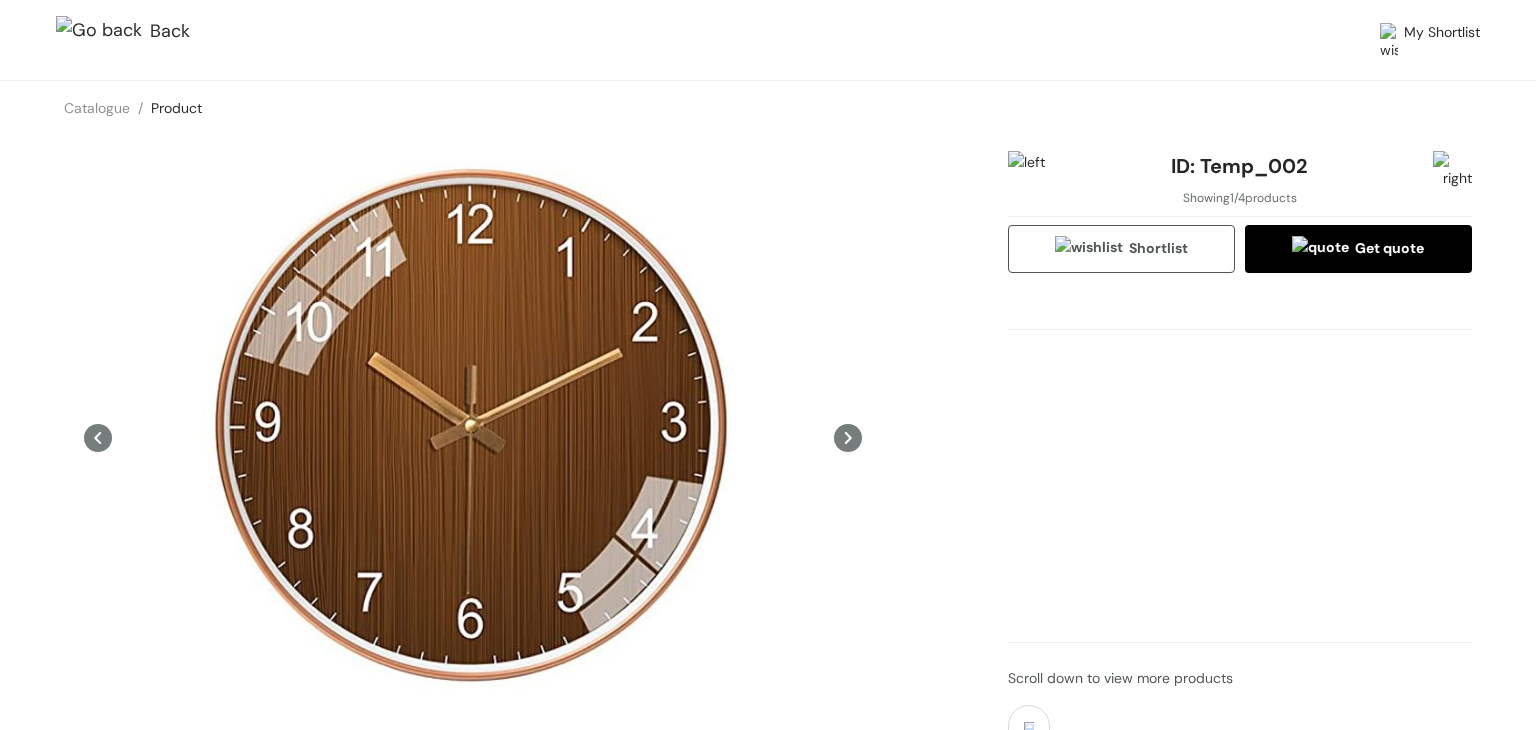 click at bounding box center (103, 32) 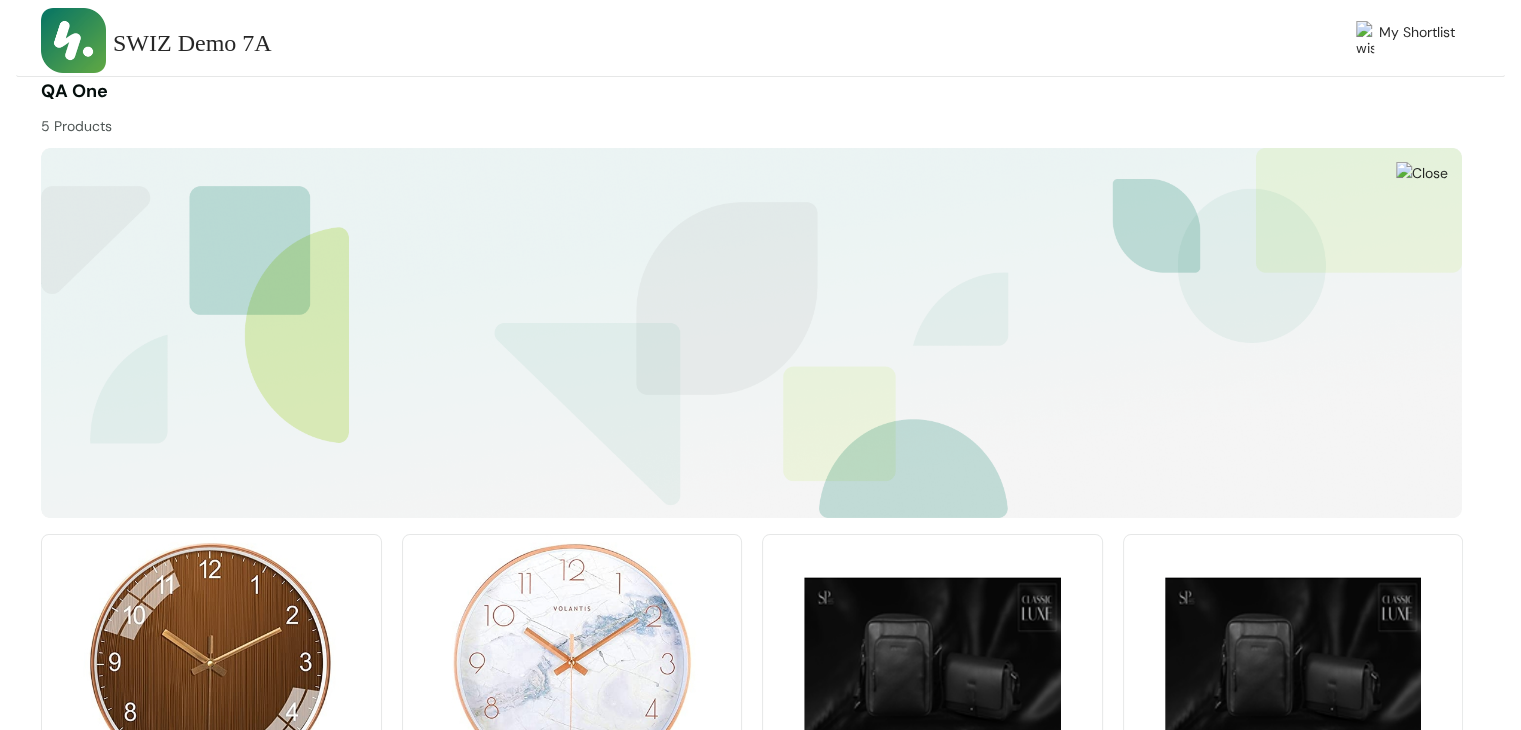 scroll, scrollTop: 20, scrollLeft: 0, axis: vertical 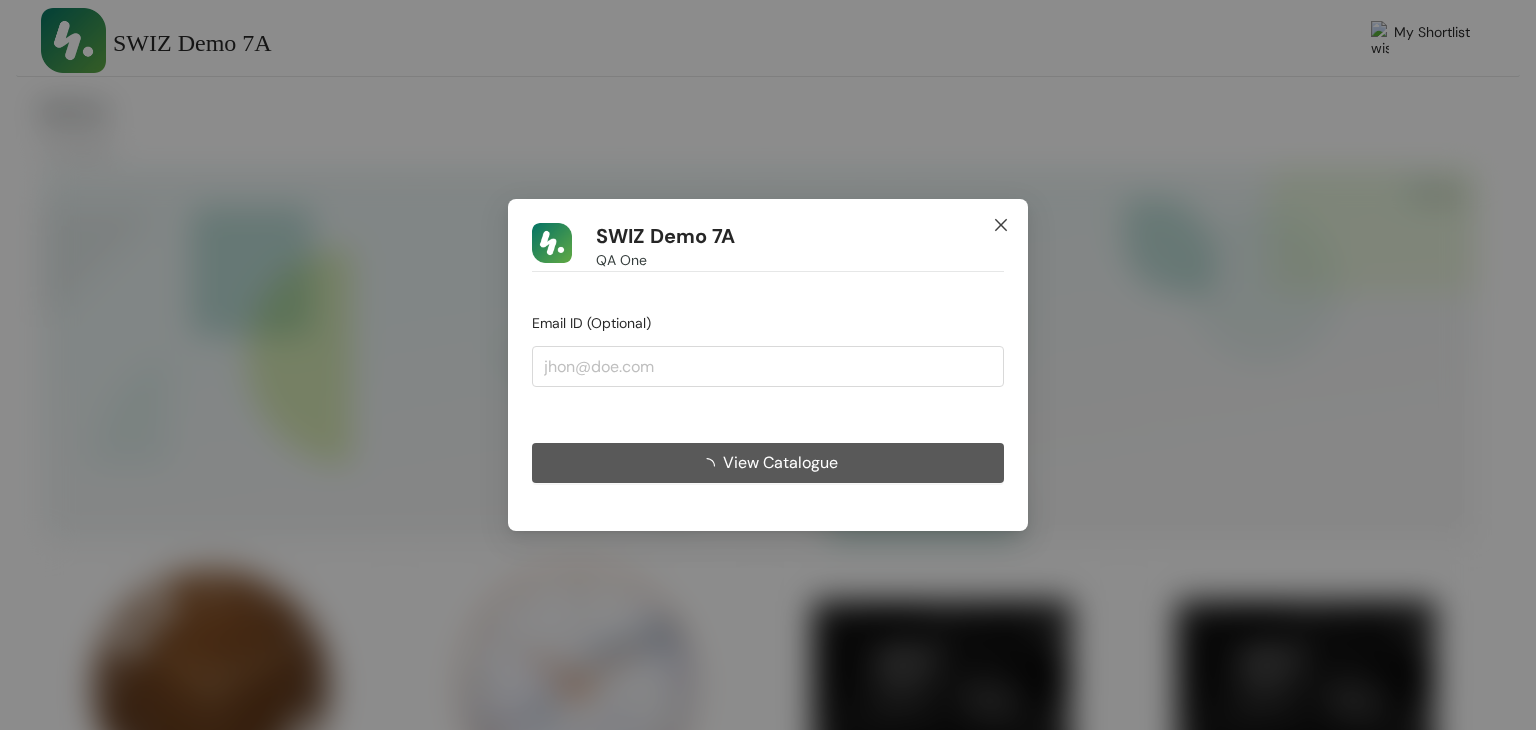 click 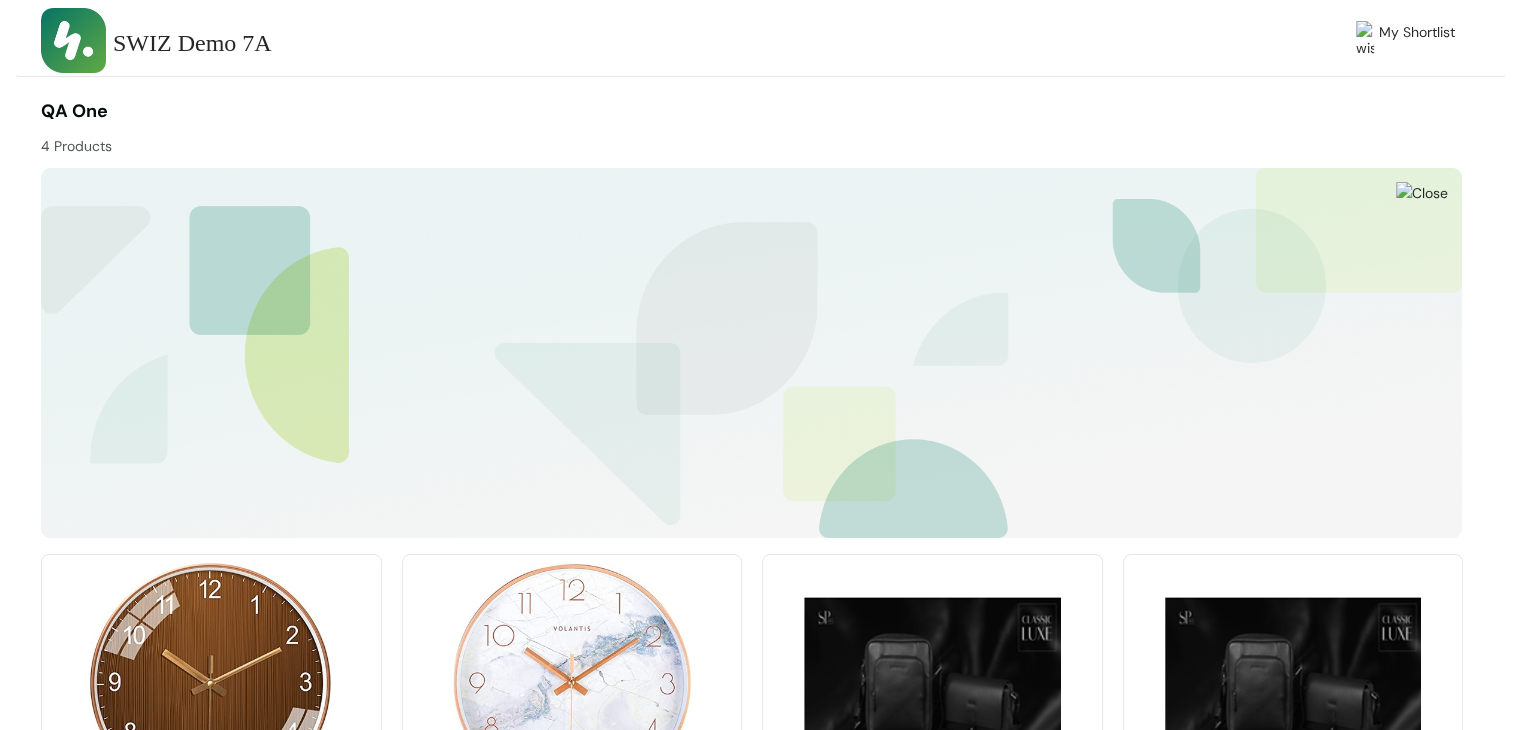 scroll, scrollTop: 211, scrollLeft: 0, axis: vertical 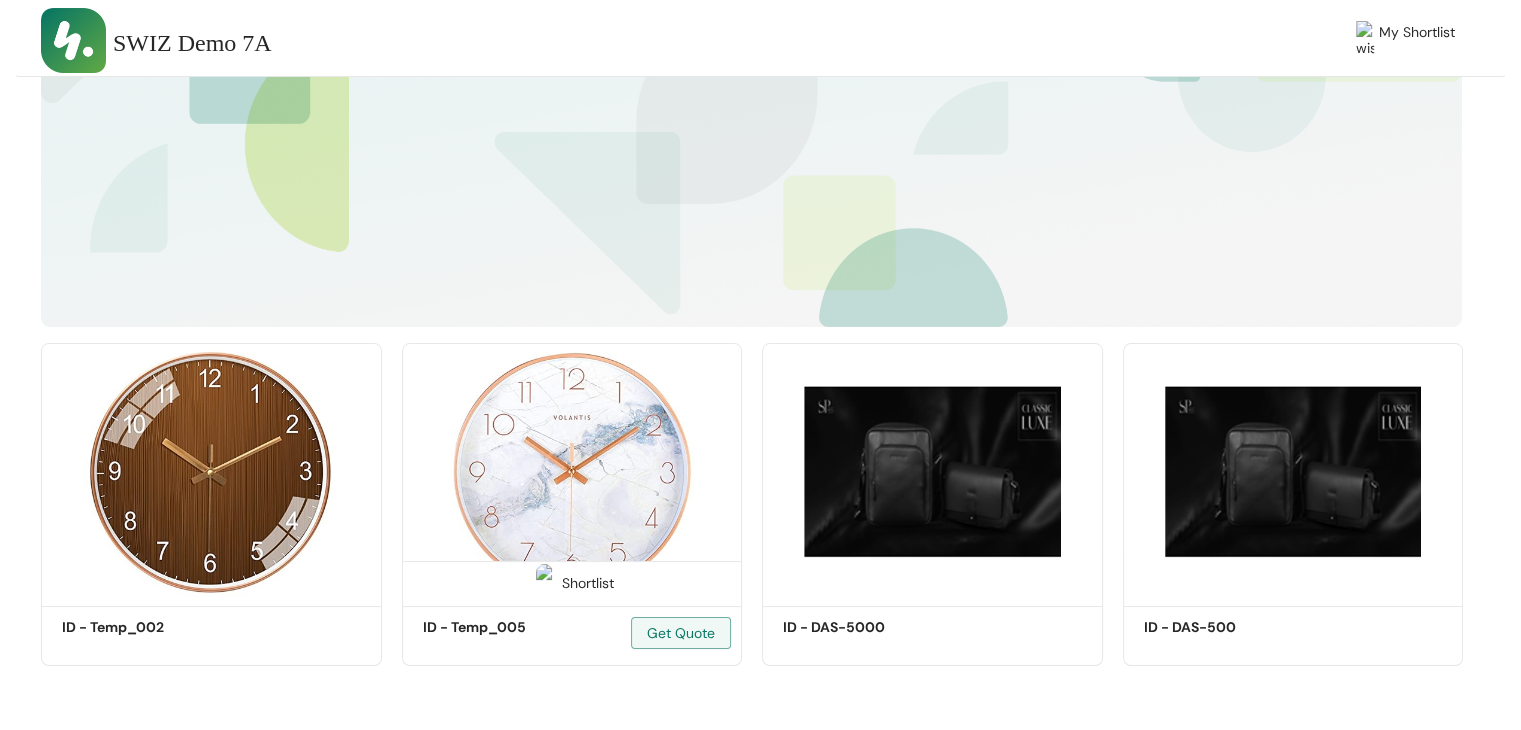 click at bounding box center (572, 471) 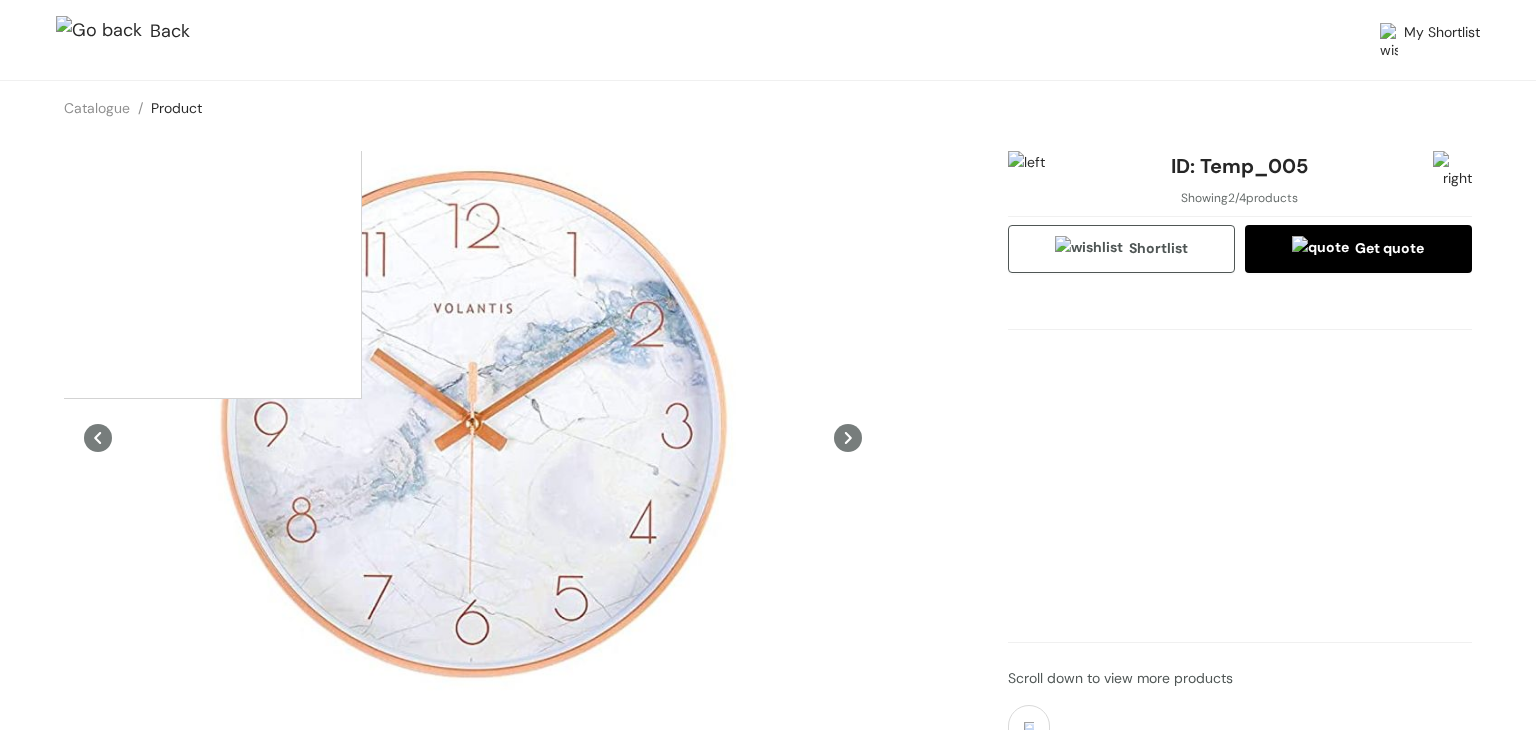click at bounding box center [103, 32] 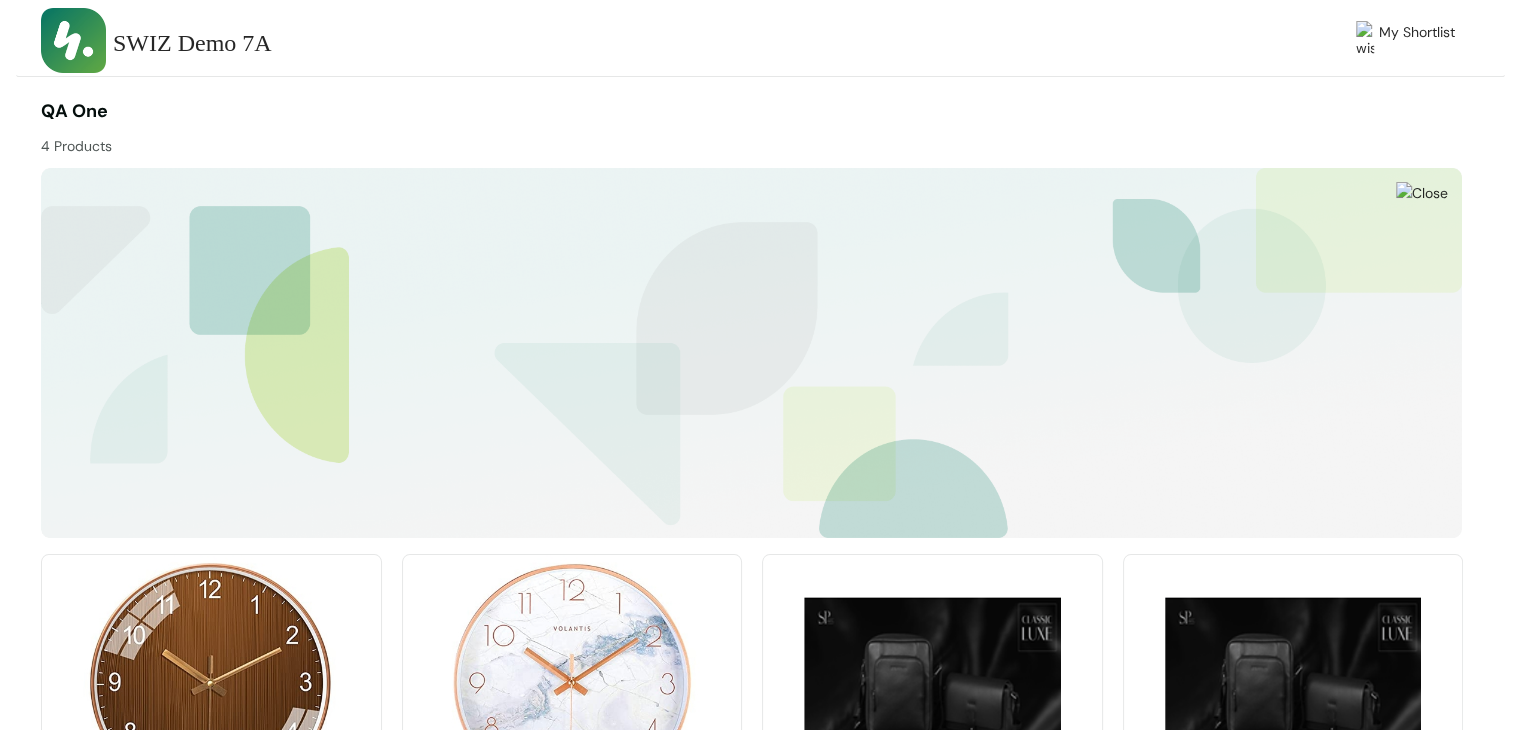 scroll, scrollTop: 211, scrollLeft: 0, axis: vertical 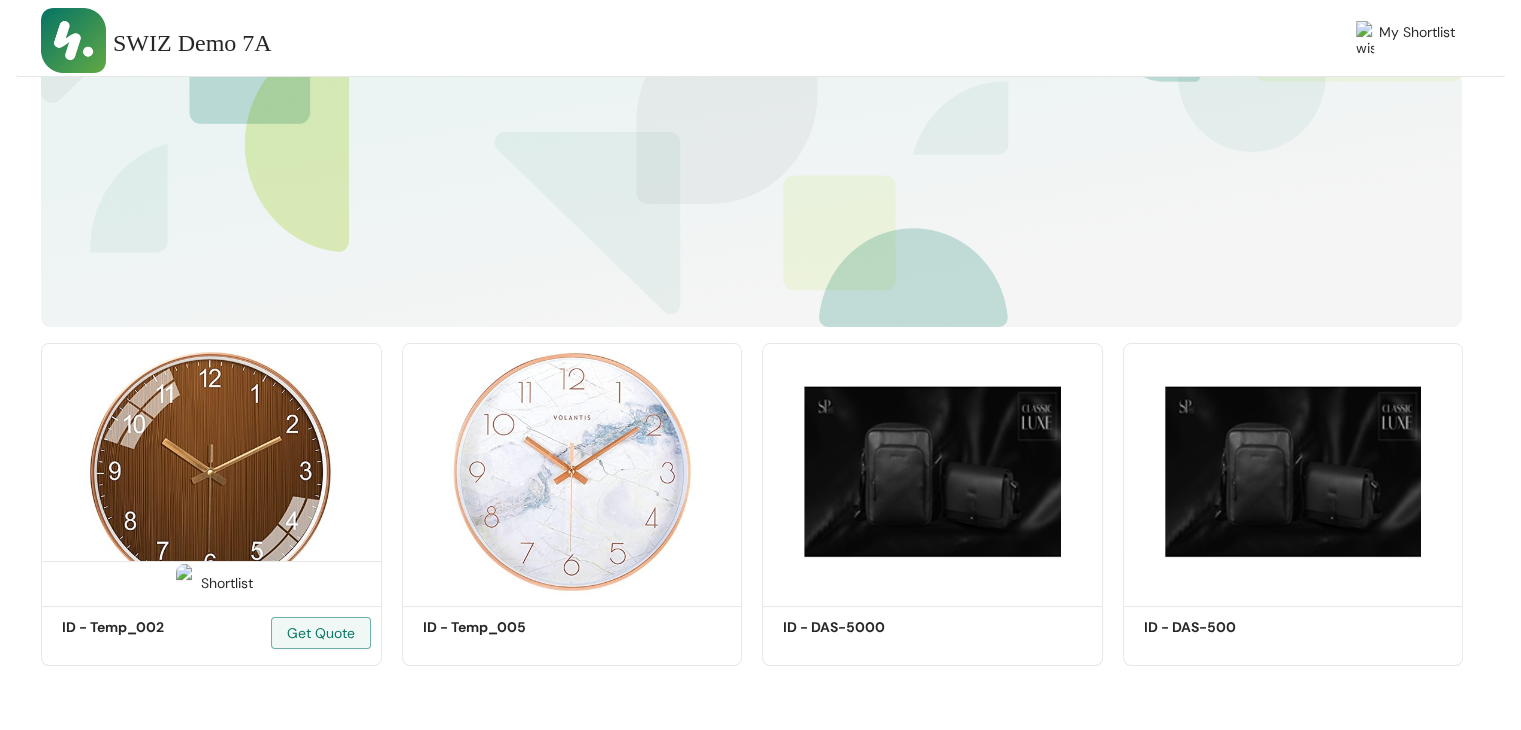 click at bounding box center [211, 471] 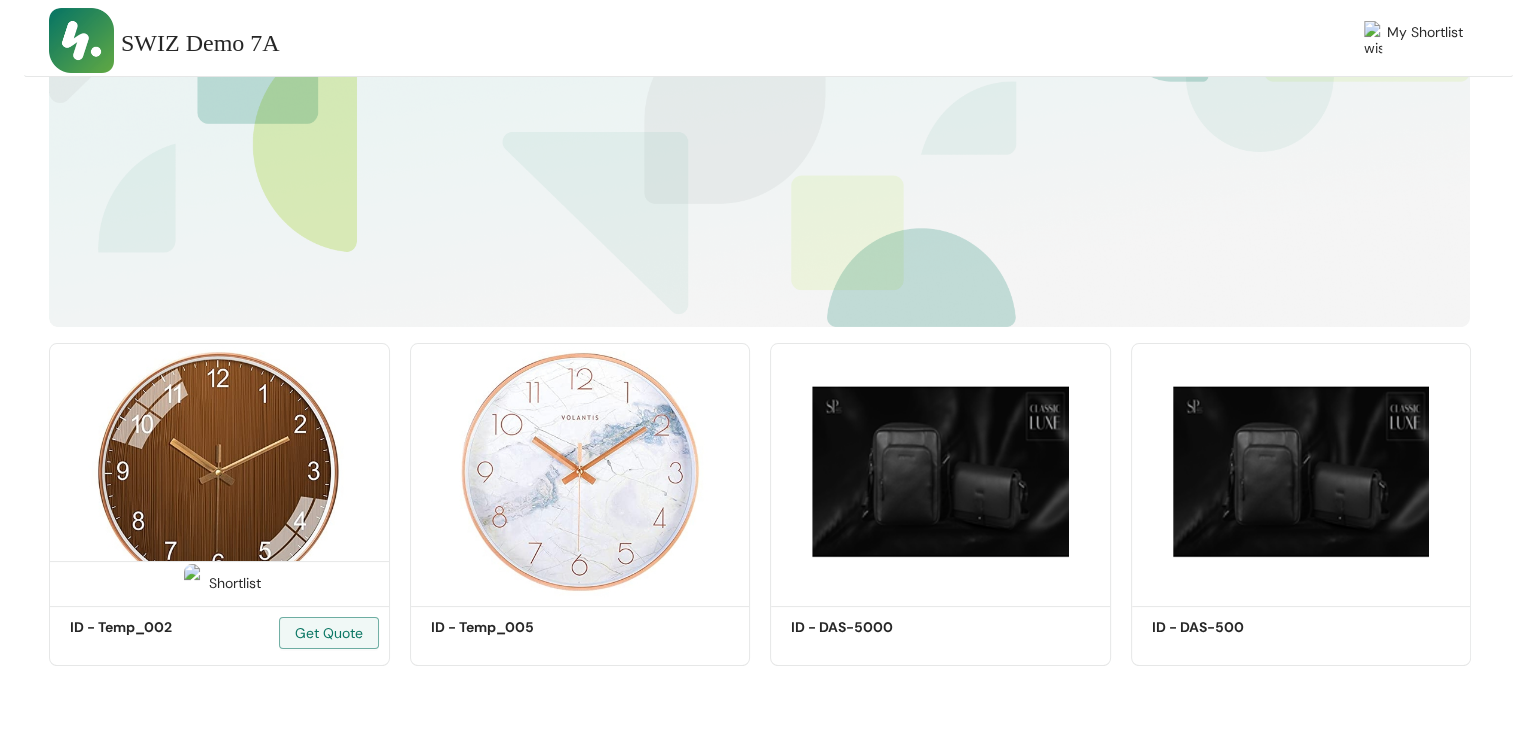 scroll, scrollTop: 0, scrollLeft: 0, axis: both 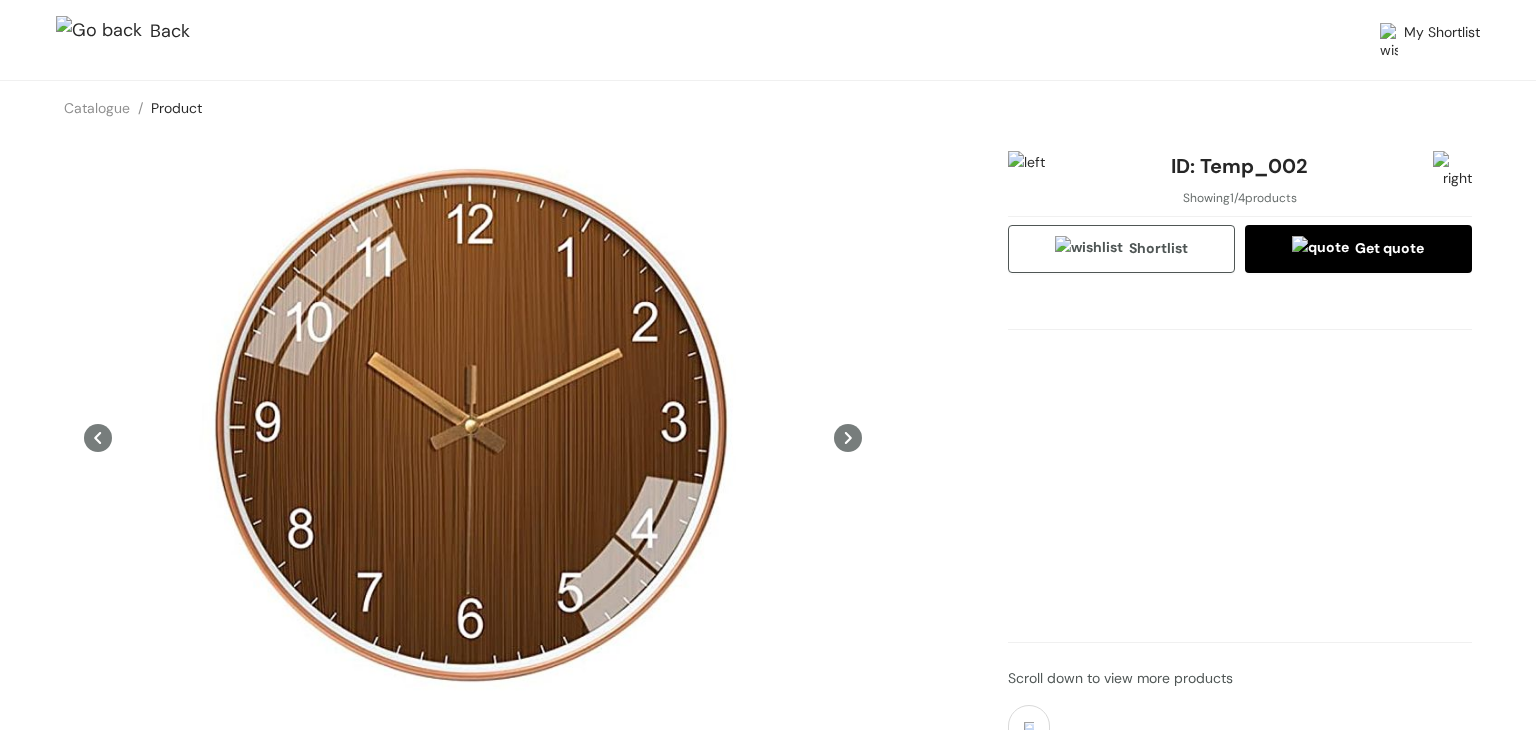 click at bounding box center [103, 32] 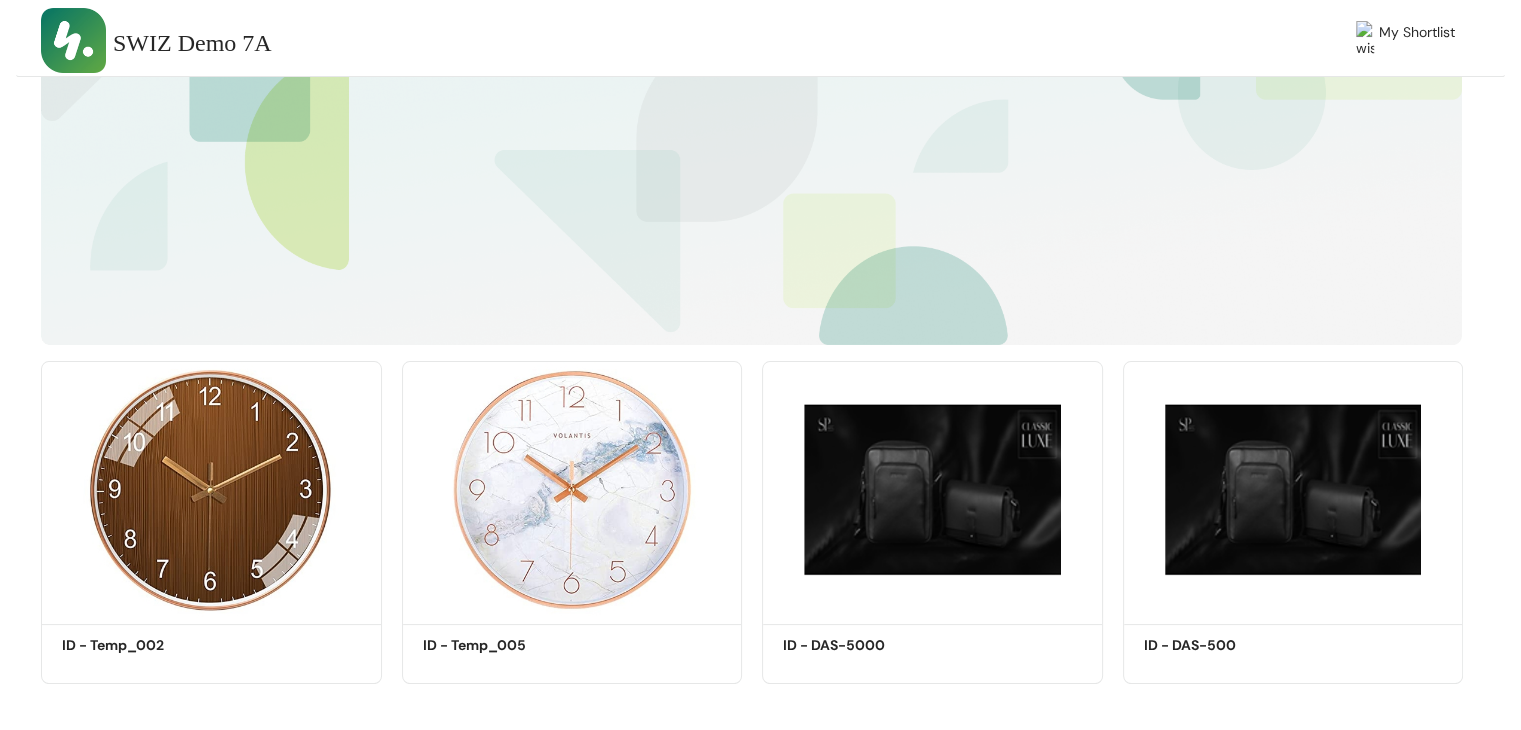 scroll, scrollTop: 0, scrollLeft: 0, axis: both 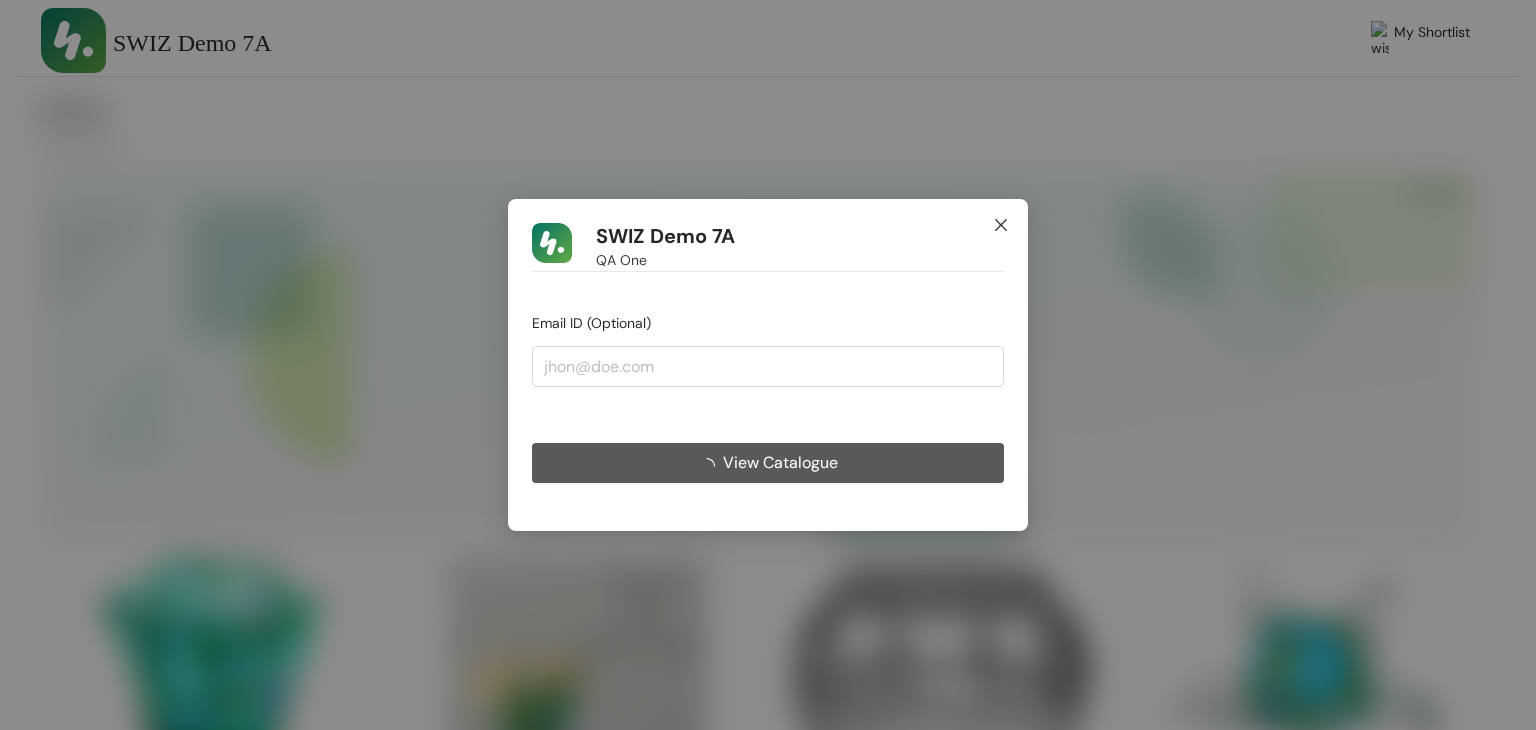 click at bounding box center (1001, 226) 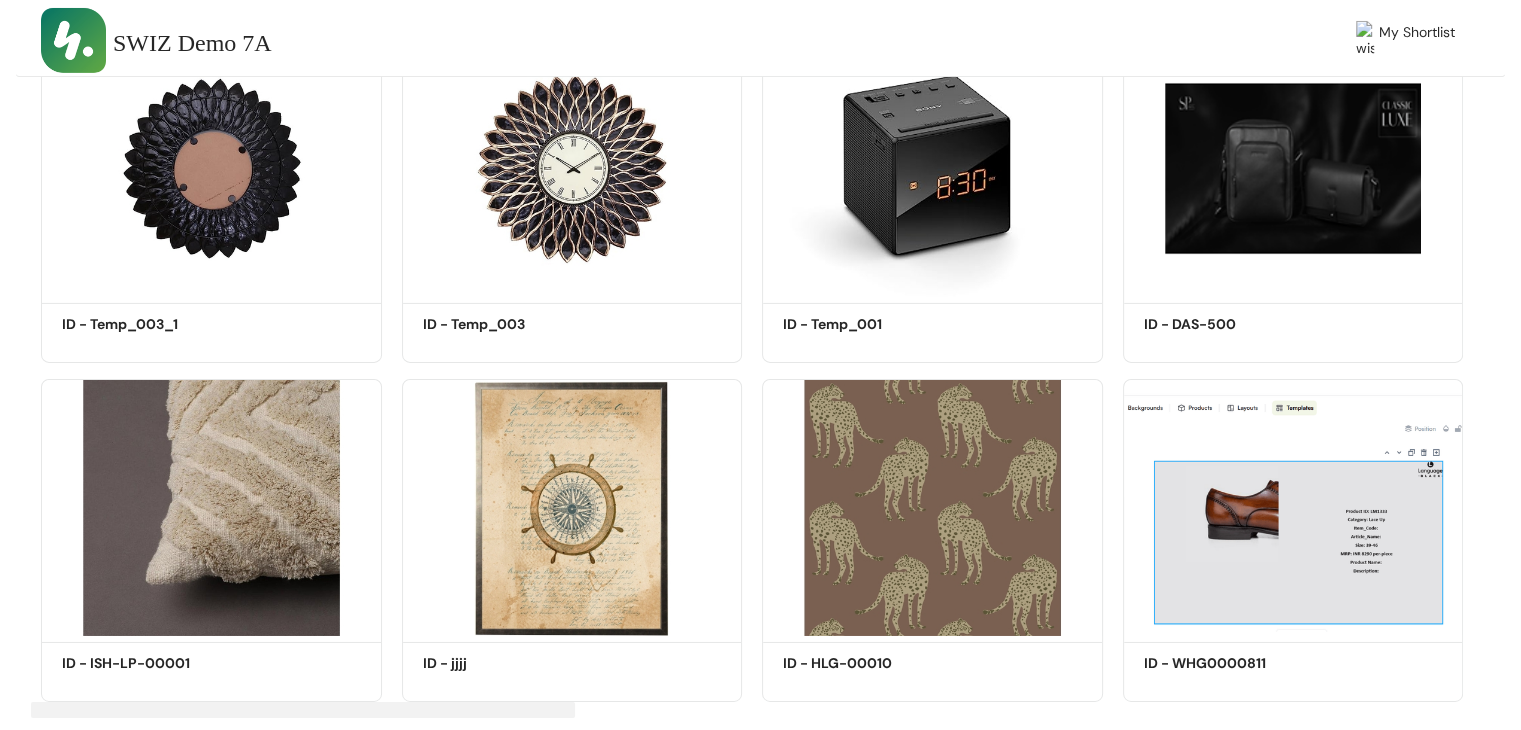 scroll, scrollTop: 6796, scrollLeft: 0, axis: vertical 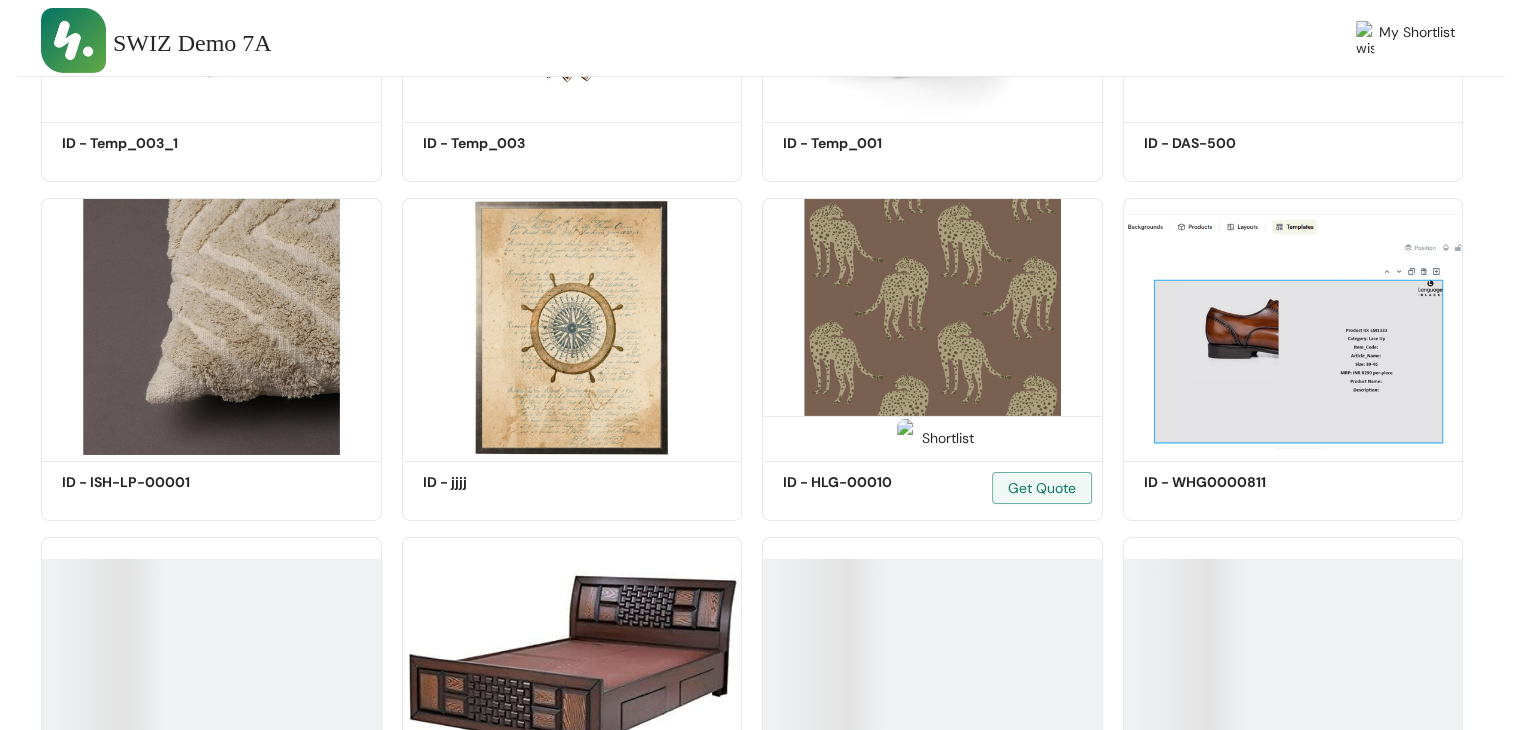 click at bounding box center (932, 326) 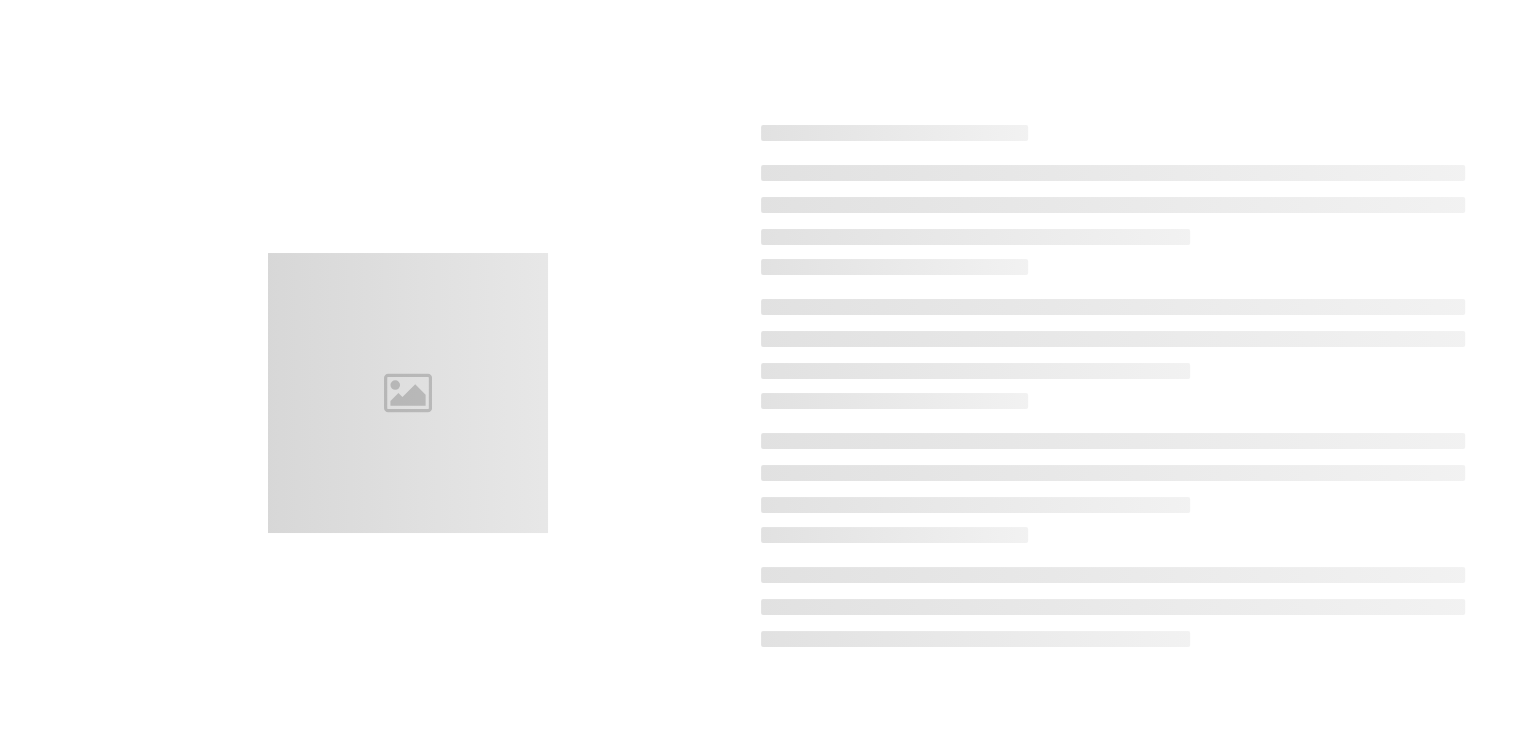 scroll, scrollTop: 0, scrollLeft: 0, axis: both 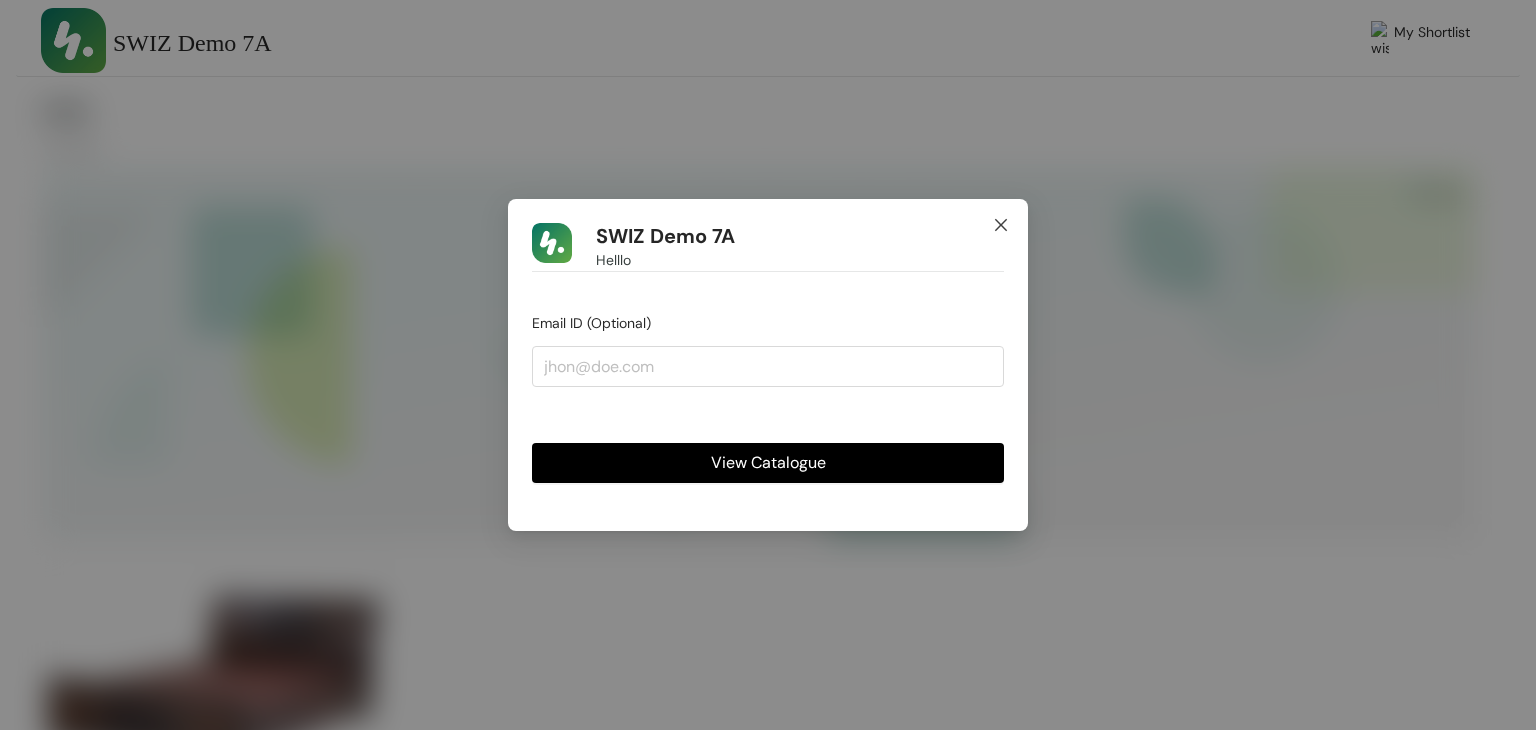 click at bounding box center (1001, 226) 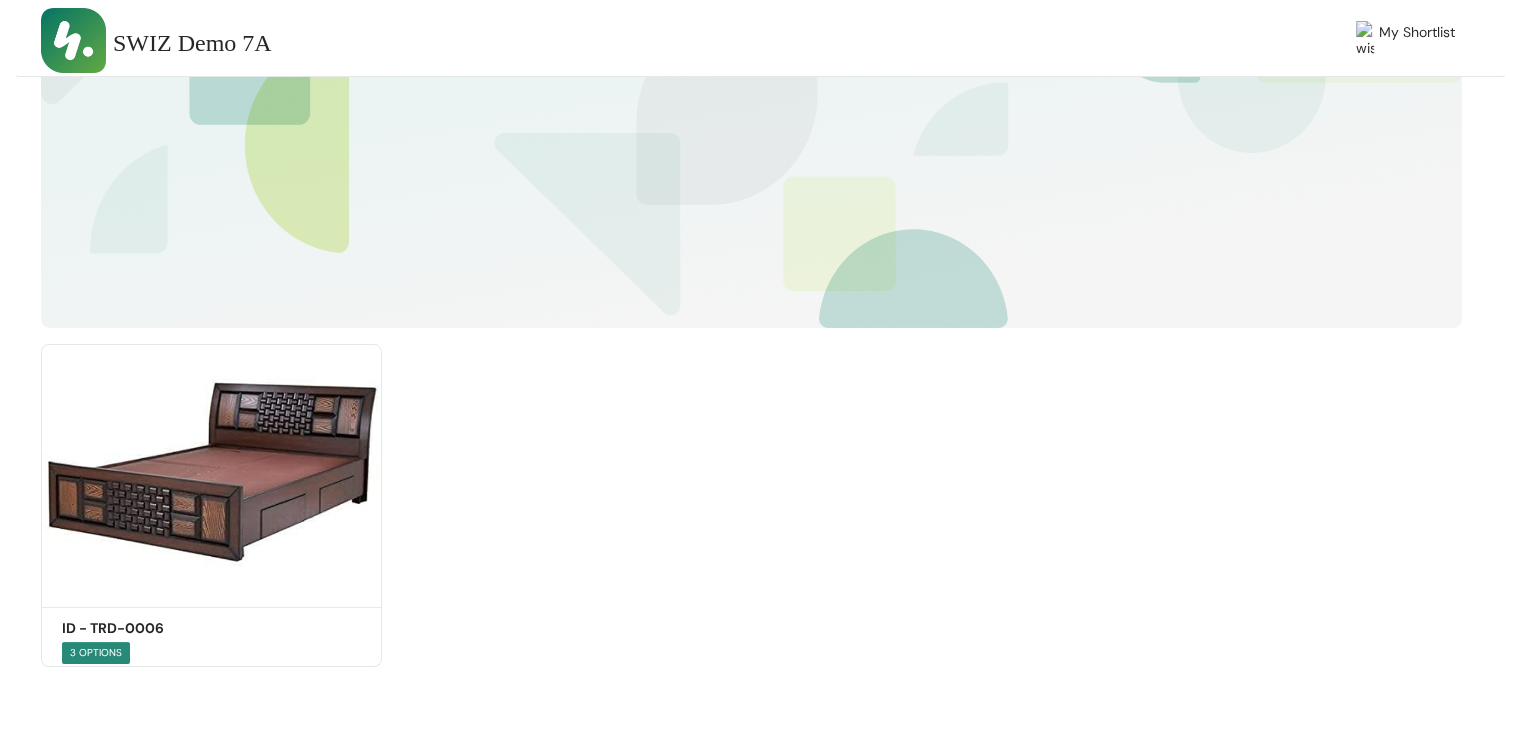 scroll, scrollTop: 0, scrollLeft: 0, axis: both 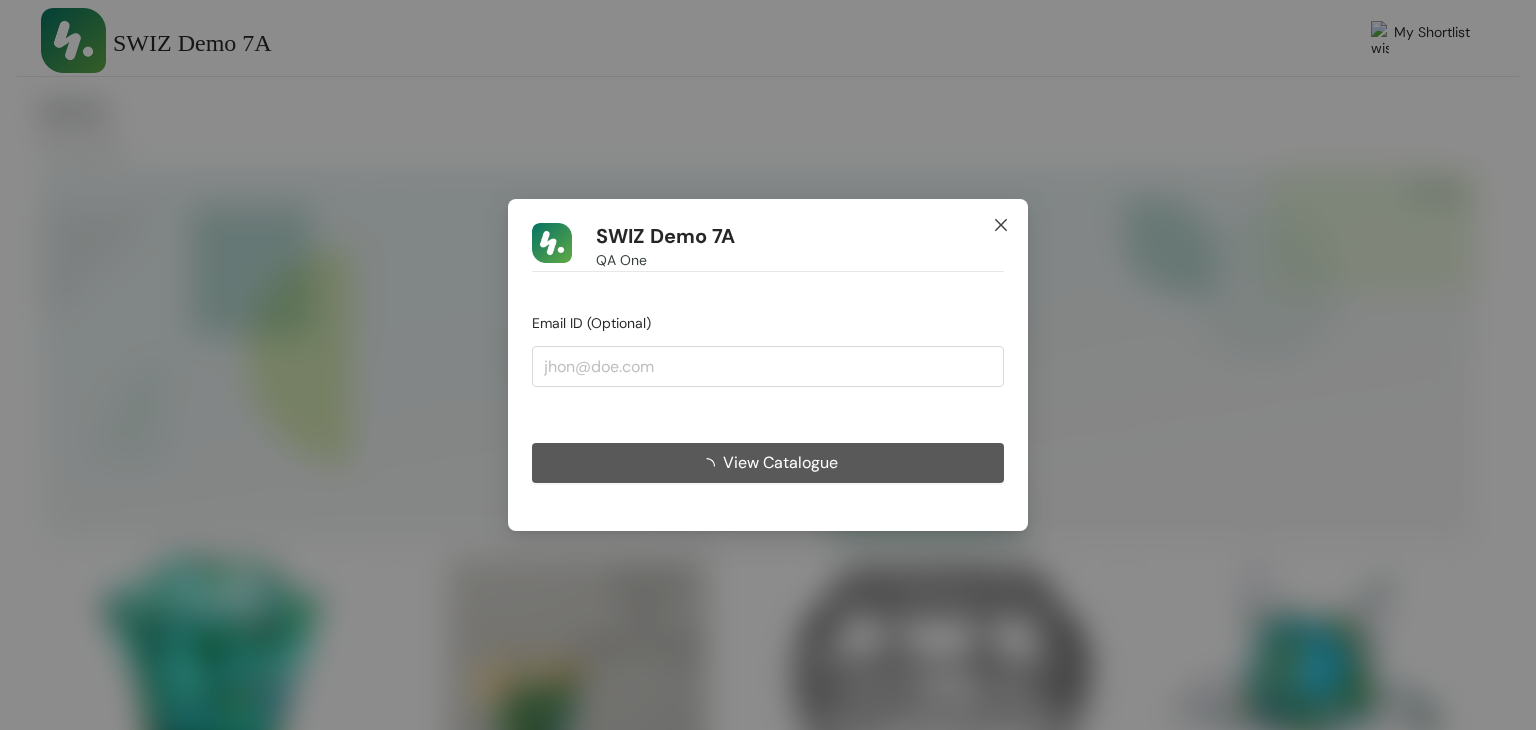 click at bounding box center (1001, 226) 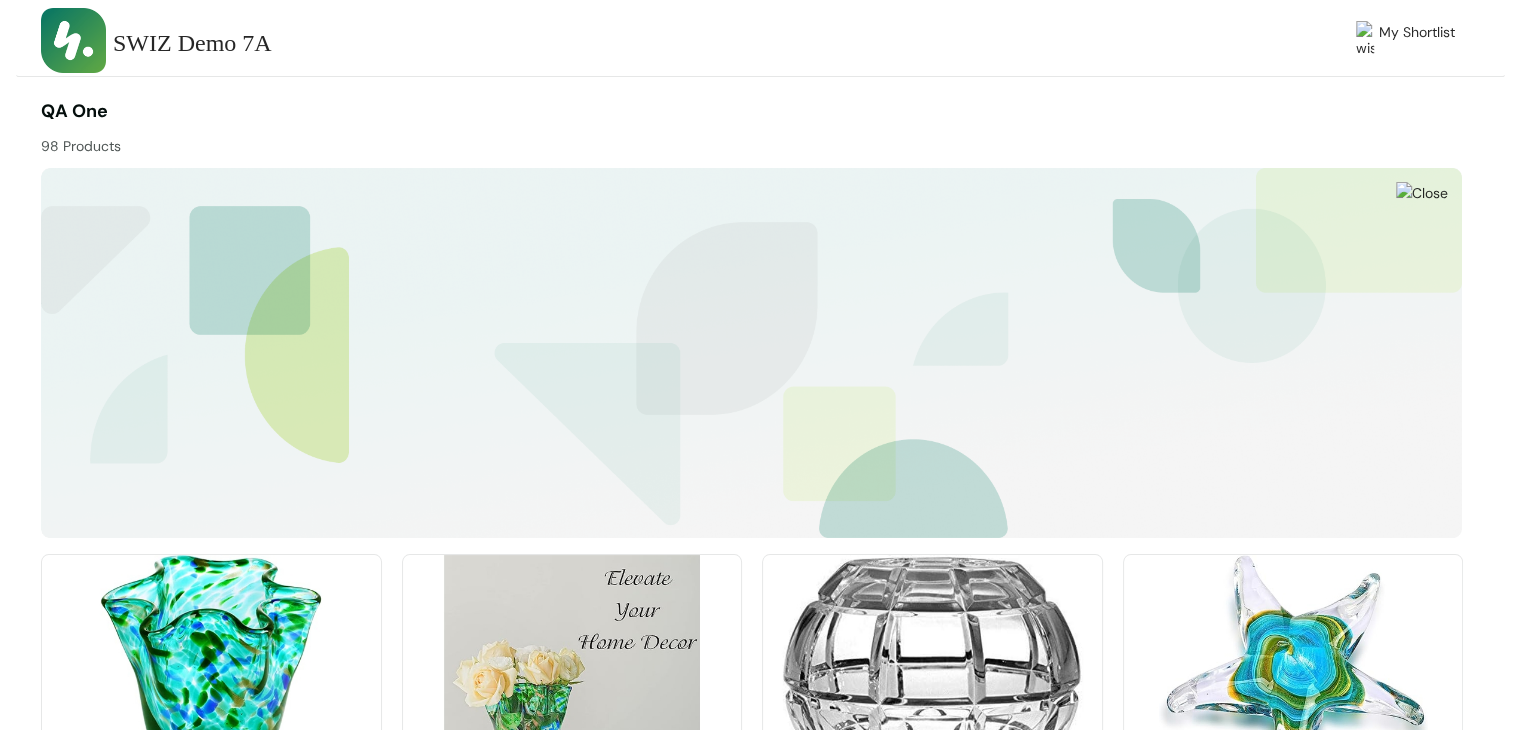 click at bounding box center (752, 352) 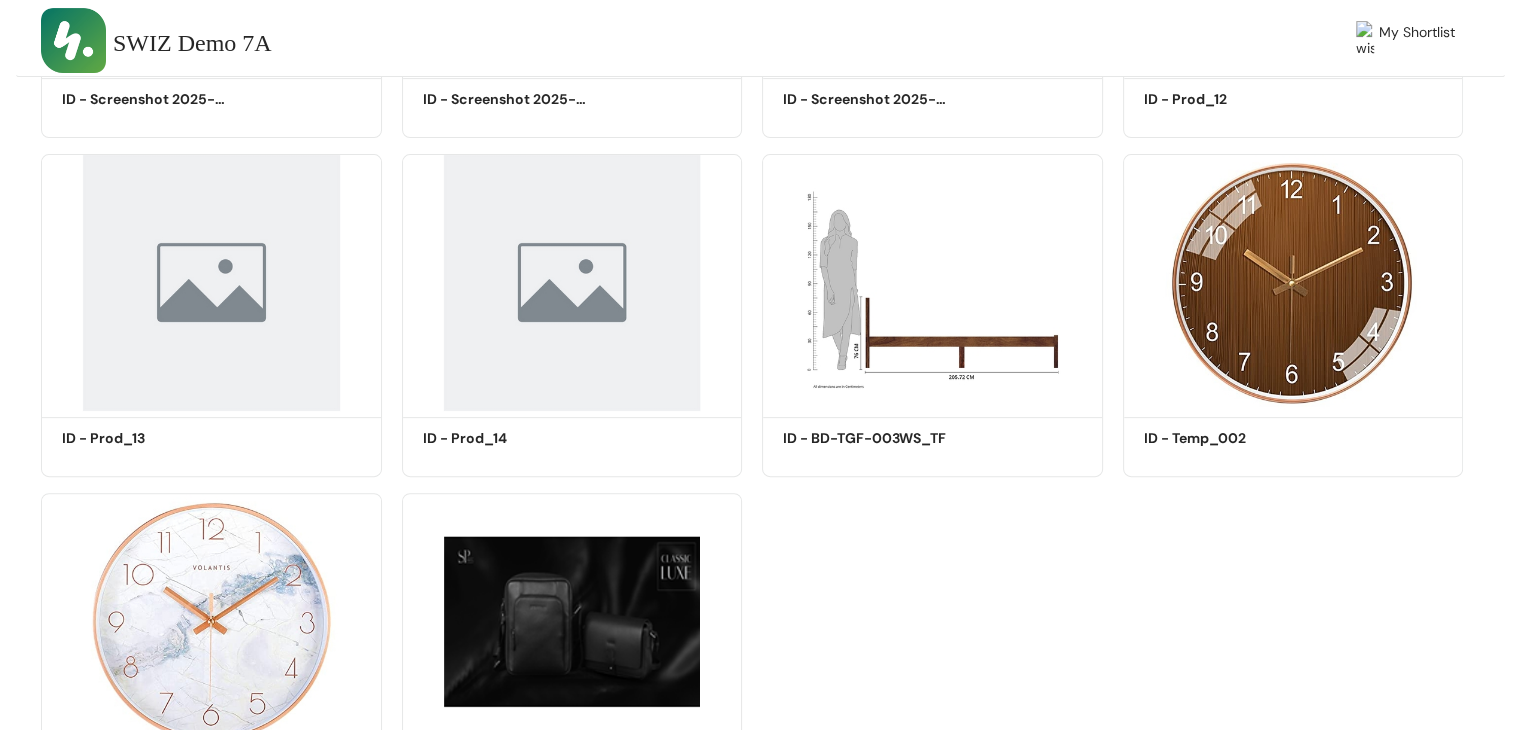 scroll, scrollTop: 8360, scrollLeft: 0, axis: vertical 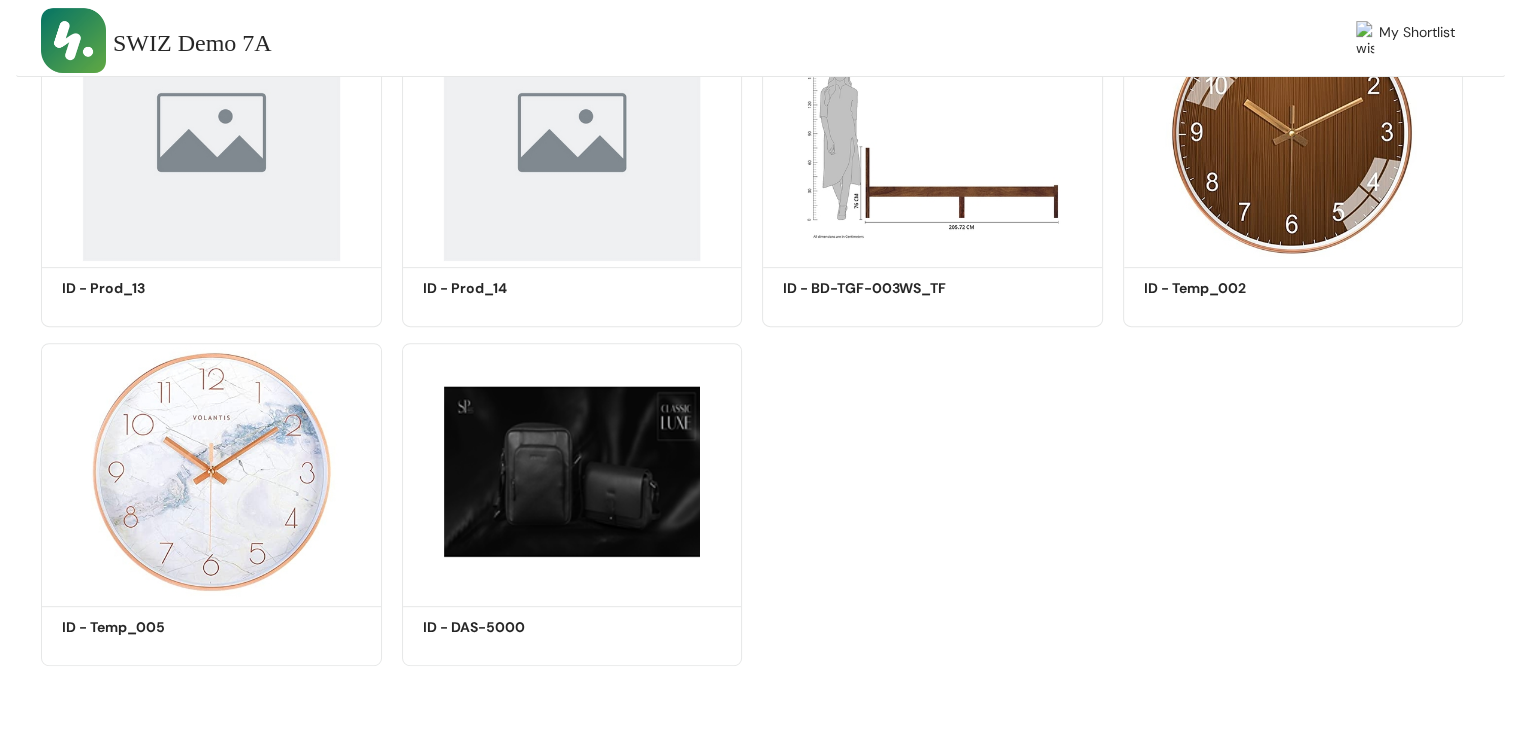 click on "Shortlist ID - GL034_1 Get Quote Shortlist ID - GL034_2 Get Quote Shortlist ID - GL035_1 Get Quote Shortlist ID - GL036_1 Get Quote Shortlist ID - GL036_2 Get Quote Shortlist ID - GL037_1 Get Quote Shortlist ID - GL037_2 Get Quote Shortlist ID - GL038_1 Get Quote Shortlist ID - GL038_2 Get Quote Shortlist ID - GL039_1 Get Quote Shortlist ID - GL040_1 Get Quote Shortlist ID - GL040_2 Get Quote Shortlist ID - GL041_1 Get Quote Shortlist ID - GL041_2 Get Quote Shortlist ID - GL042_1 Get Quote Shortlist ID - GL042_2 Get Quote Shortlist ID - GL043_1 Get Quote Shortlist ID - GL043_2 Get Quote Shortlist ID - GL044_1 Get Quote Shortlist ID - GL044_2 Get Quote Shortlist ID - GL045_1 Get Quote Shortlist ID - india-test_1 Get Quote Shortlist ID - india-test_2 Get Quote Shortlist ID - india-test_3 Get Quote Shortlist ID - india-test_4 Get Quote Shortlist ID - india-test_5 Get Quote Shortlist ID - india-test_6 Get Quote Shortlist ID - india-test_7 Get Quote Shortlist ID - india-test_8 Get Quote Shortlist ID - india-test_9" at bounding box center [752, -3571] 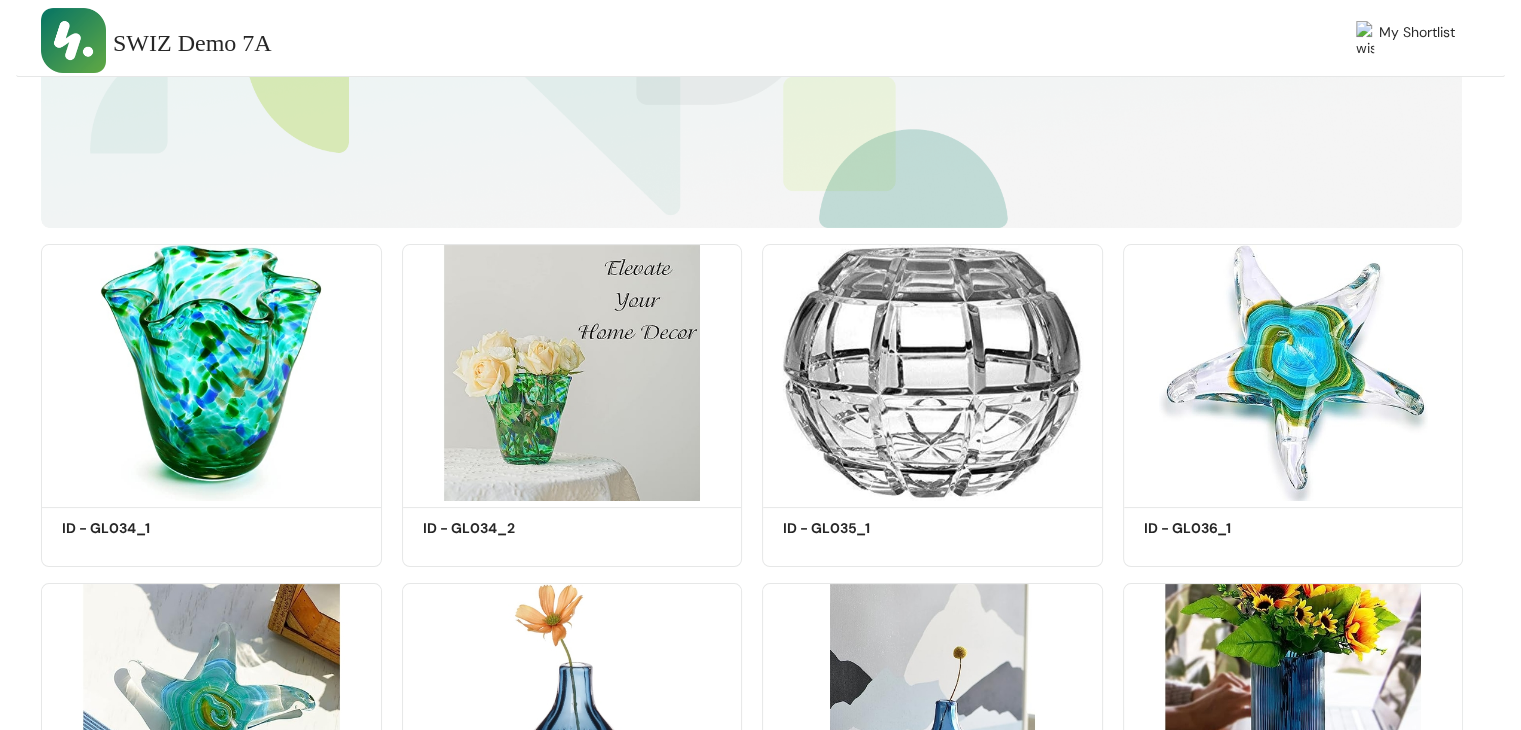 scroll, scrollTop: 315, scrollLeft: 0, axis: vertical 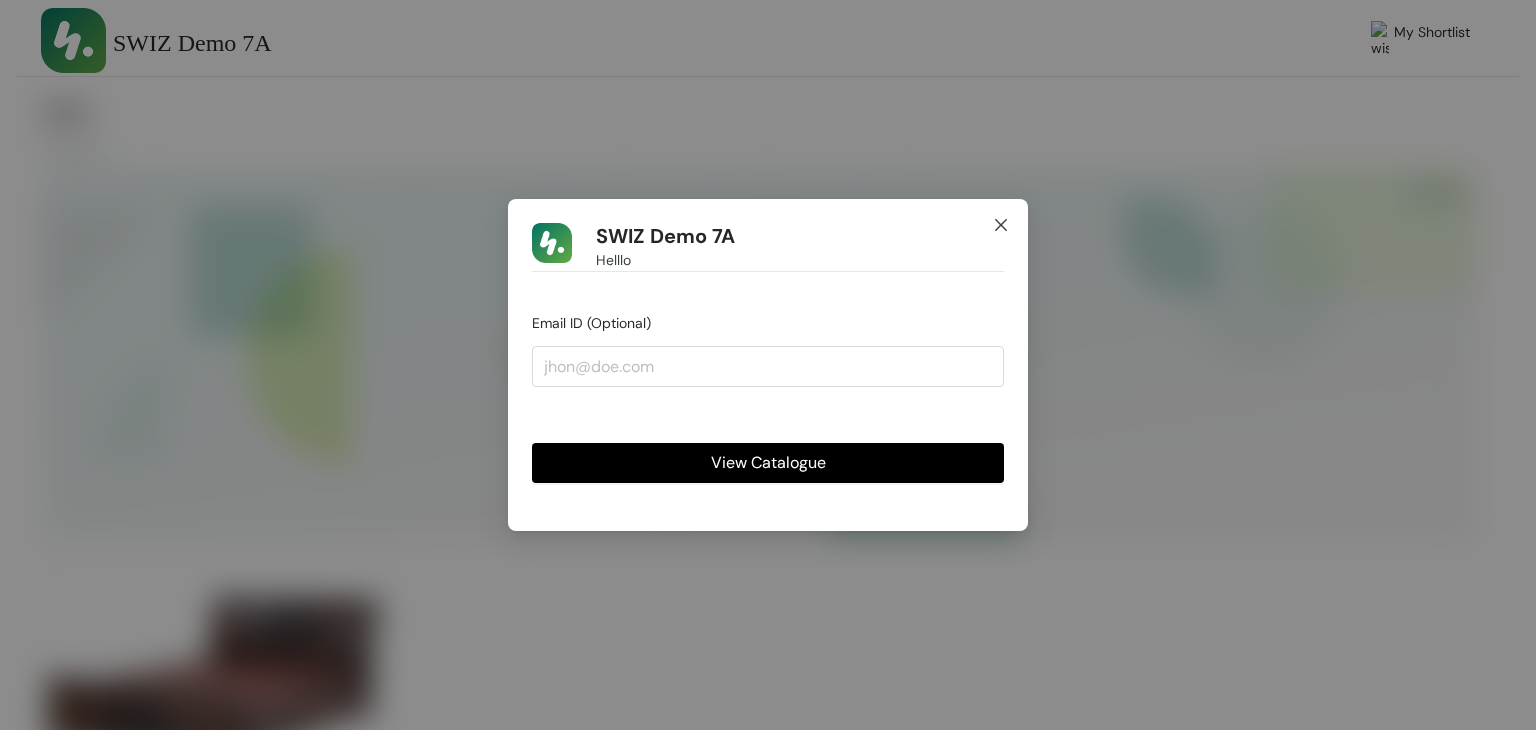 click at bounding box center [1001, 226] 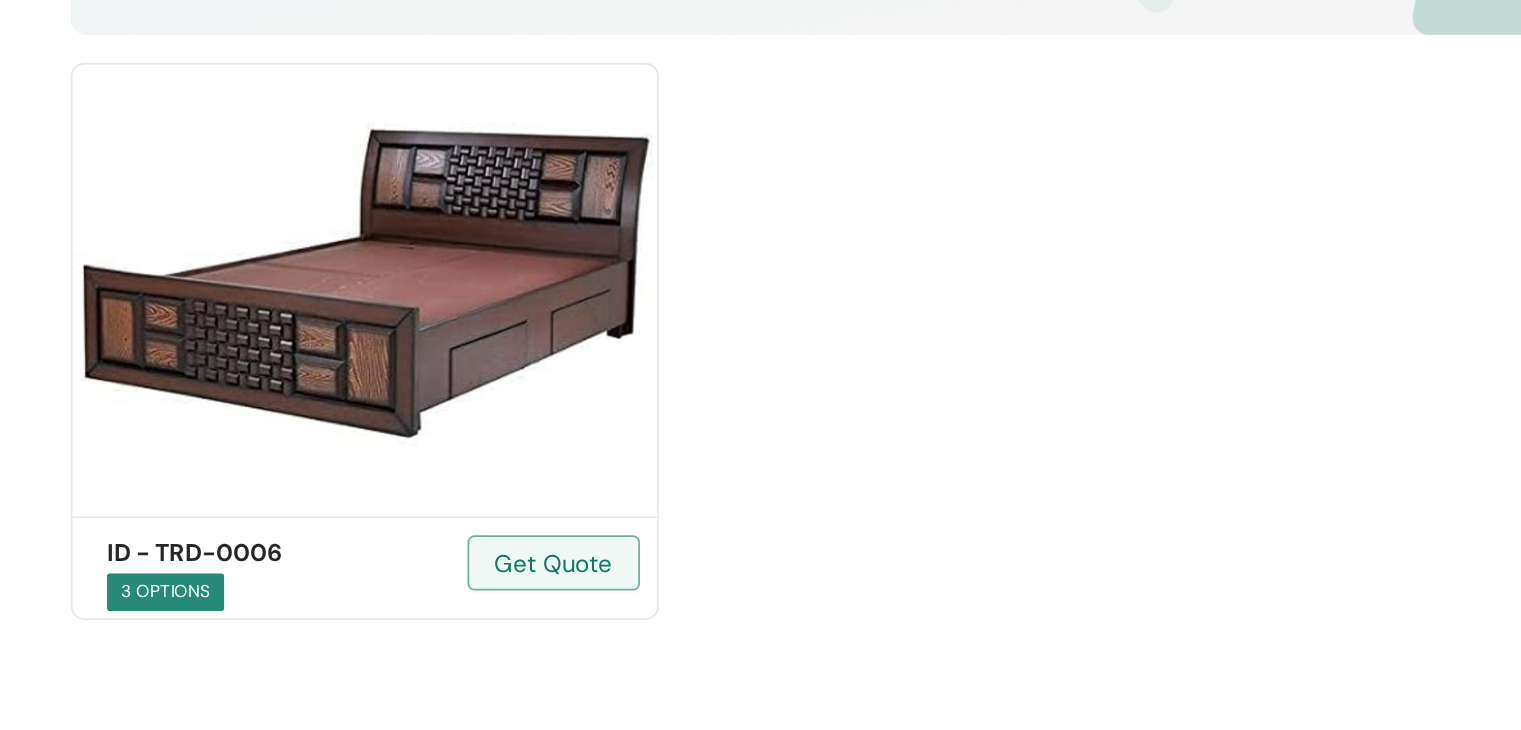 scroll, scrollTop: 211, scrollLeft: 0, axis: vertical 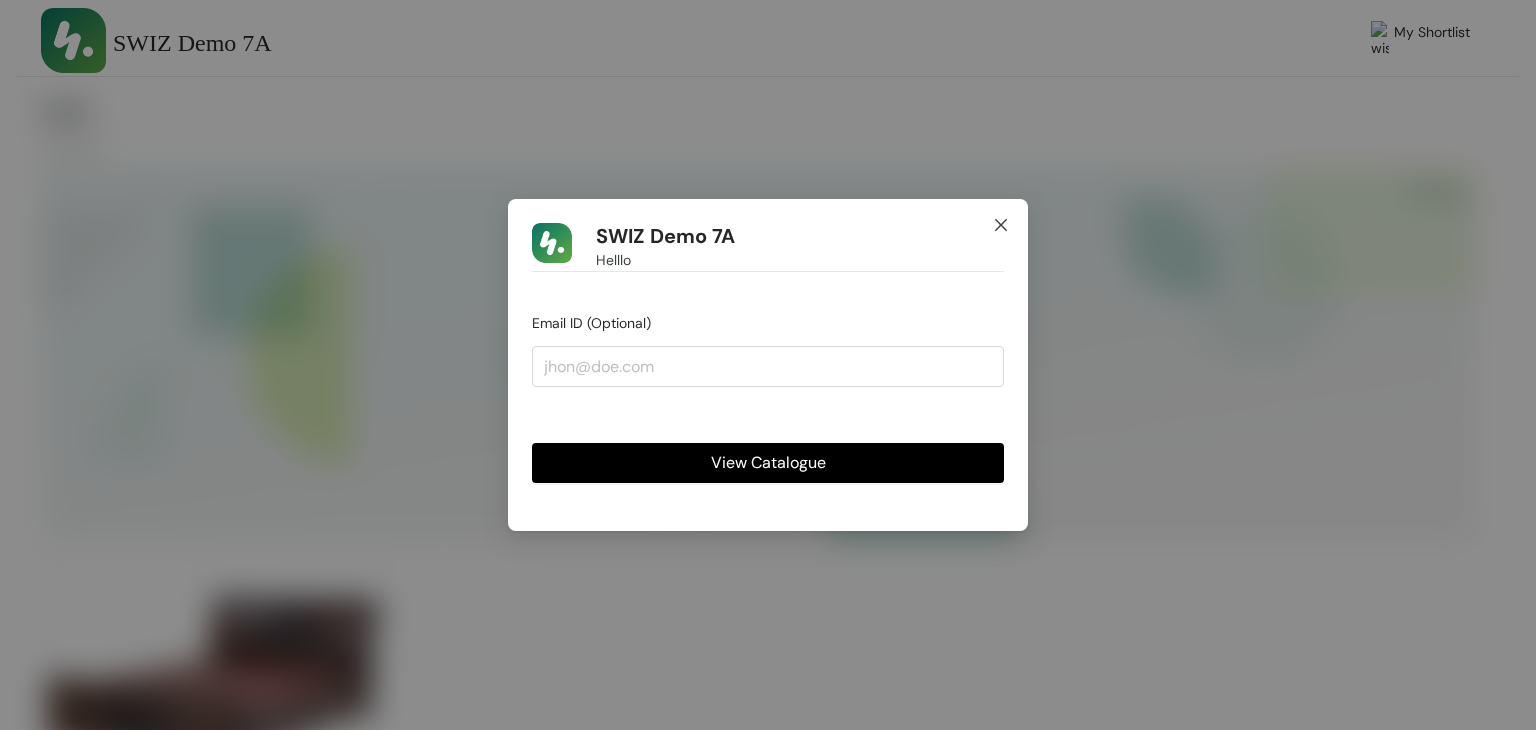 click 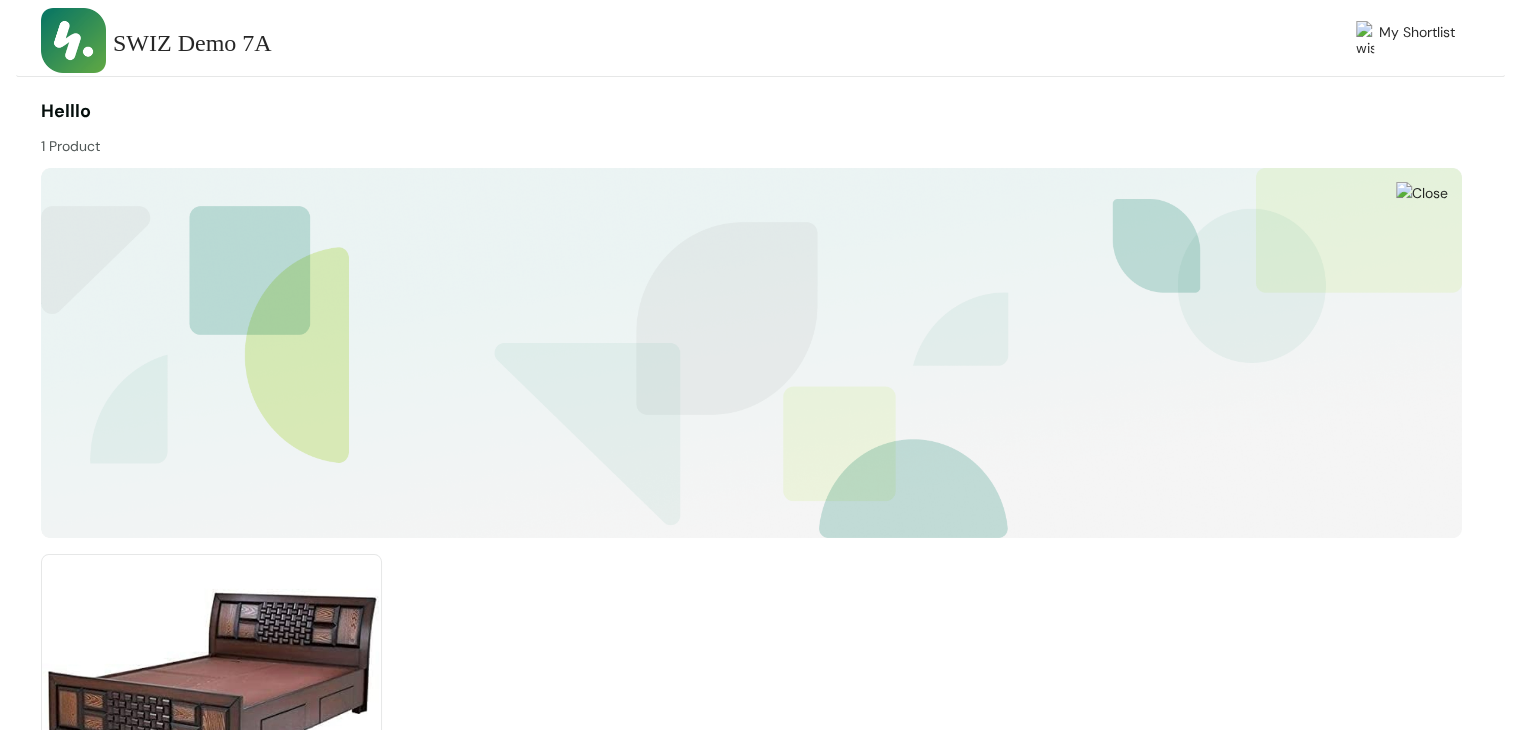 scroll, scrollTop: 211, scrollLeft: 0, axis: vertical 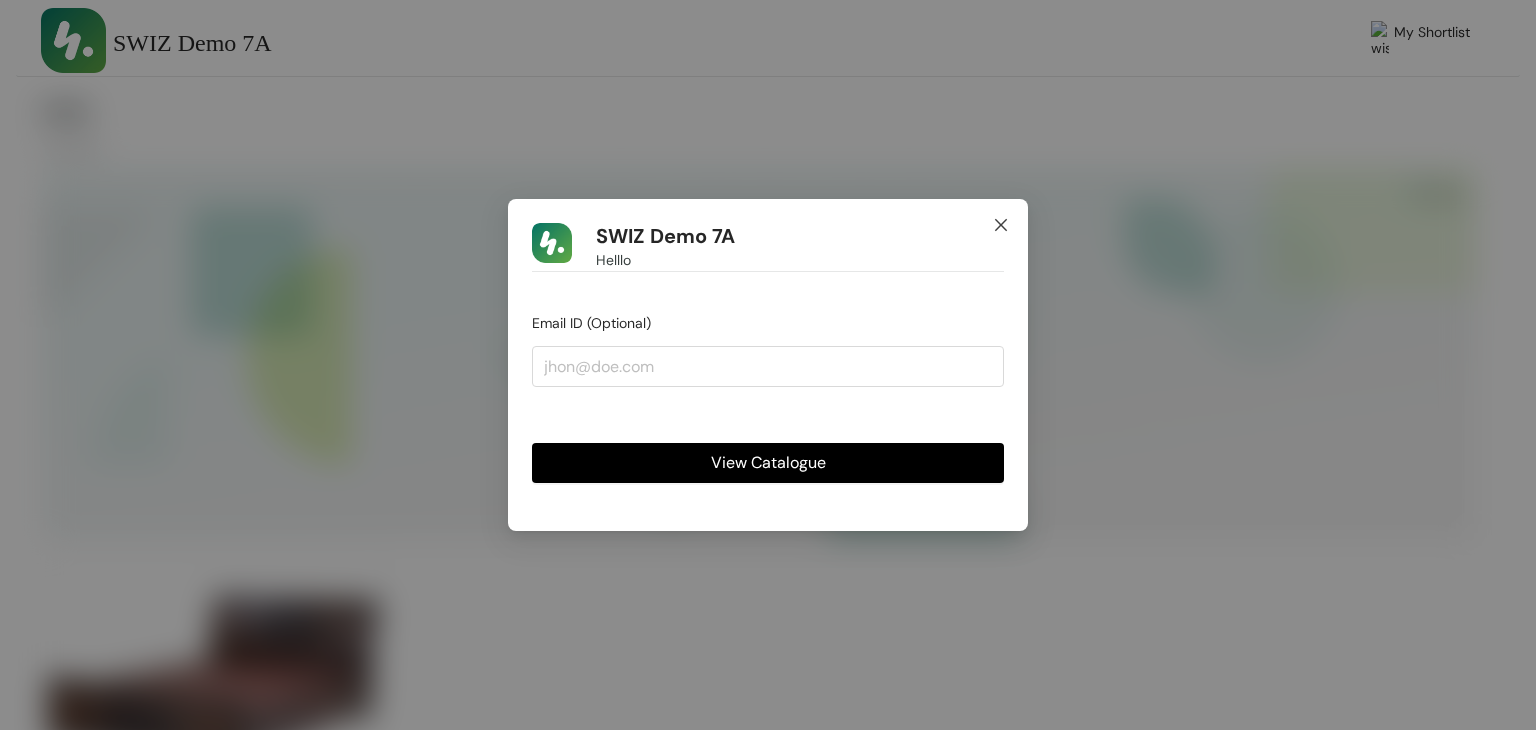 click 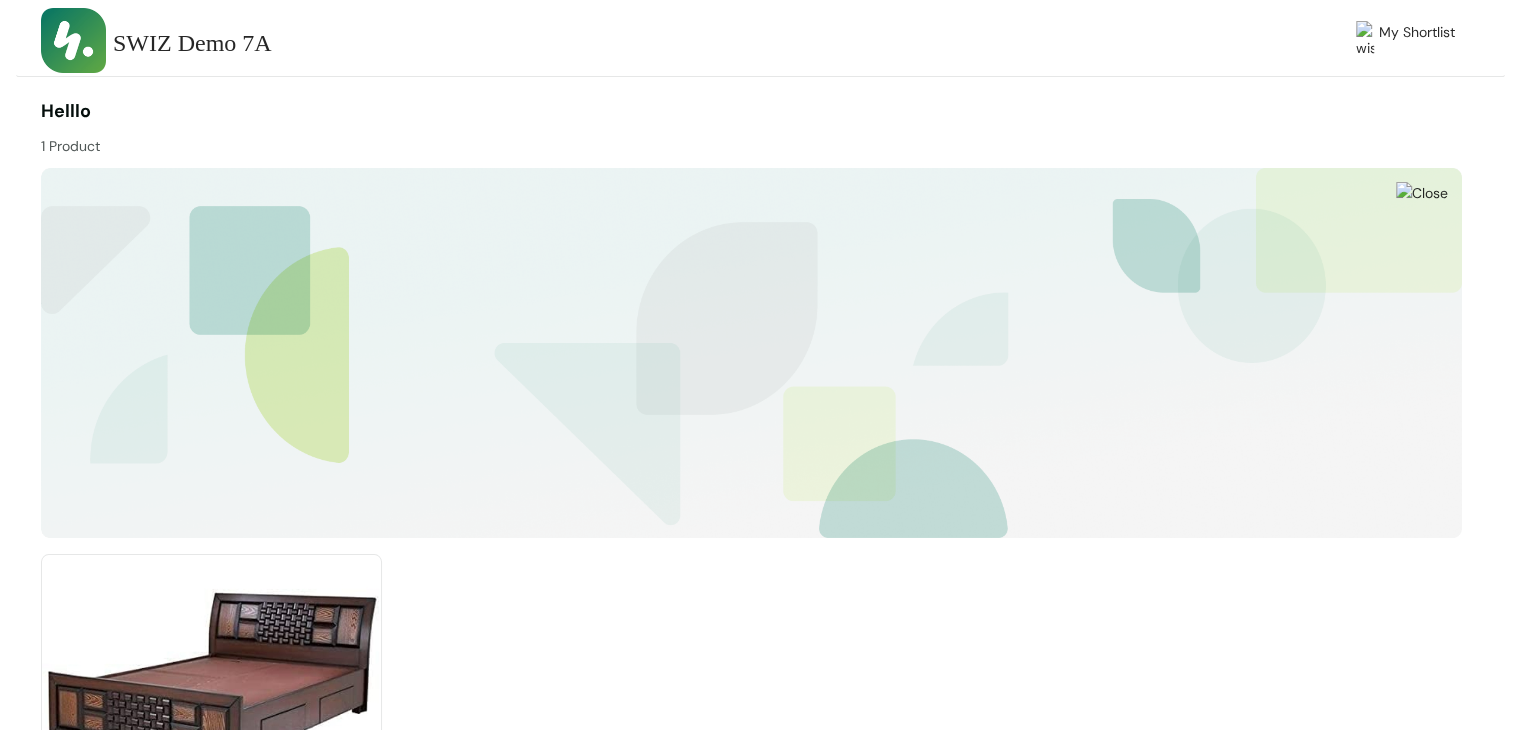 click at bounding box center [211, 682] 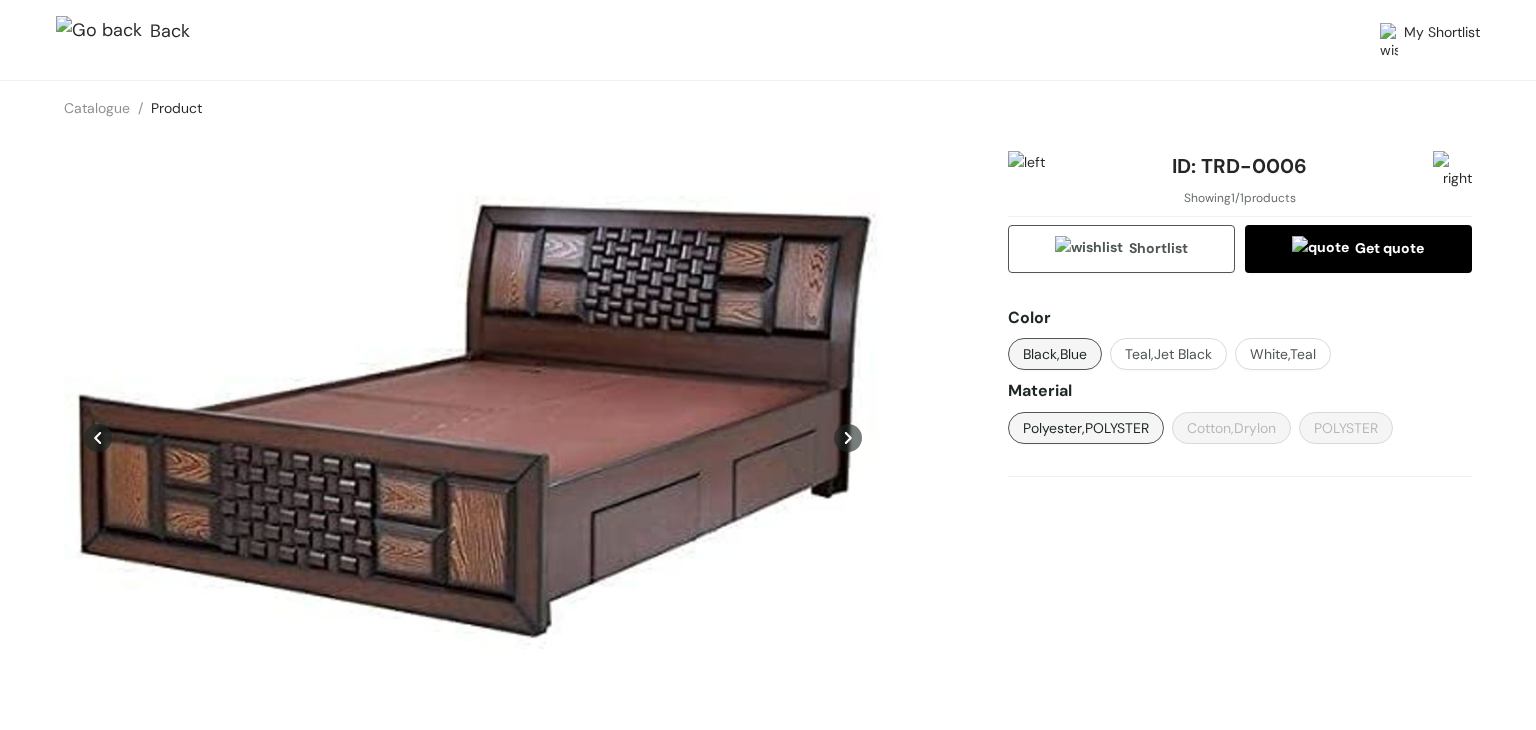 click on "Back  My Shortlist" at bounding box center (768, 40) 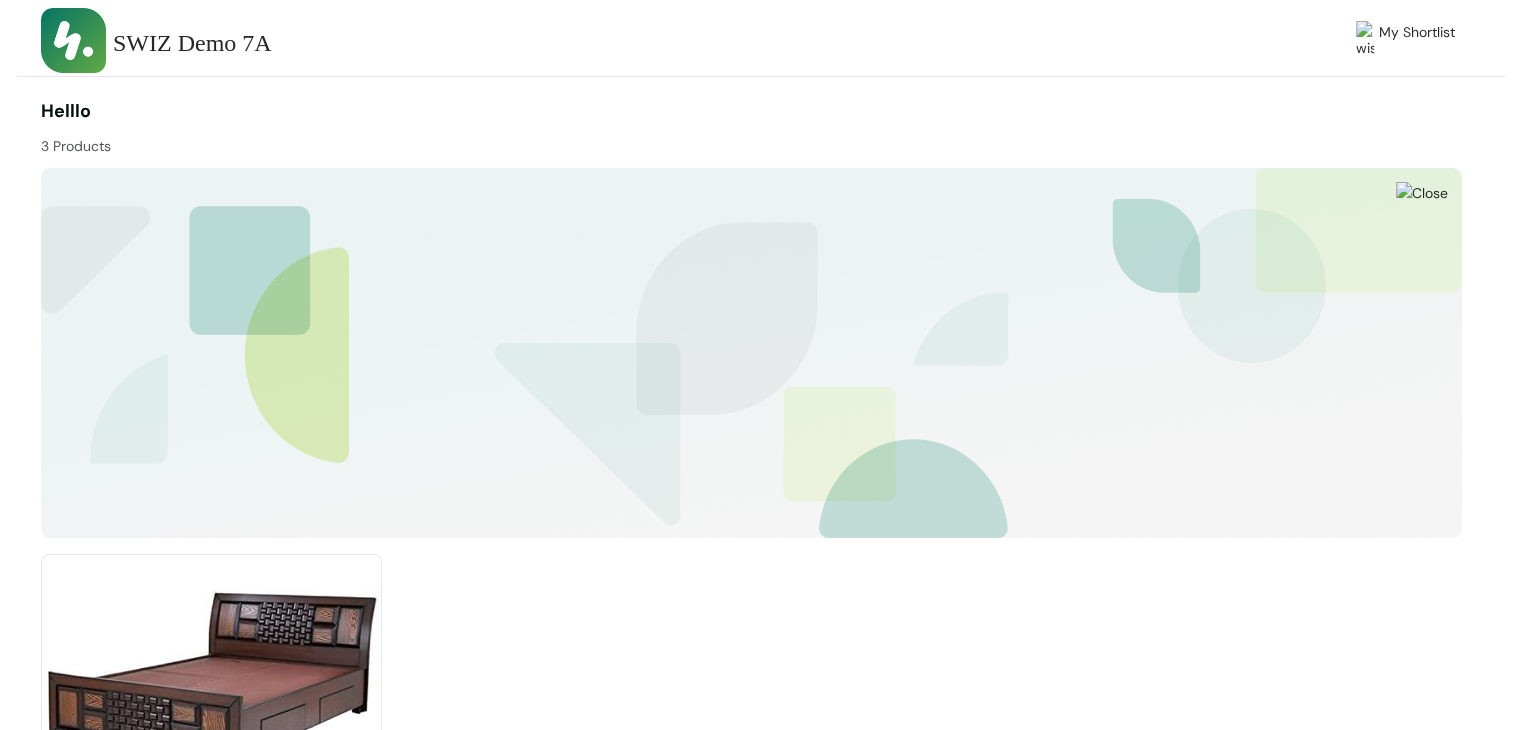 drag, startPoint x: 41, startPoint y: 137, endPoint x: 119, endPoint y: 141, distance: 78.10249 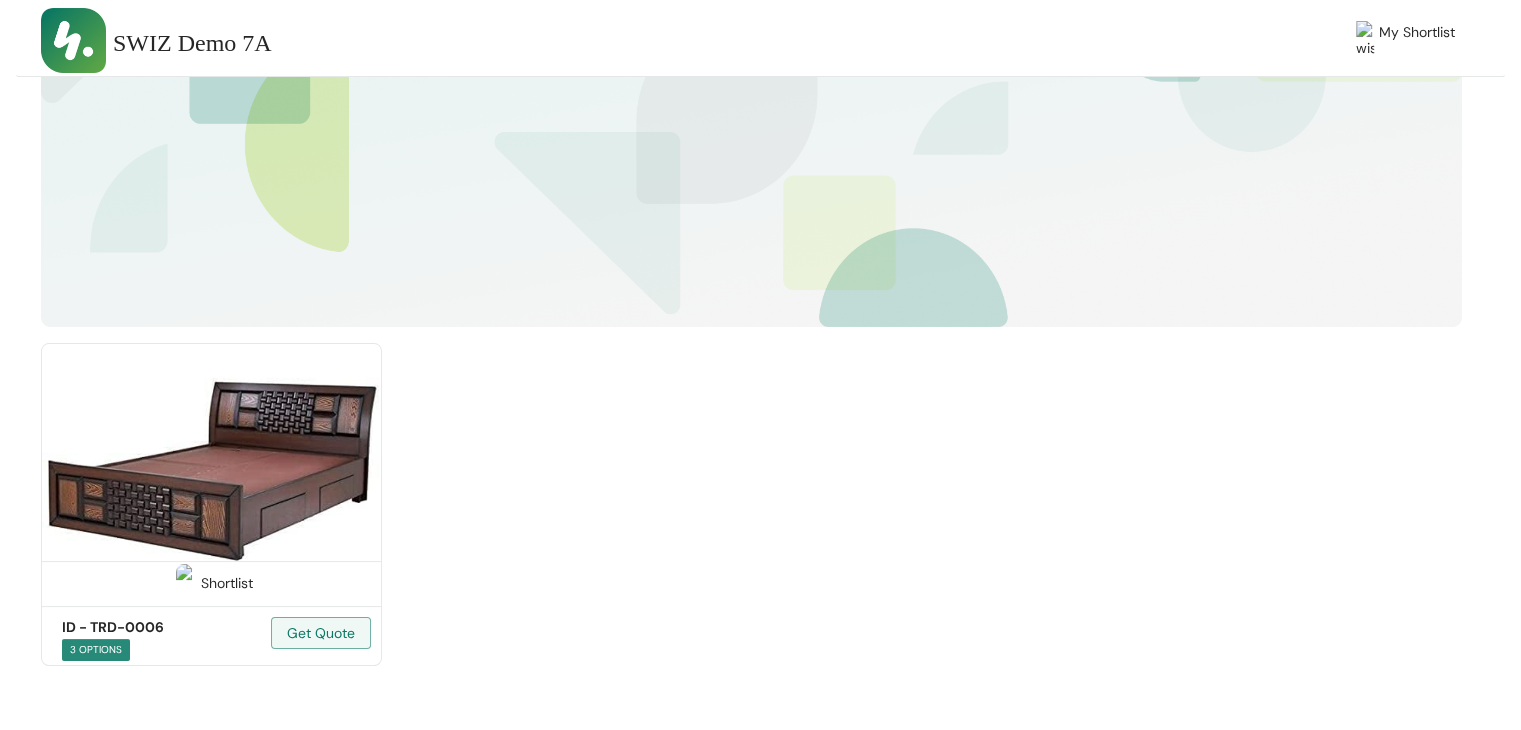 scroll, scrollTop: 0, scrollLeft: 0, axis: both 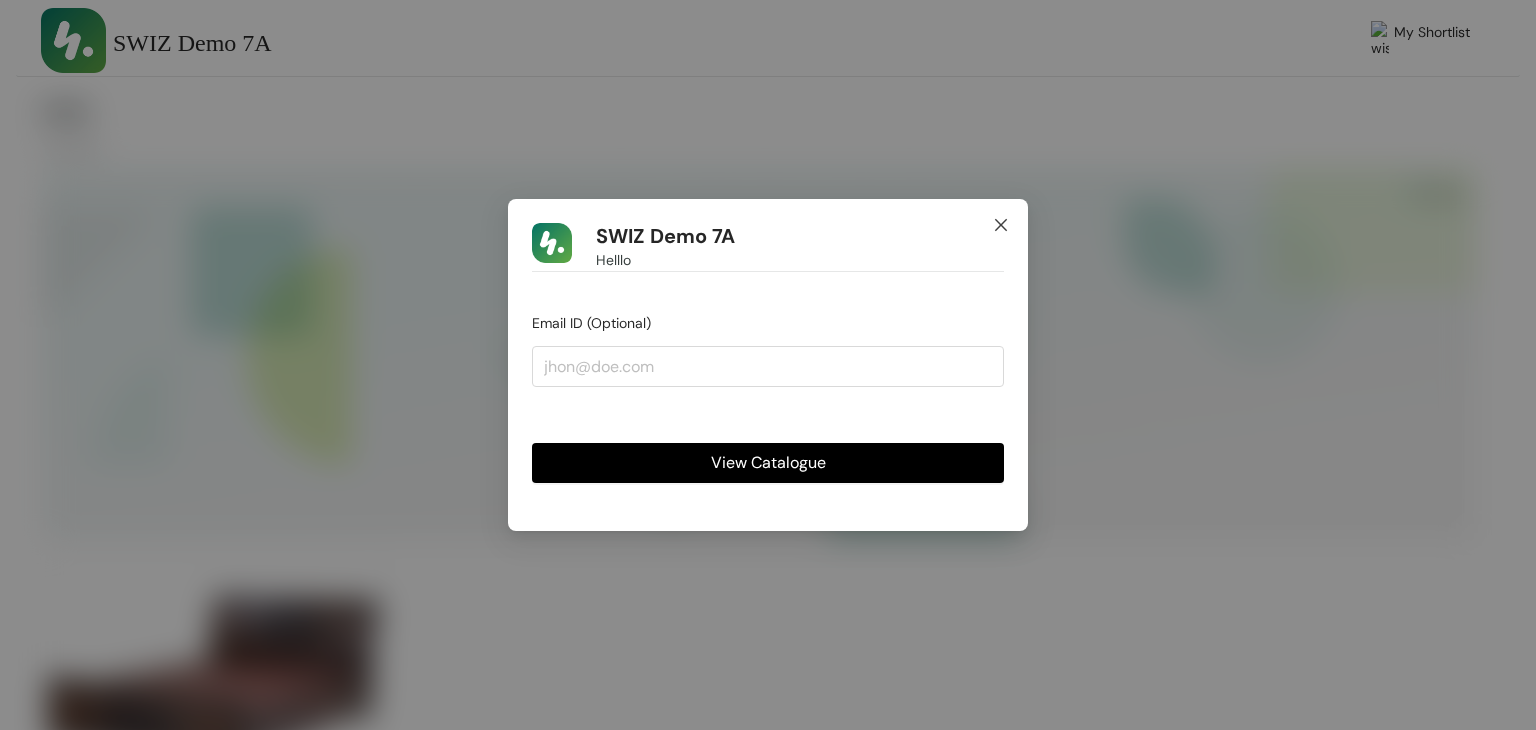 click 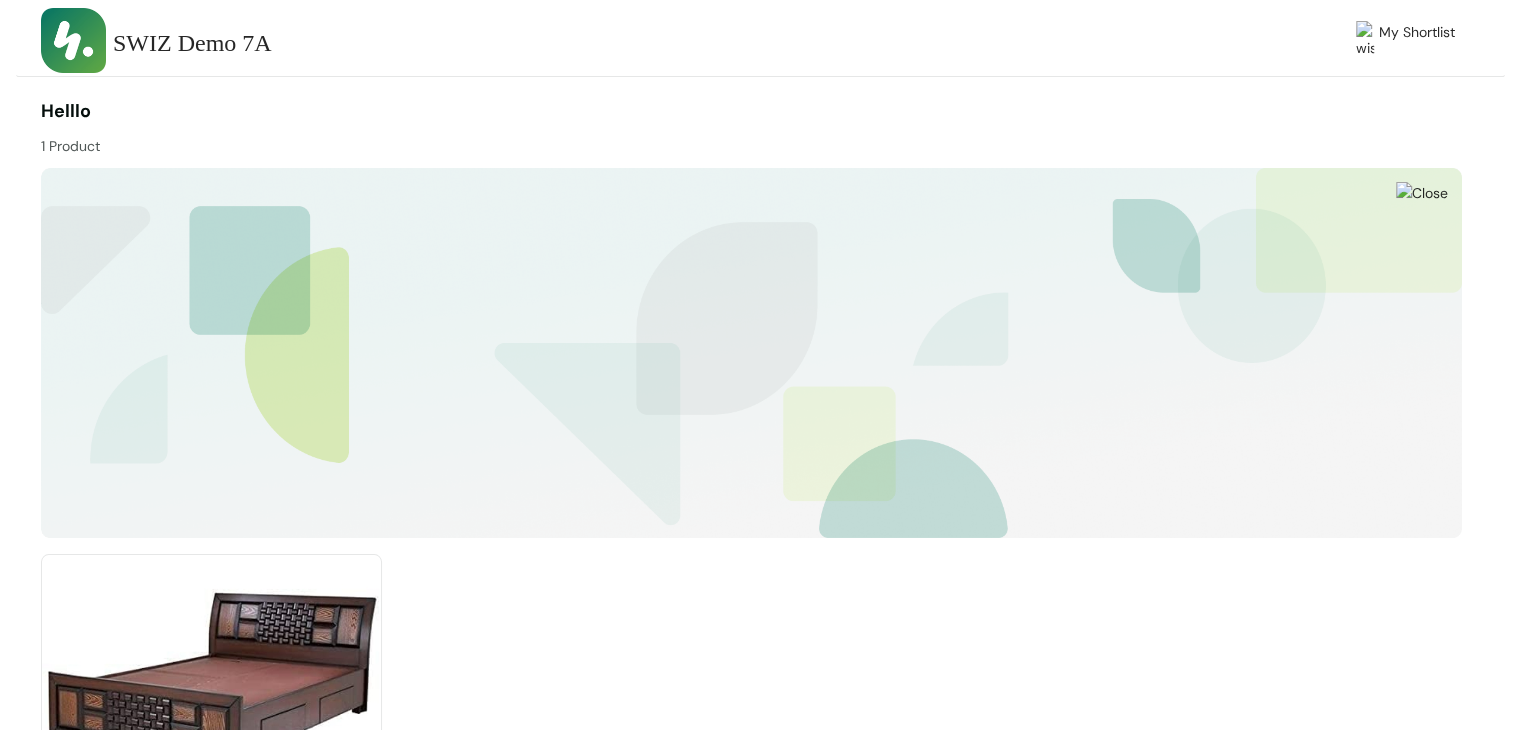 scroll, scrollTop: 211, scrollLeft: 0, axis: vertical 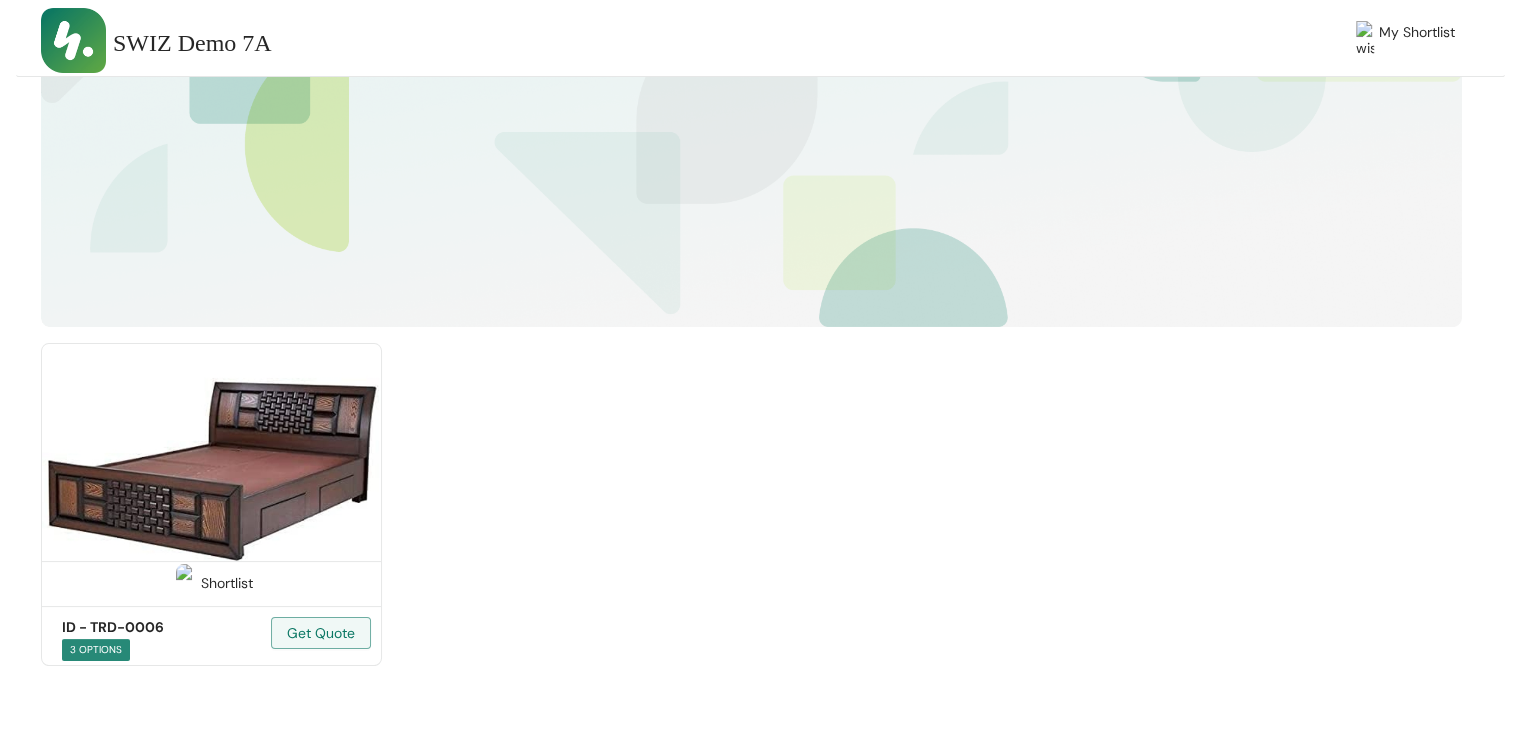 click at bounding box center (211, 471) 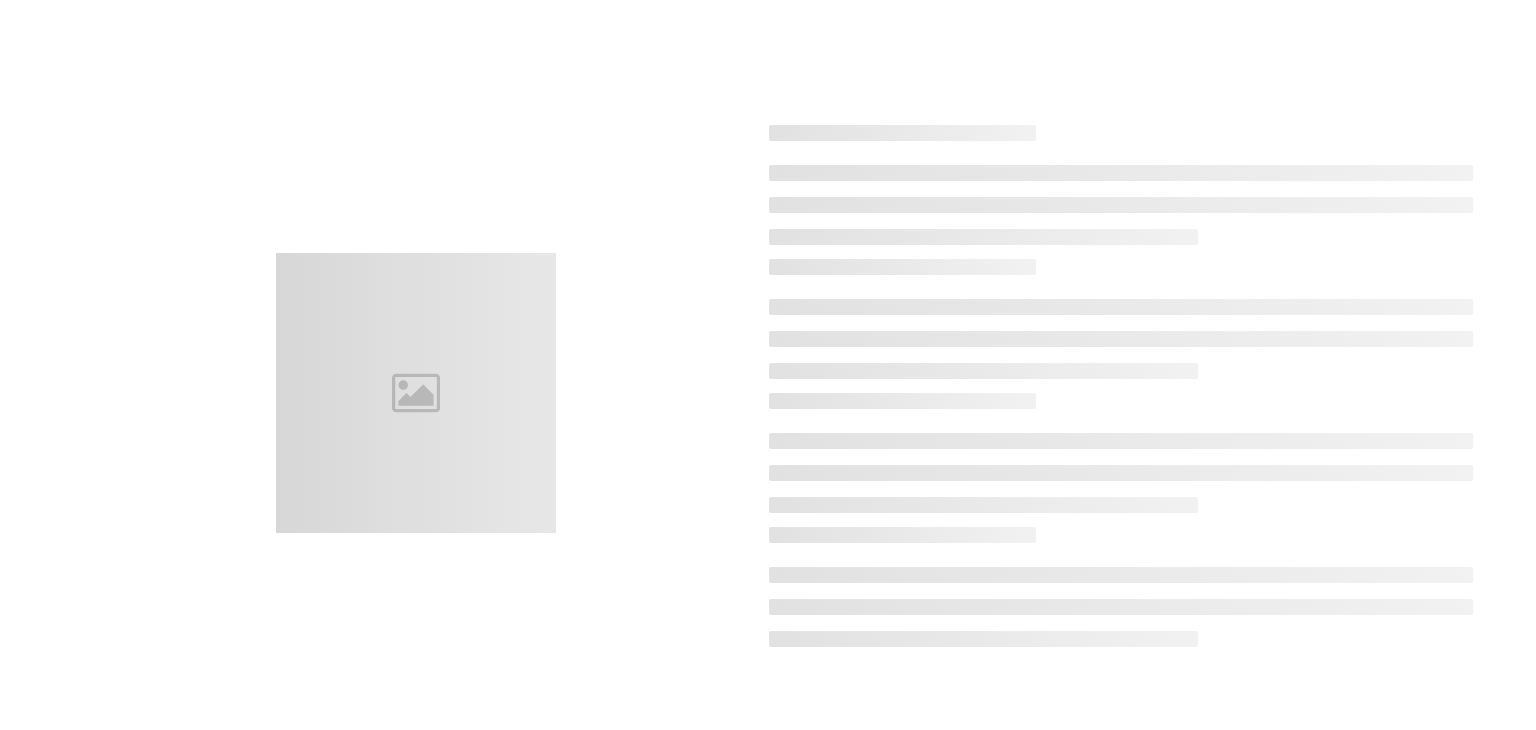 scroll, scrollTop: 0, scrollLeft: 0, axis: both 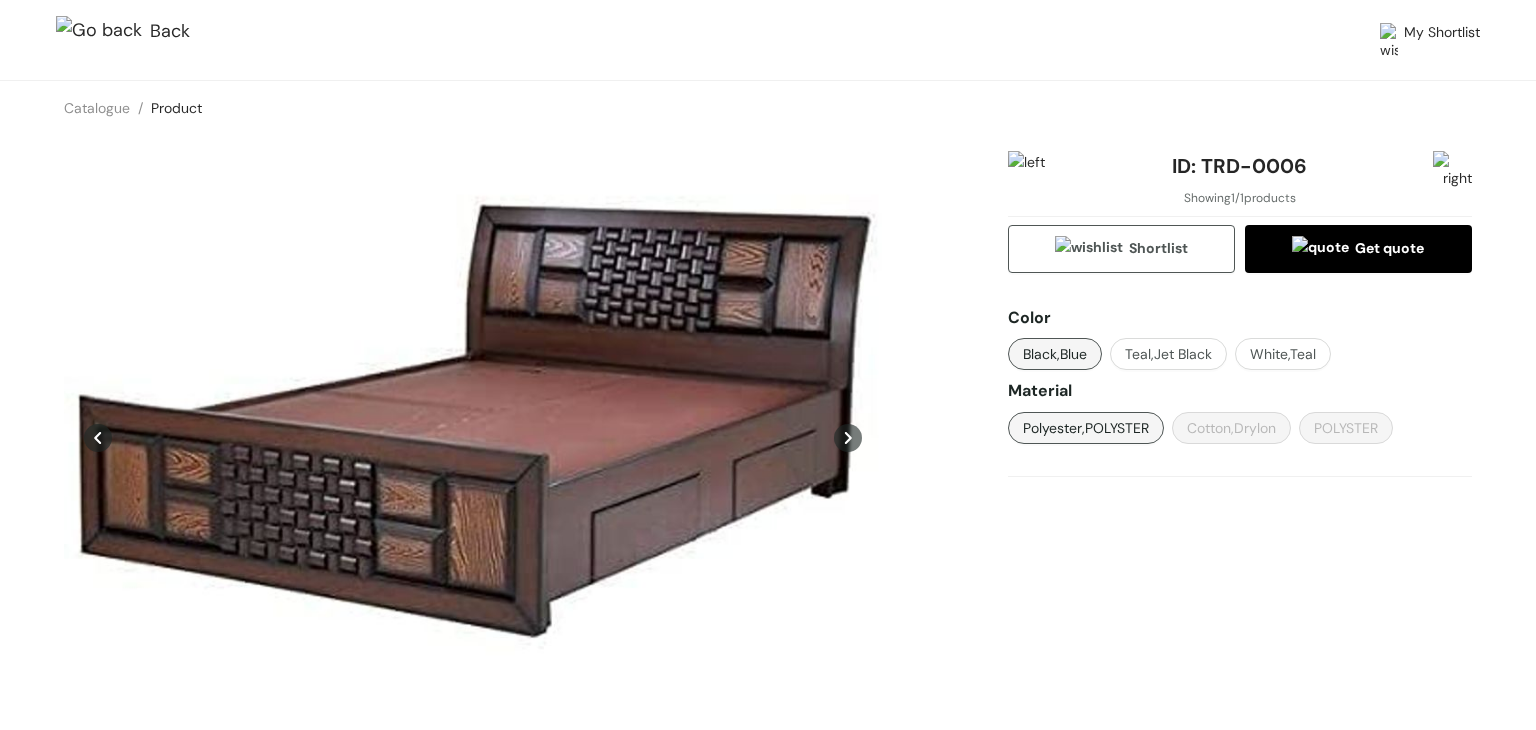 click at bounding box center (103, 32) 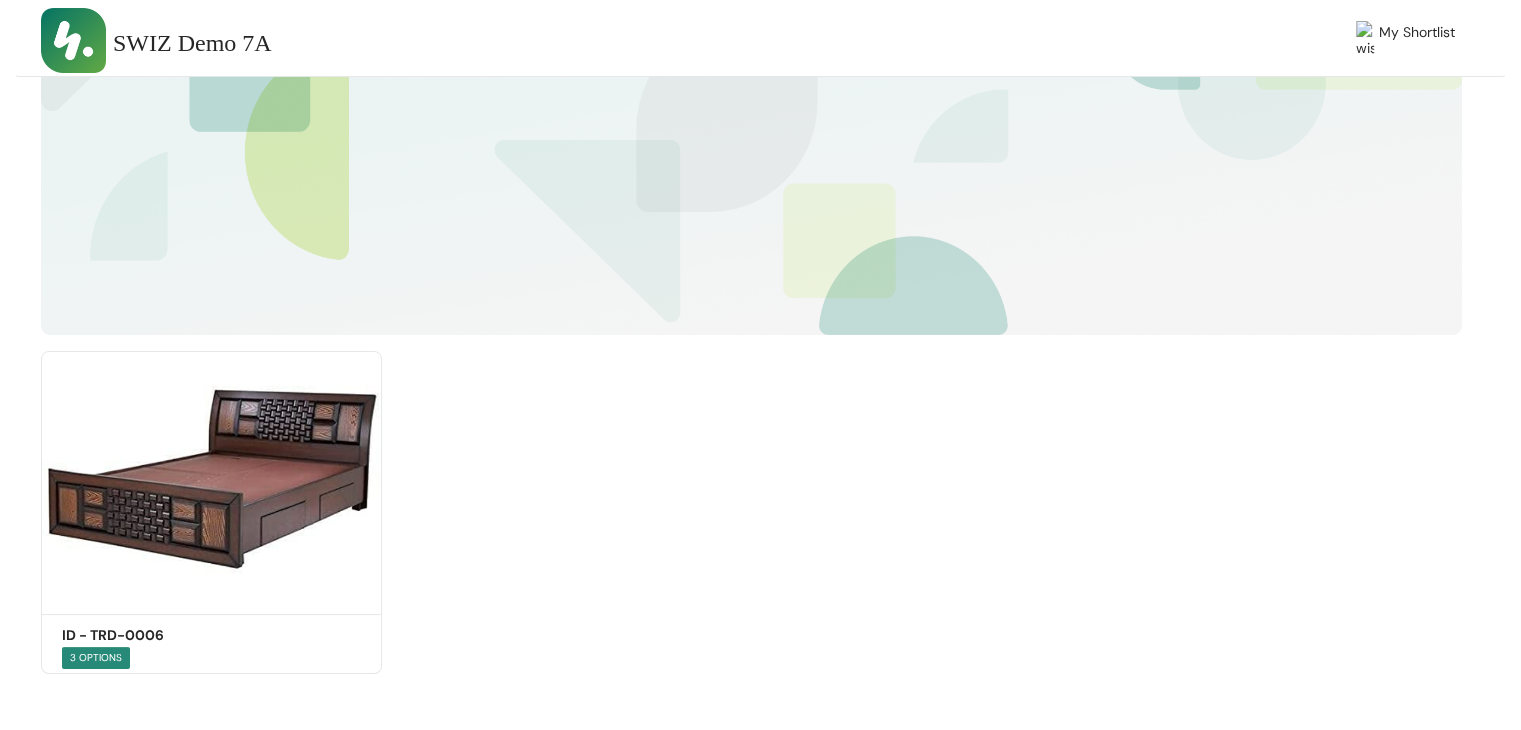 scroll, scrollTop: 211, scrollLeft: 0, axis: vertical 